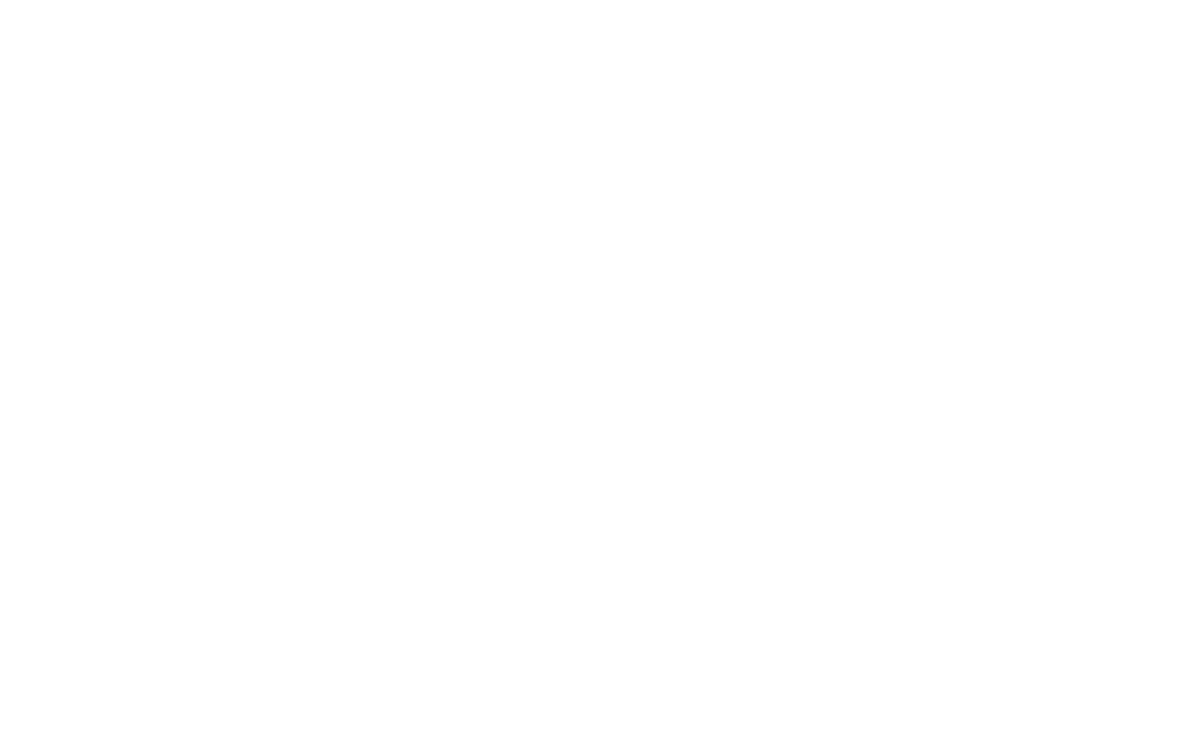 scroll, scrollTop: 0, scrollLeft: 0, axis: both 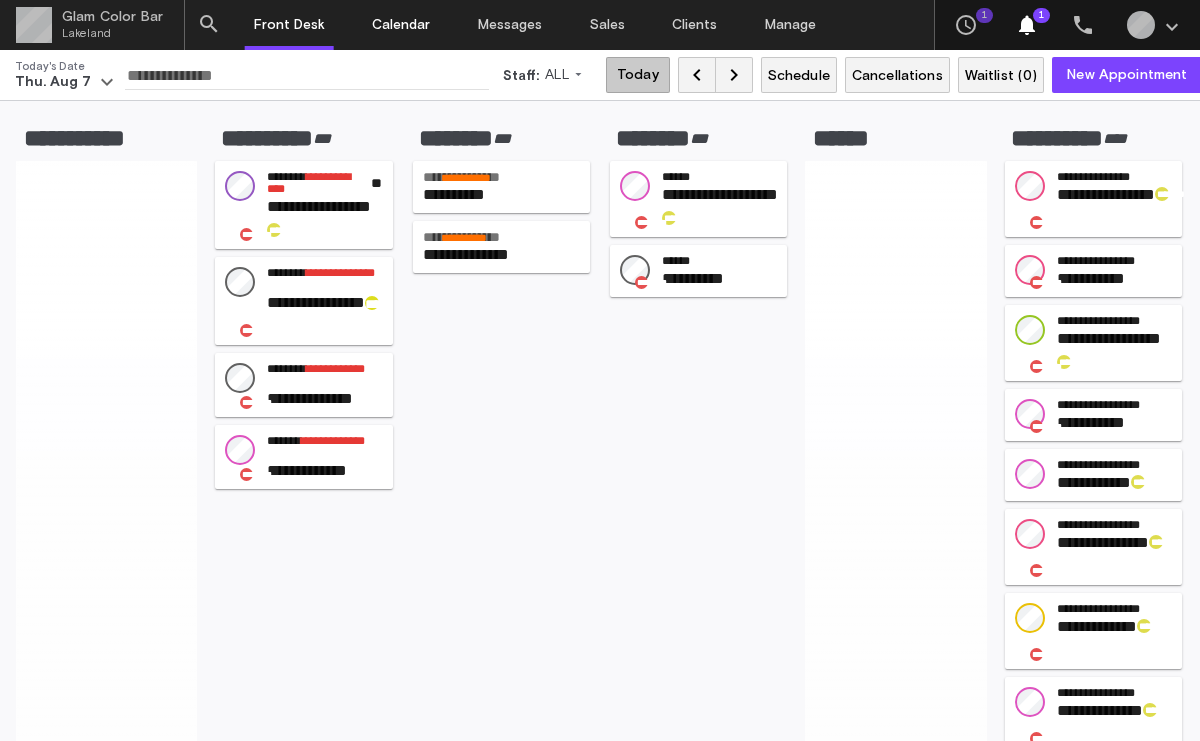click on "Calendar" at bounding box center [402, 25] 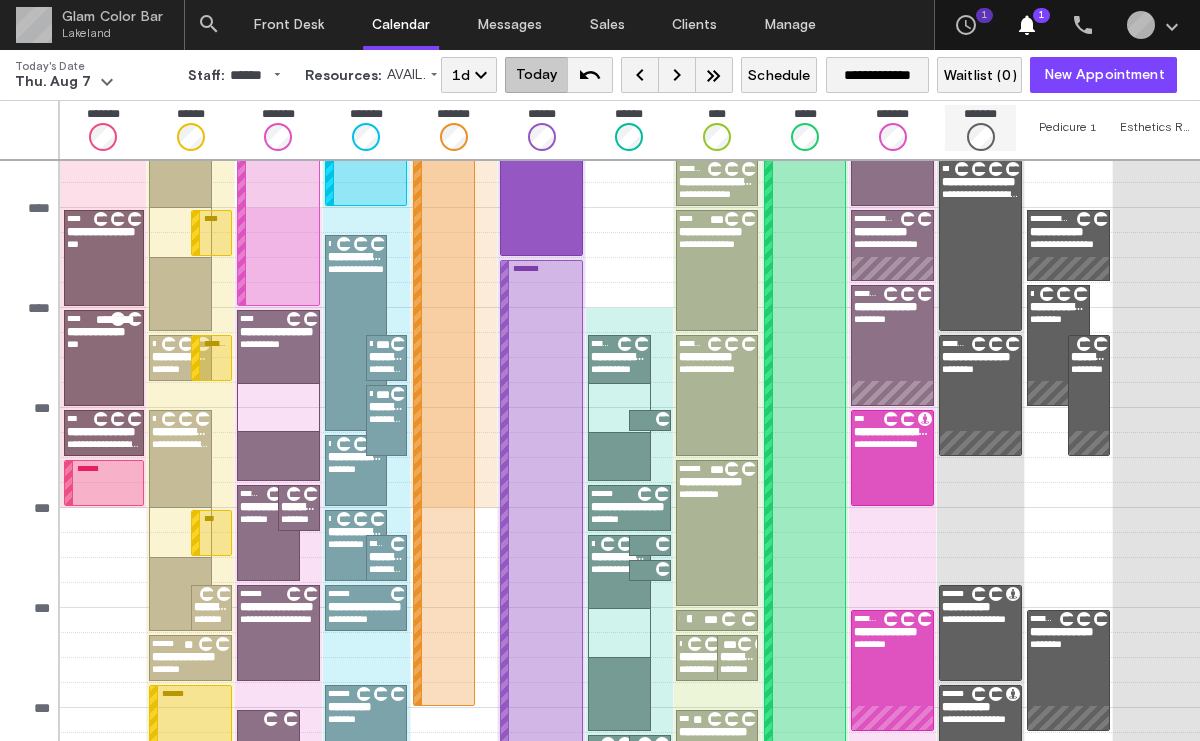 scroll, scrollTop: 230, scrollLeft: 0, axis: vertical 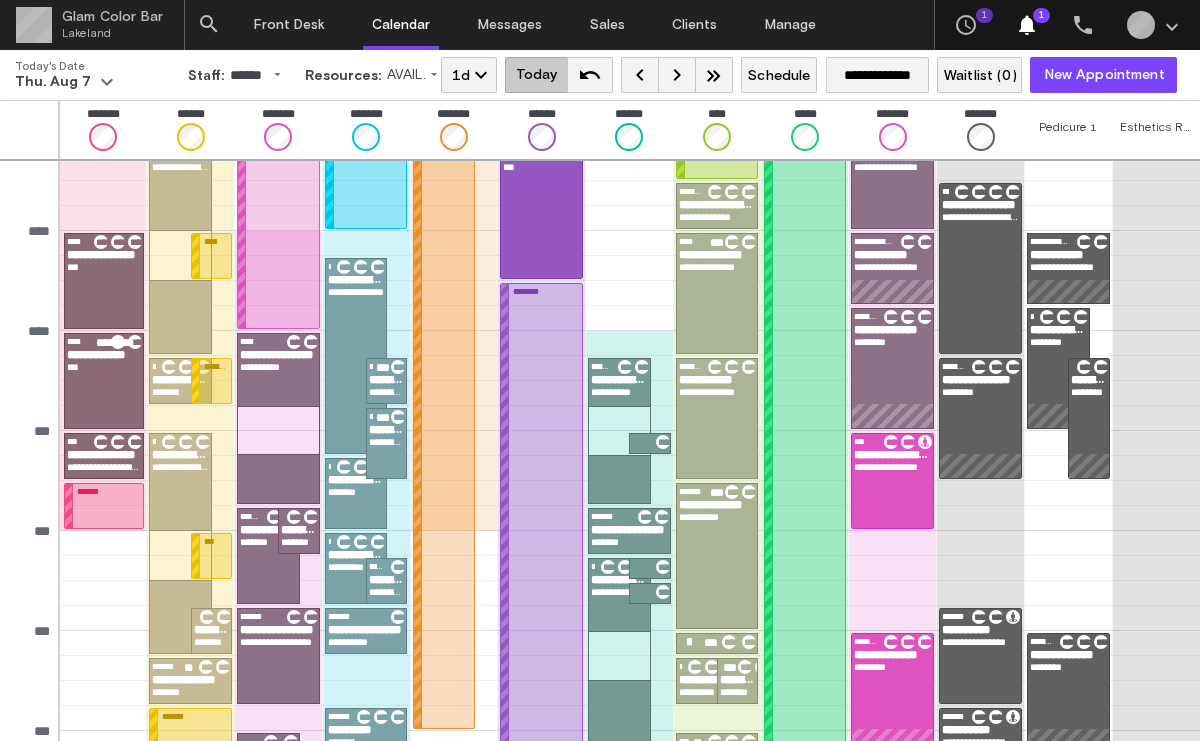 click on "keyboard_arrow_right" at bounding box center [677, 75] 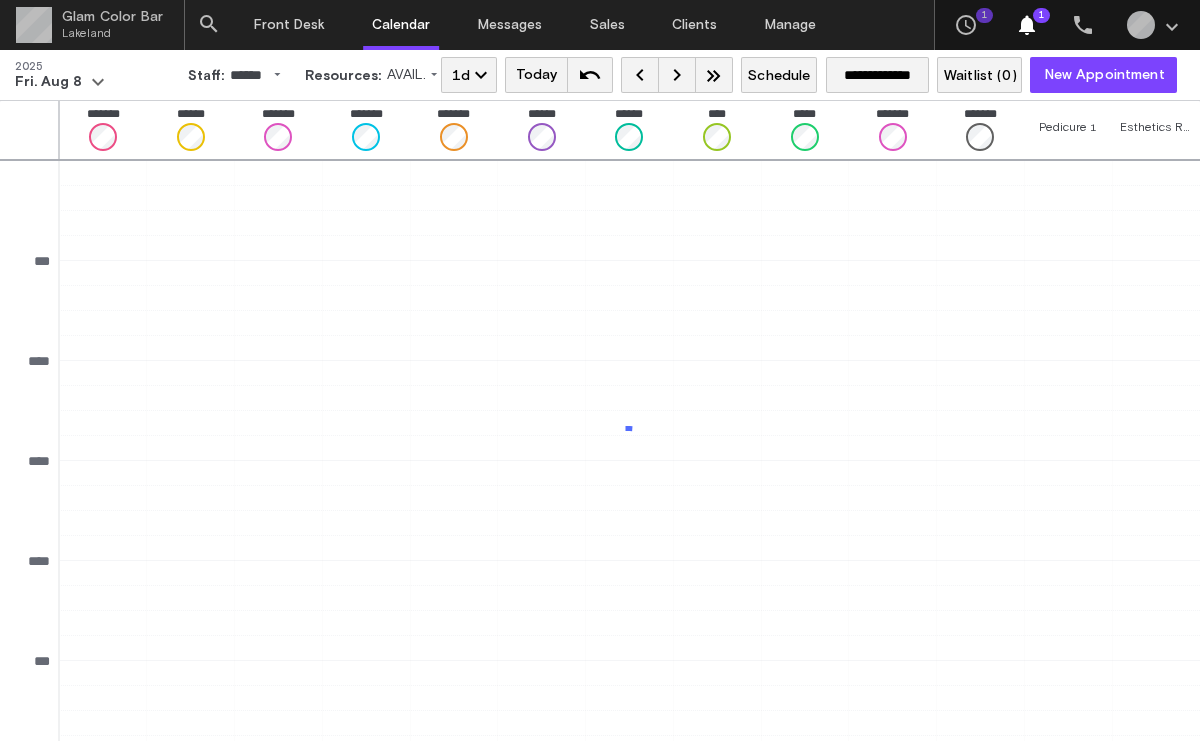 scroll, scrollTop: 526, scrollLeft: 0, axis: vertical 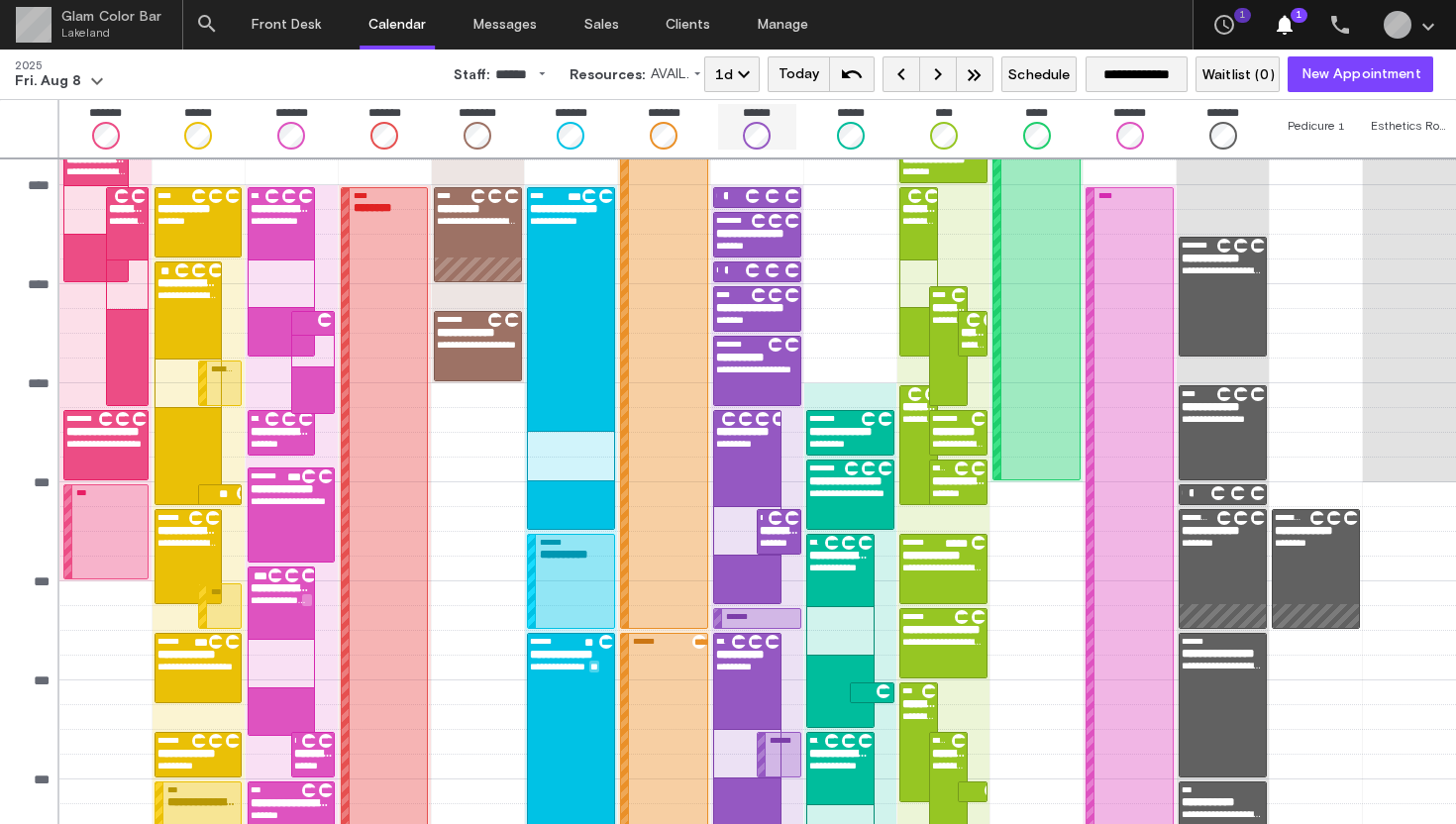 click on "******" at bounding box center [757, 127] 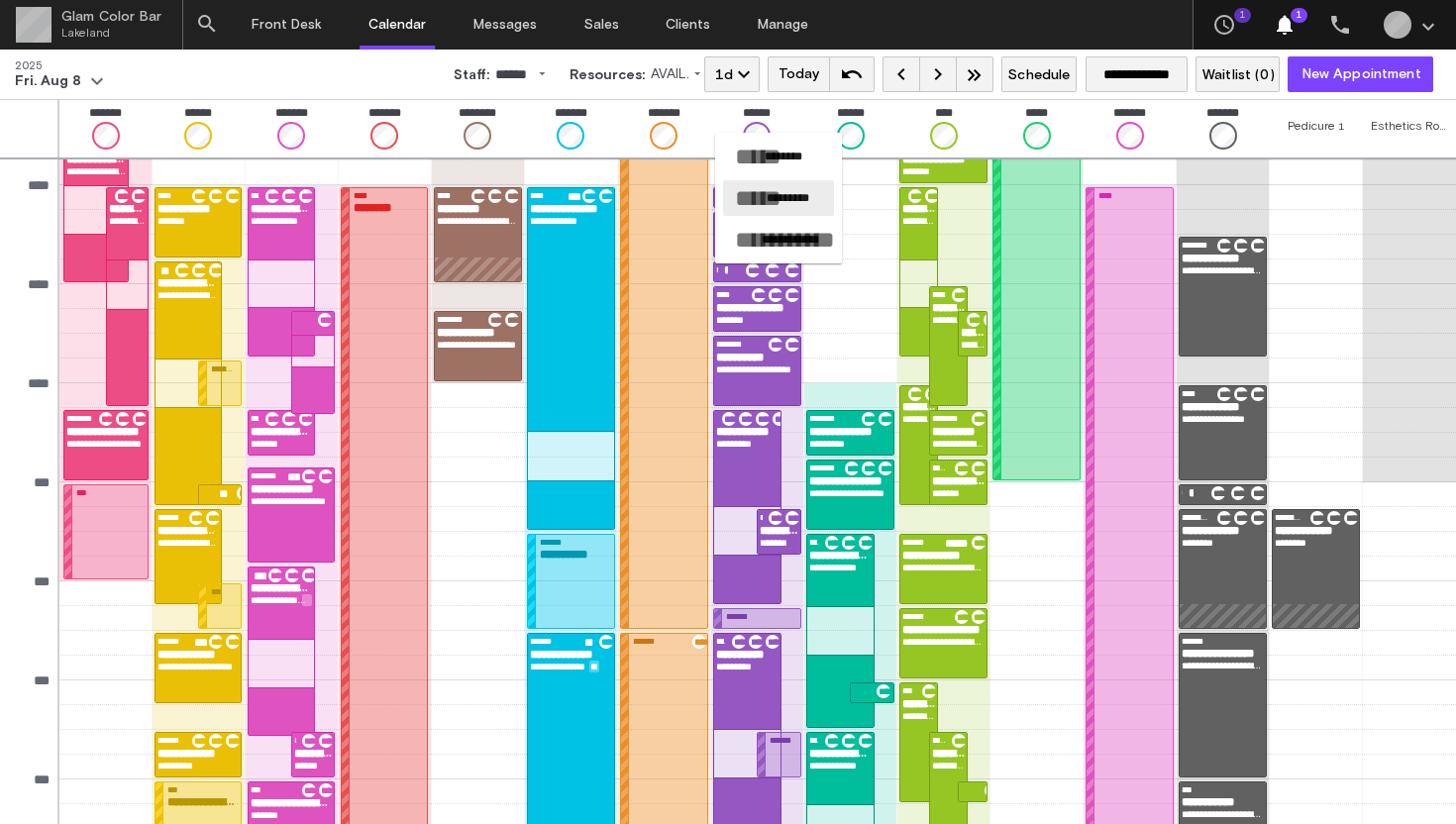 click on "*********" at bounding box center (787, 198) 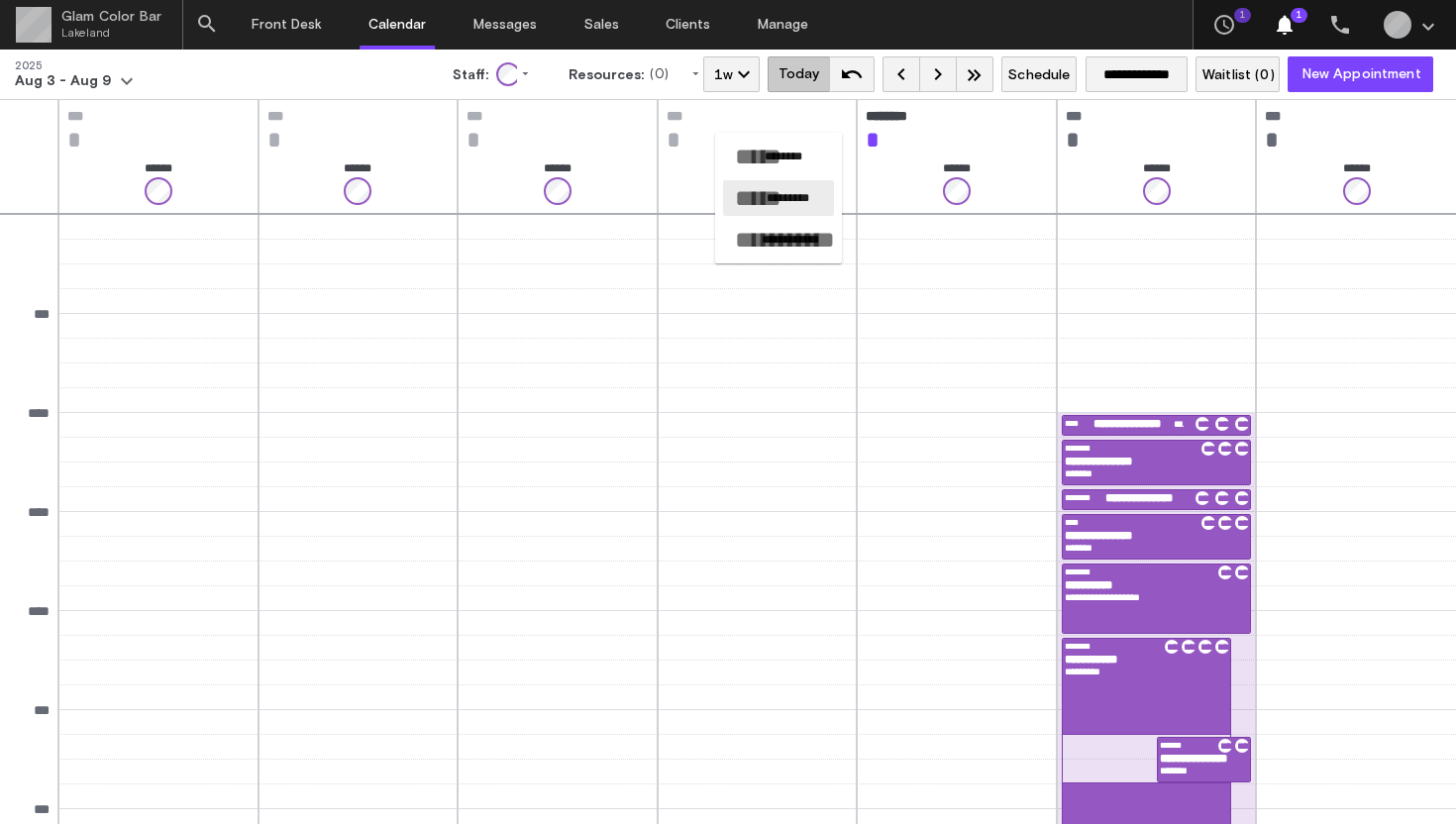 scroll, scrollTop: 677, scrollLeft: 0, axis: vertical 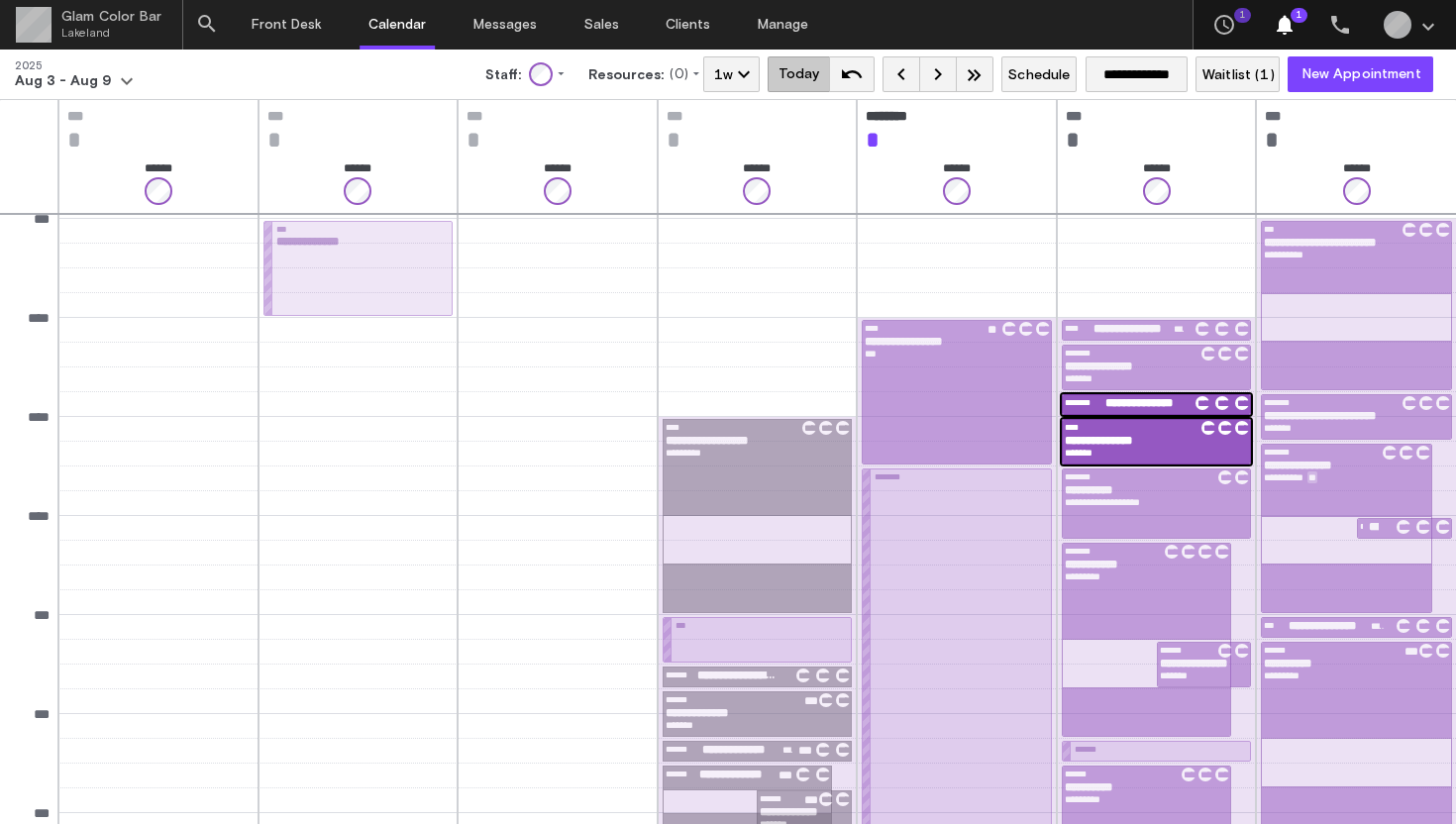 click on "*******" at bounding box center [1157, 453] 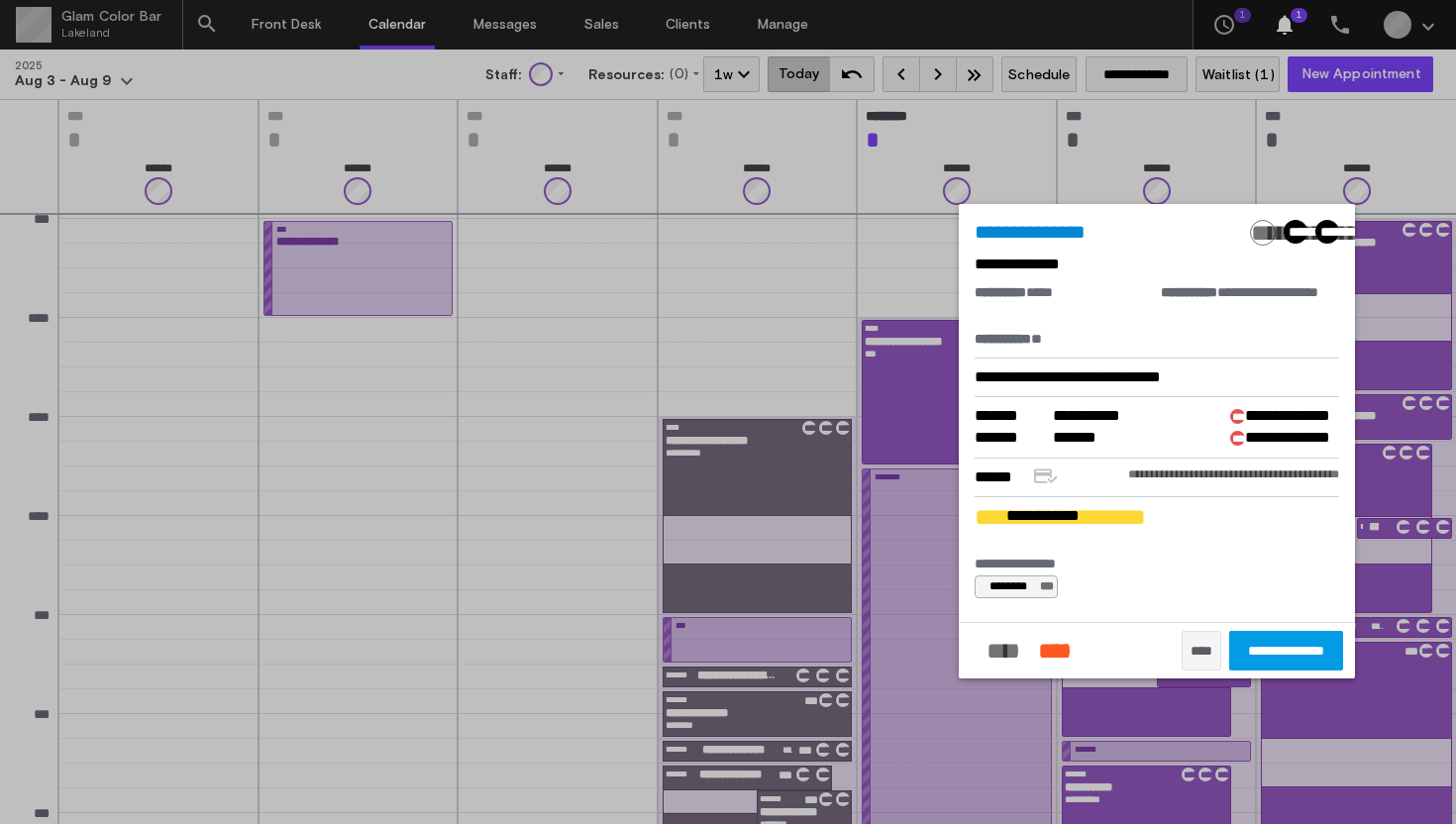 click at bounding box center (728, 412) 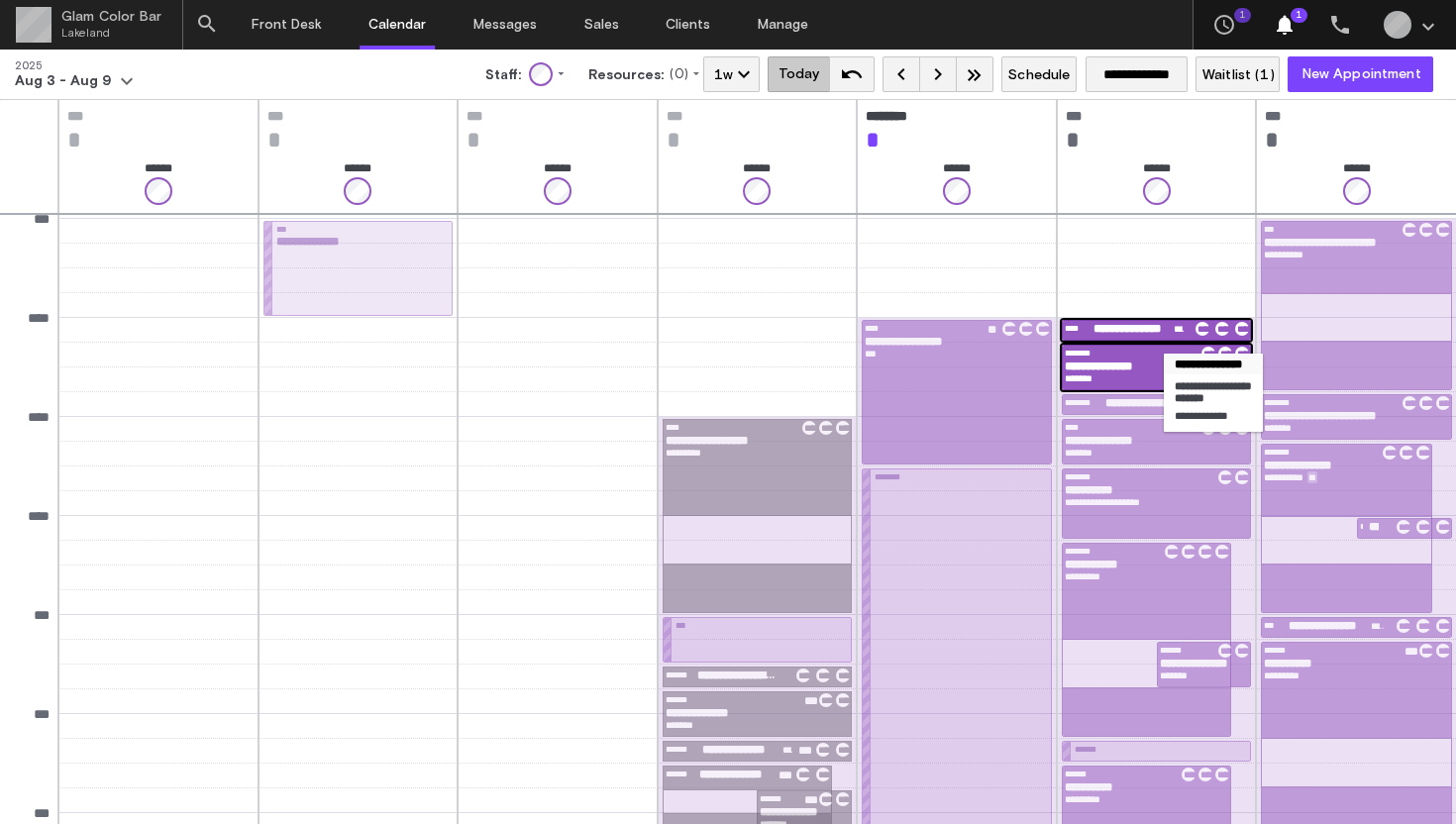 click on "*******" at bounding box center (1130, 354) 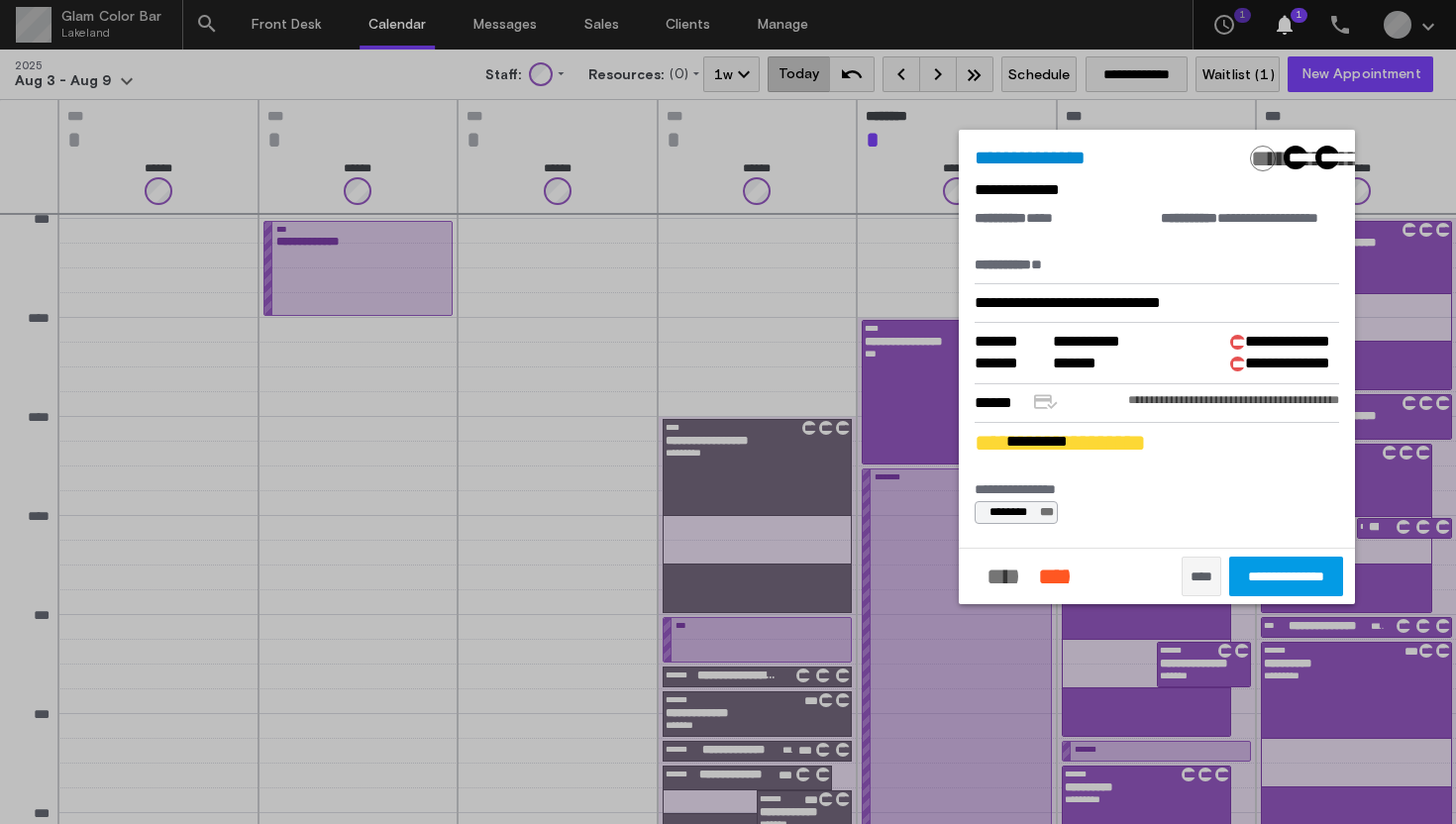 click at bounding box center (728, 412) 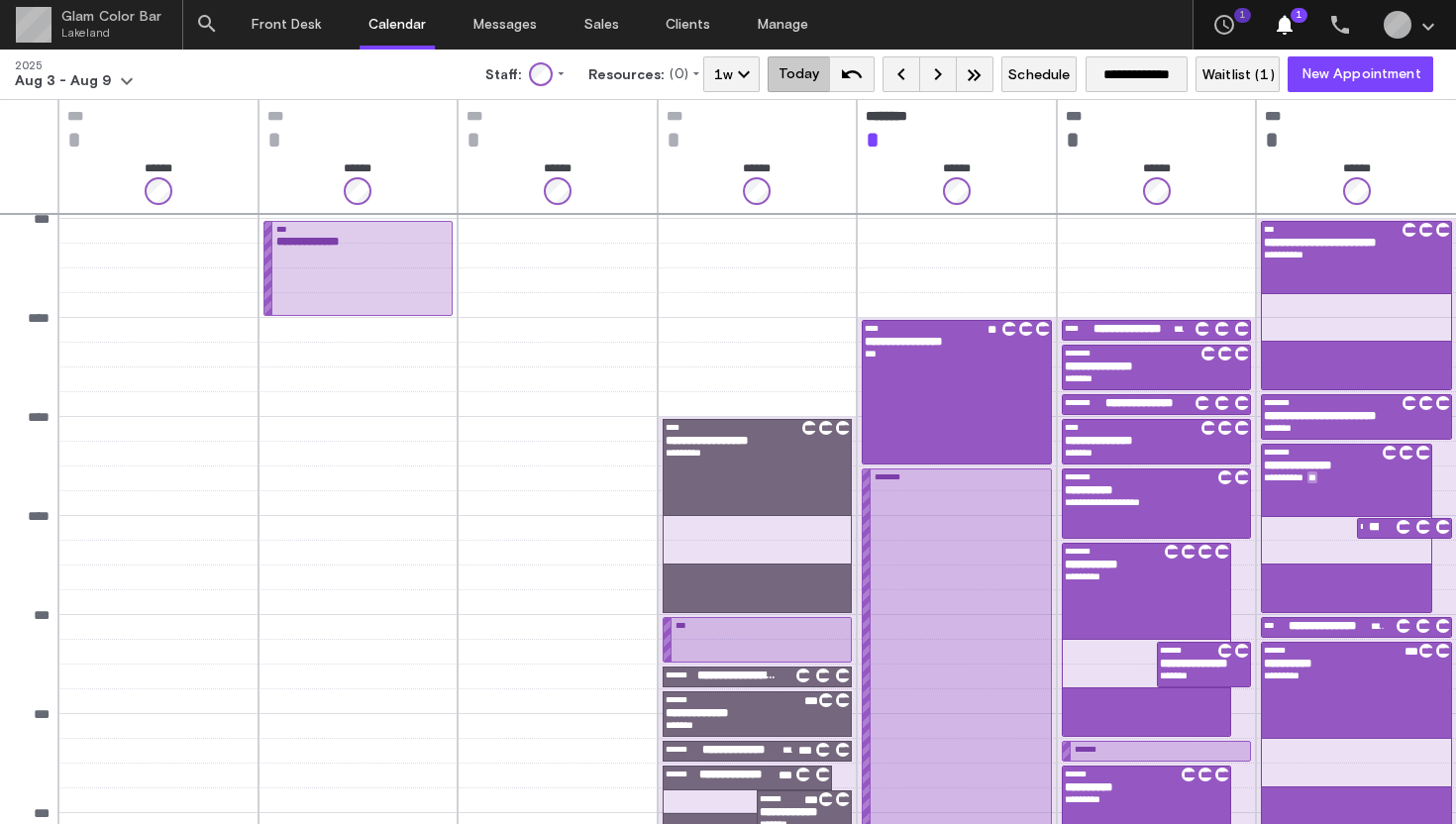 click on "keyboard_arrow_right" at bounding box center [938, 74] 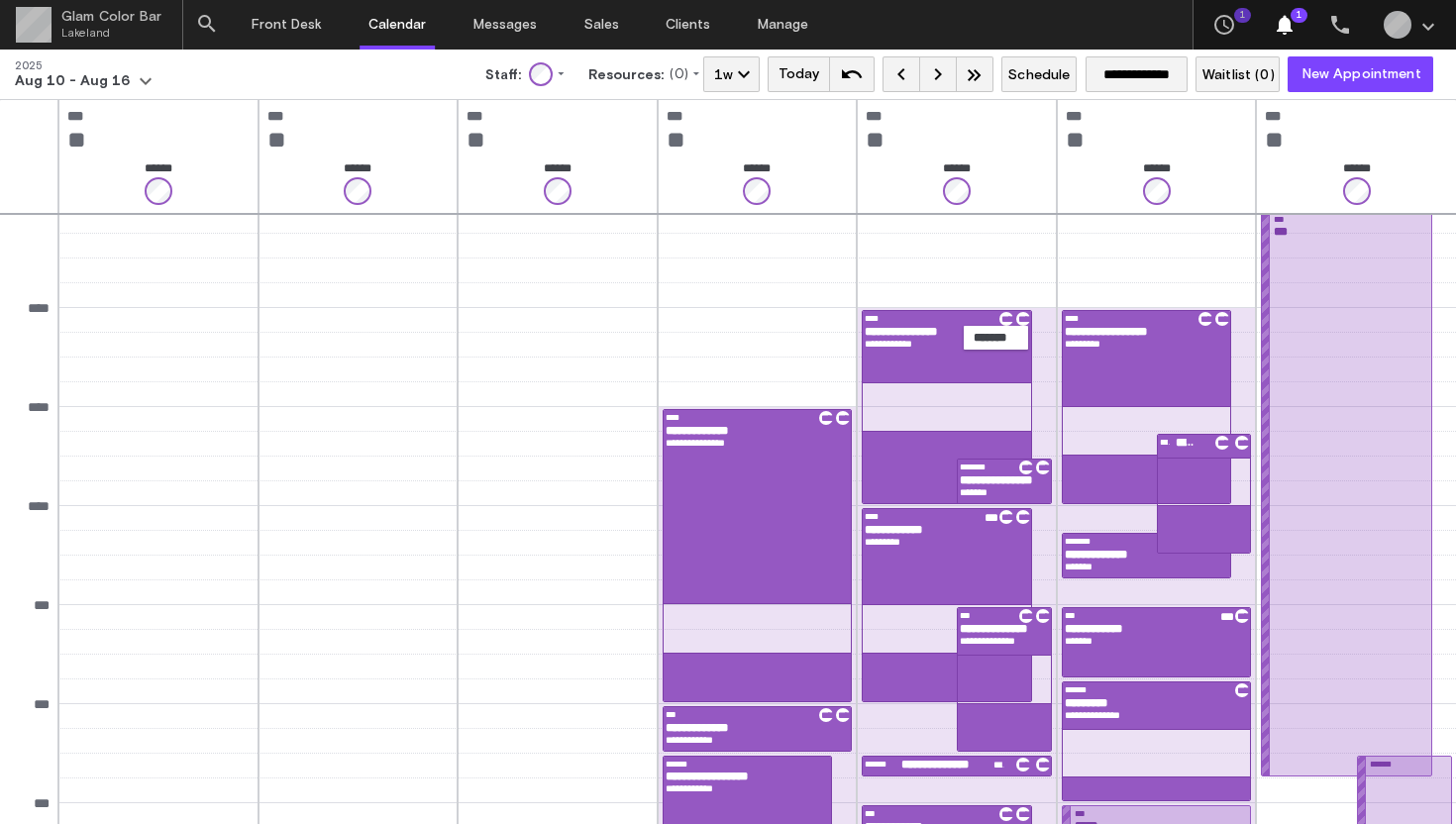 scroll, scrollTop: 109, scrollLeft: 0, axis: vertical 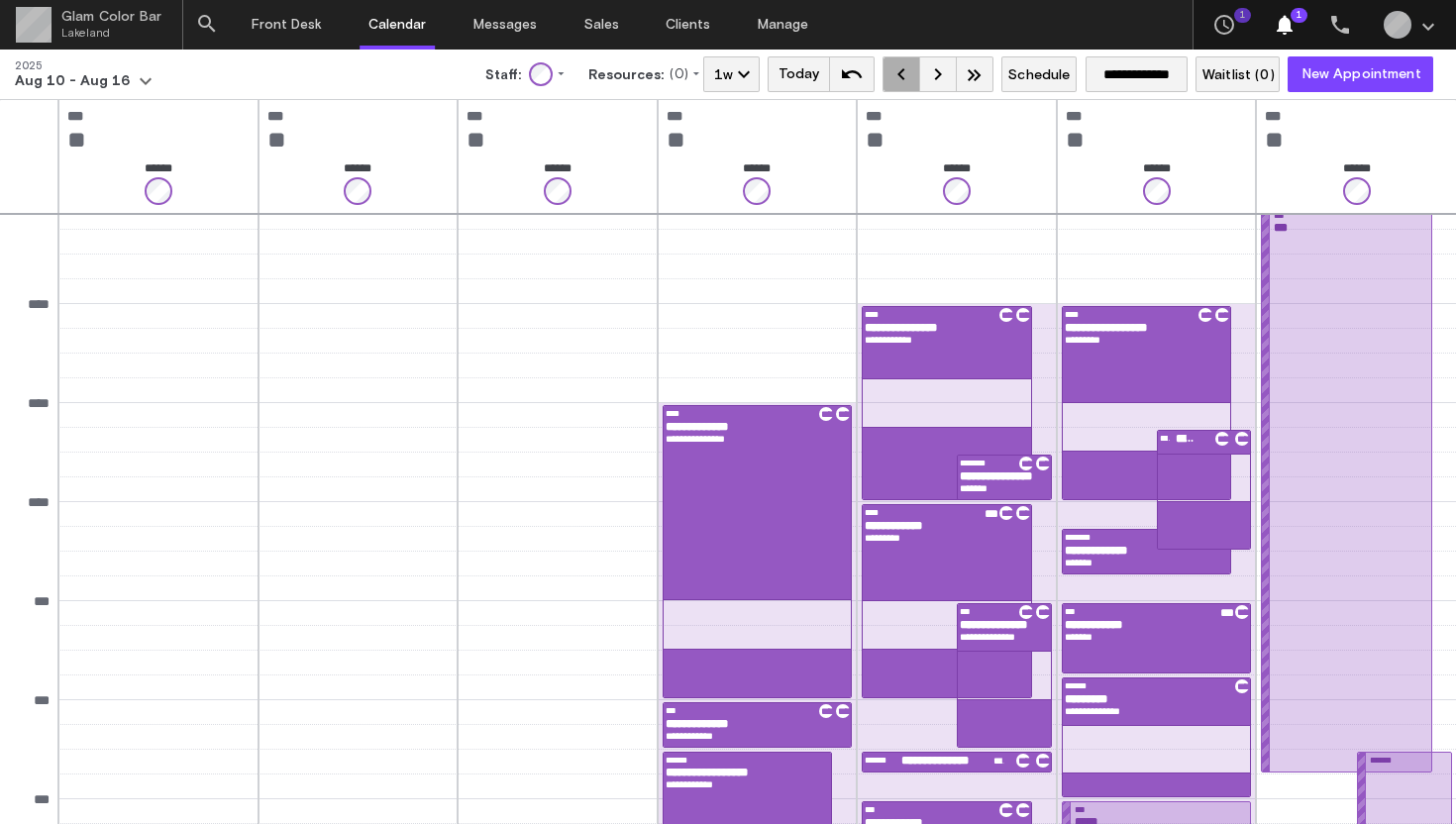 click on "keyboard_arrow_left" at bounding box center [901, 74] 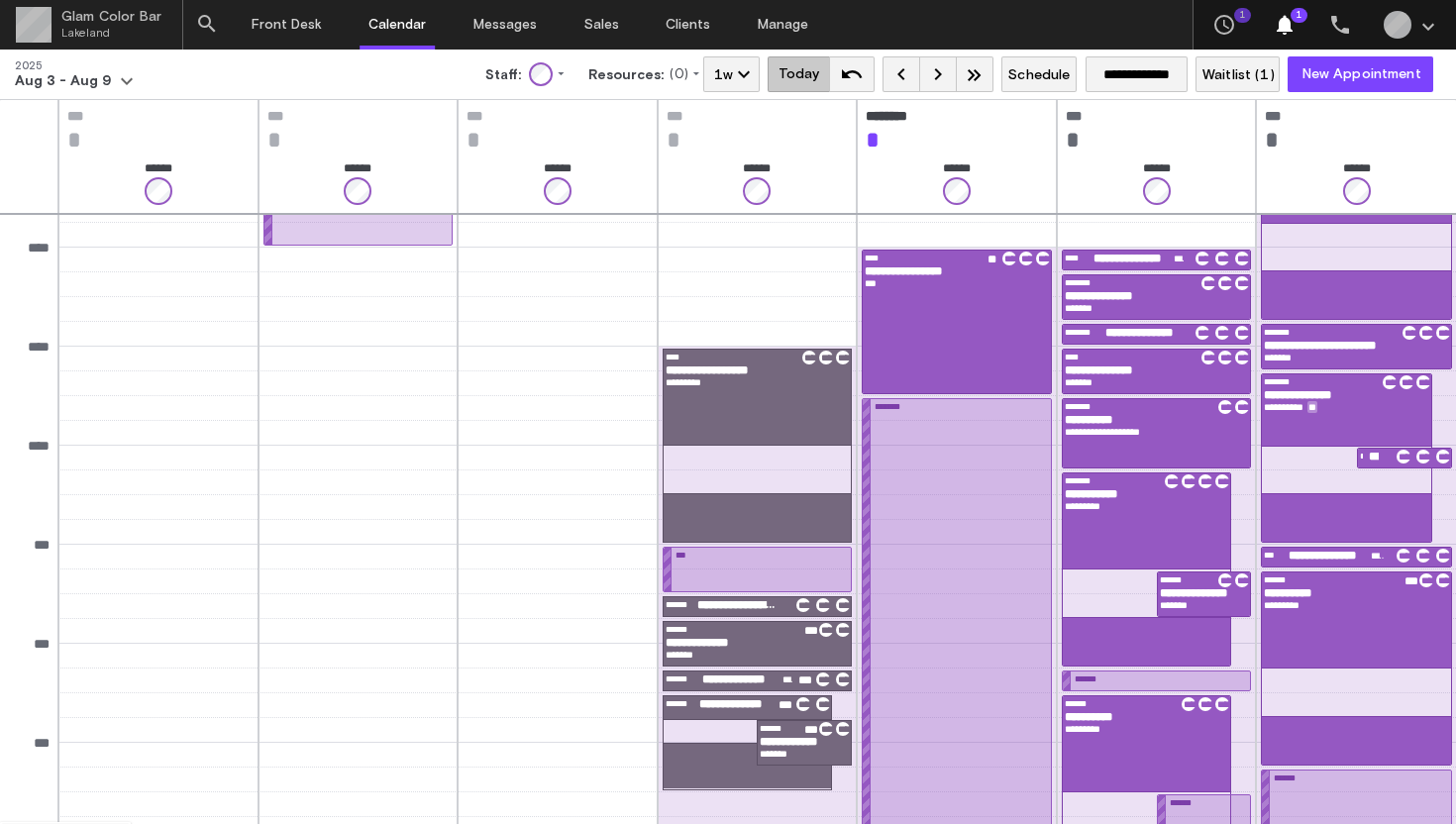 scroll, scrollTop: 260, scrollLeft: 0, axis: vertical 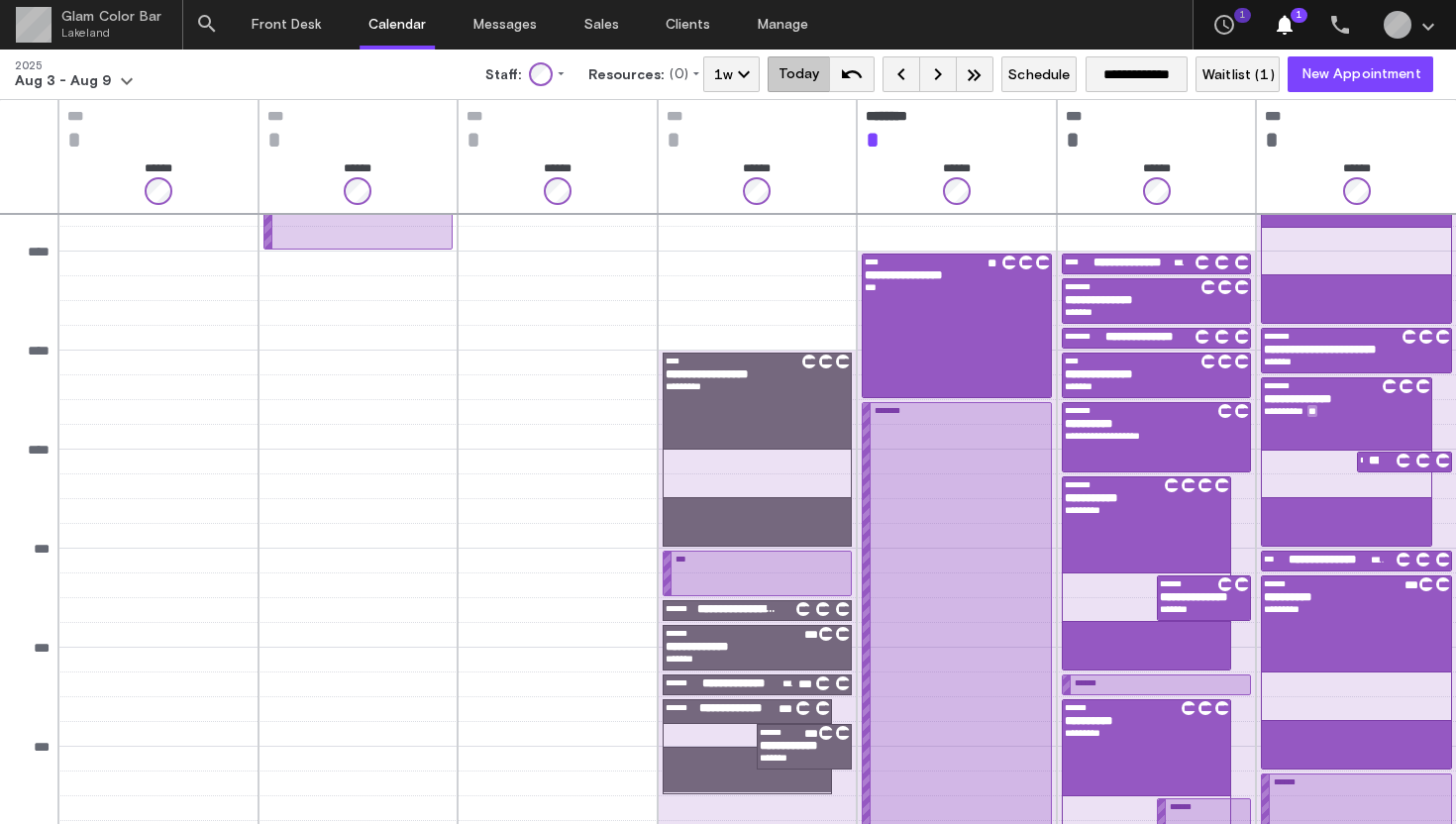 click on "keyboard_arrow_right" at bounding box center [938, 74] 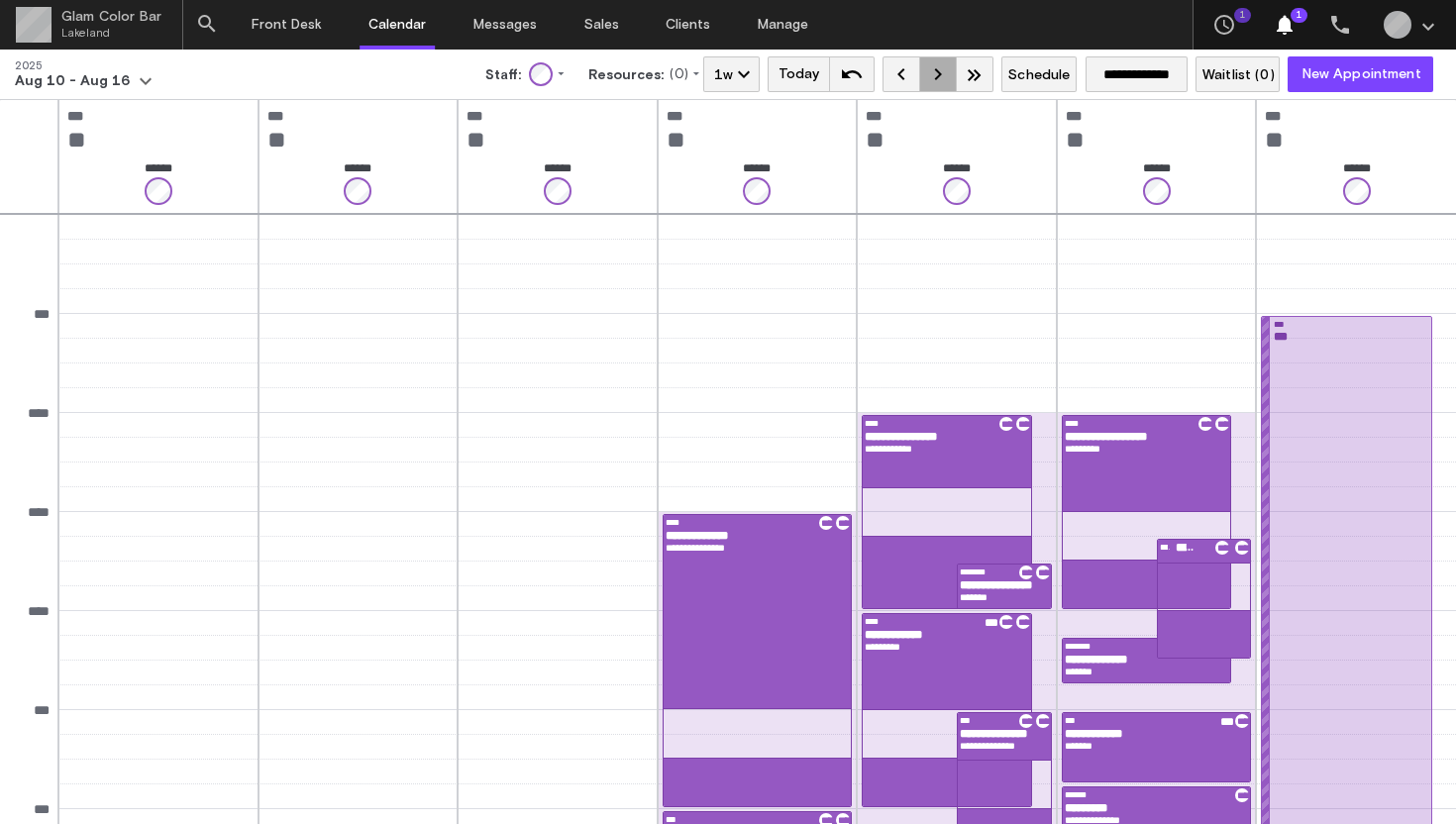 click on "keyboard_arrow_right" at bounding box center [938, 74] 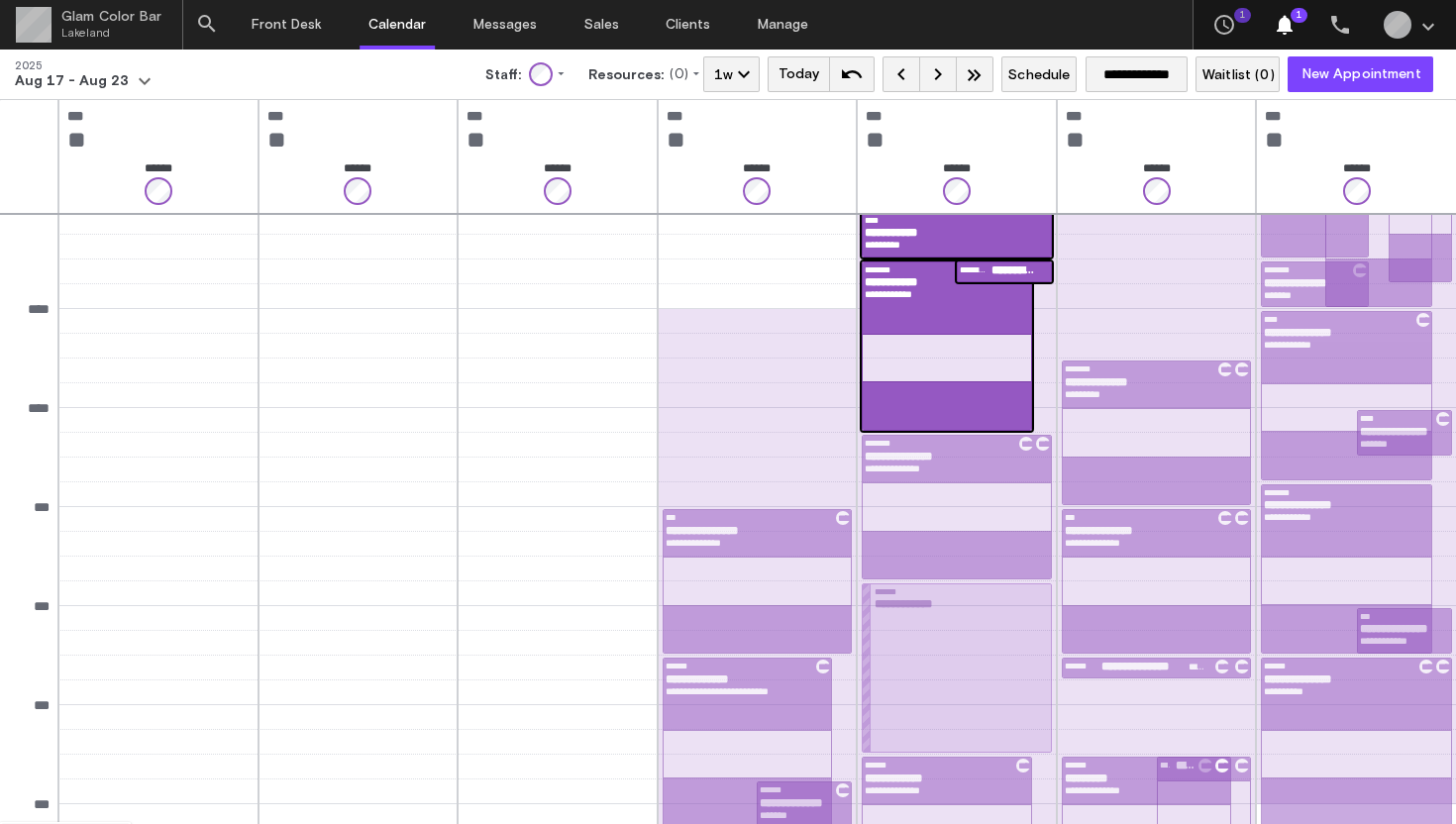 scroll, scrollTop: 195, scrollLeft: 0, axis: vertical 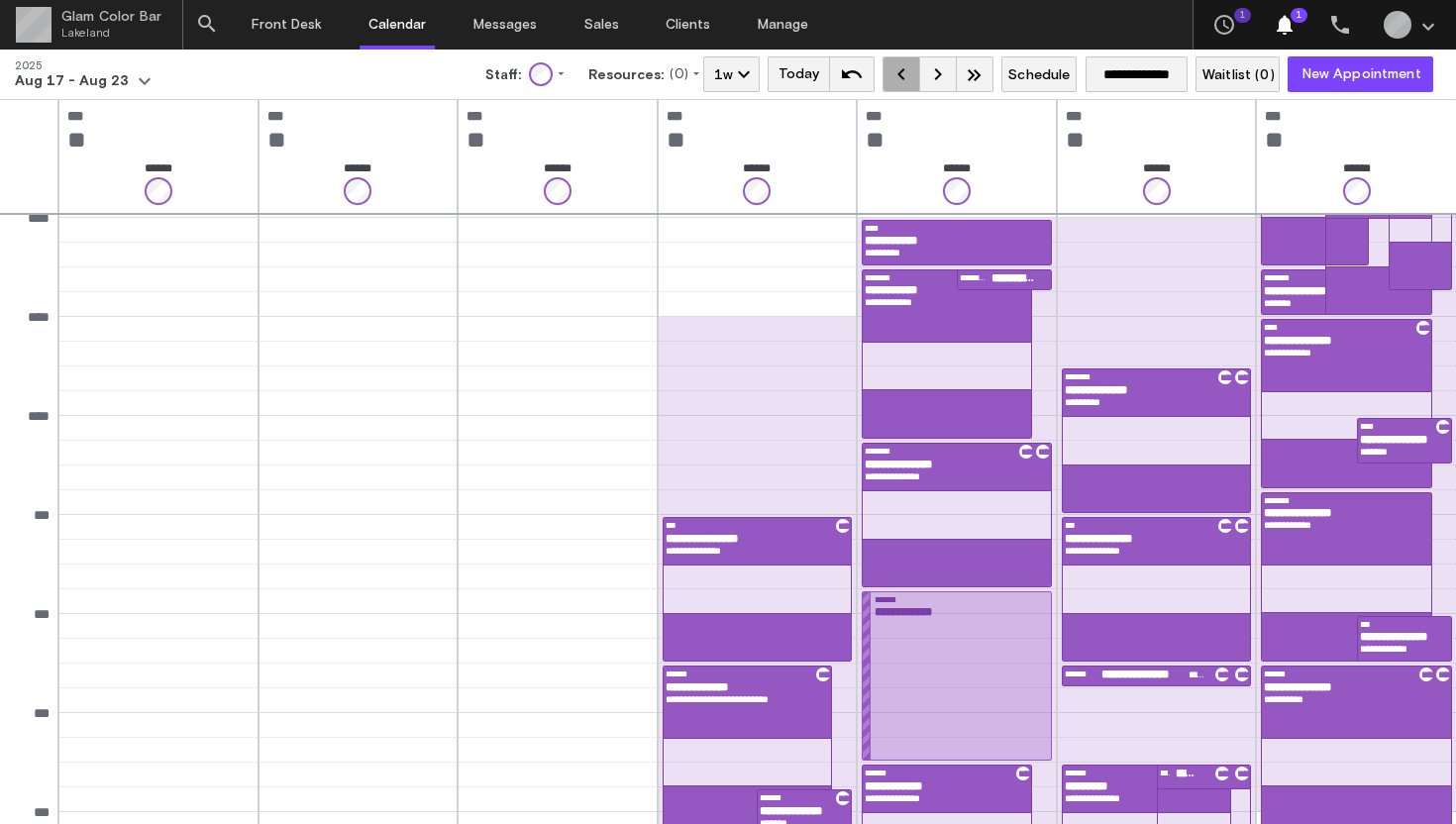 click on "keyboard_arrow_left" at bounding box center [901, 74] 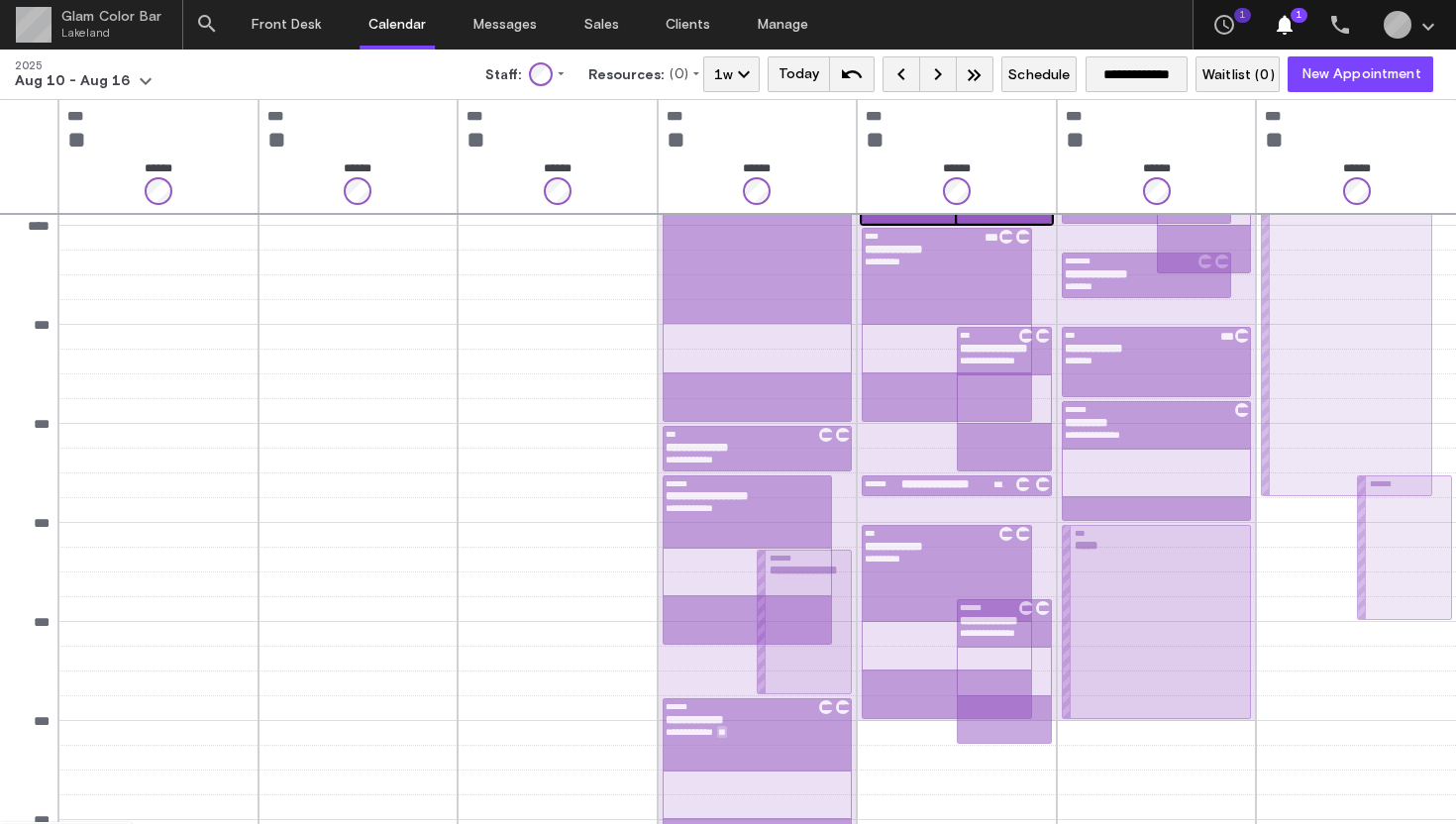 scroll, scrollTop: 390, scrollLeft: 0, axis: vertical 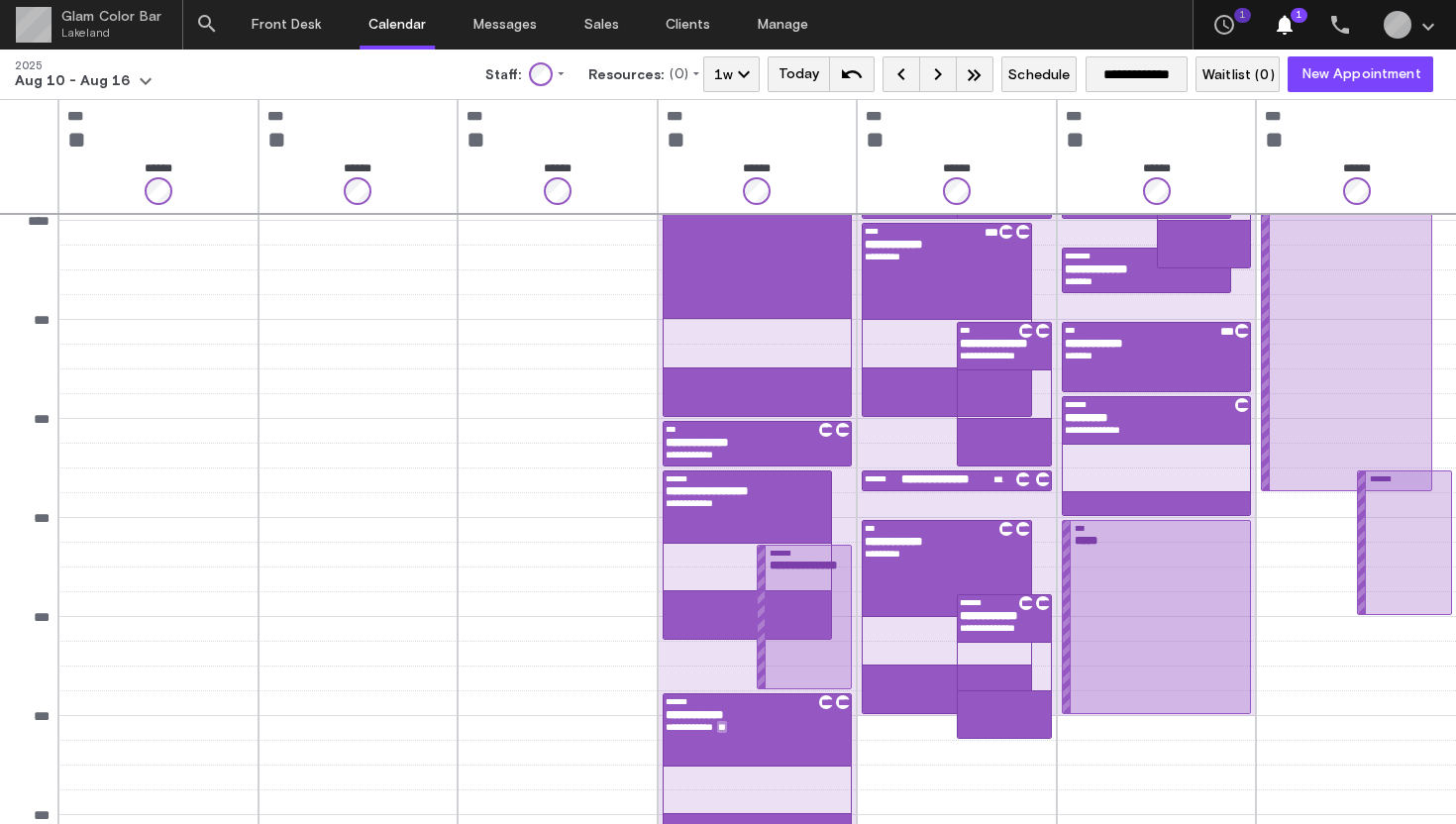 click on "keyboard_arrow_left" at bounding box center [901, 74] 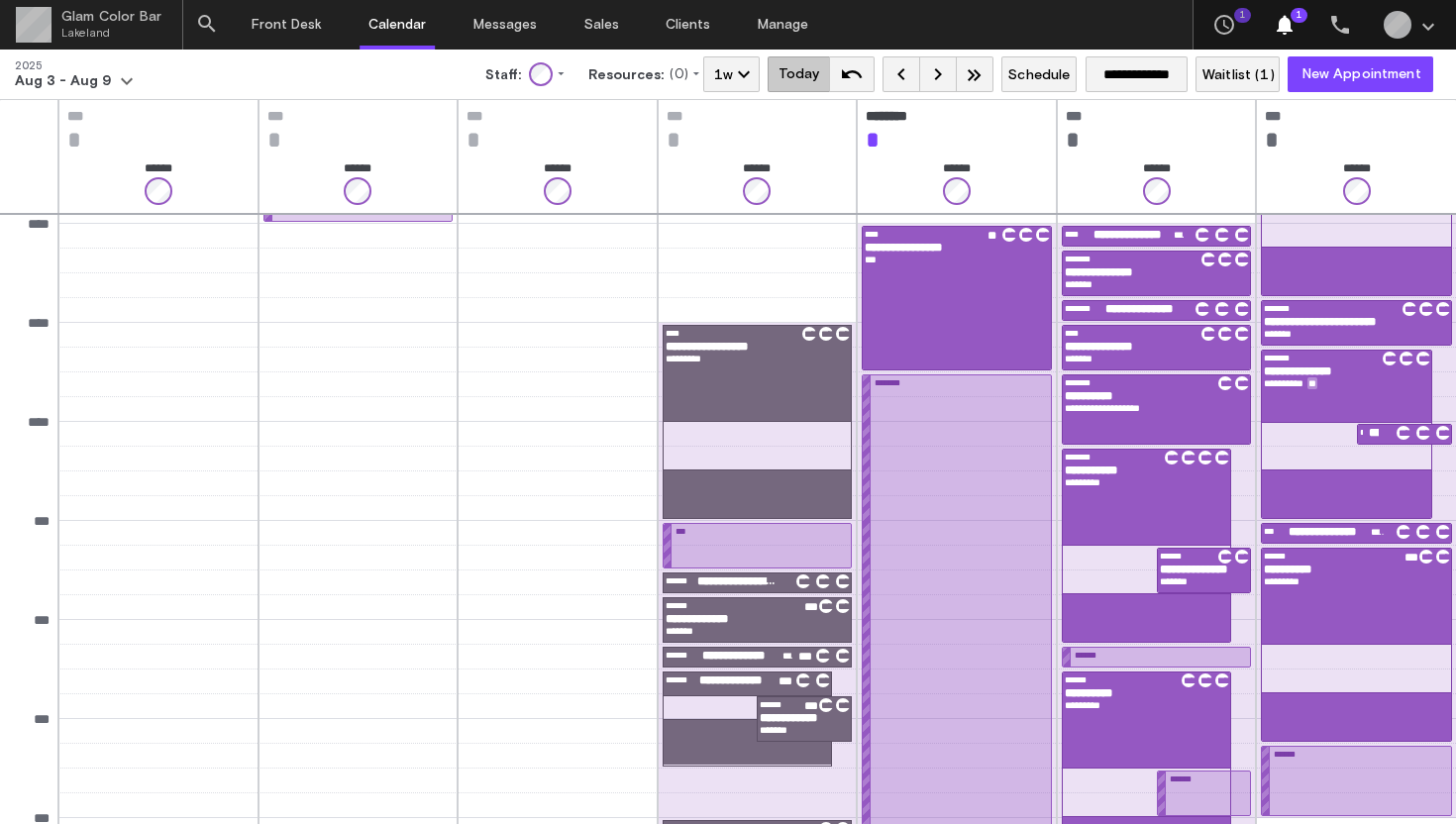 scroll, scrollTop: 275, scrollLeft: 0, axis: vertical 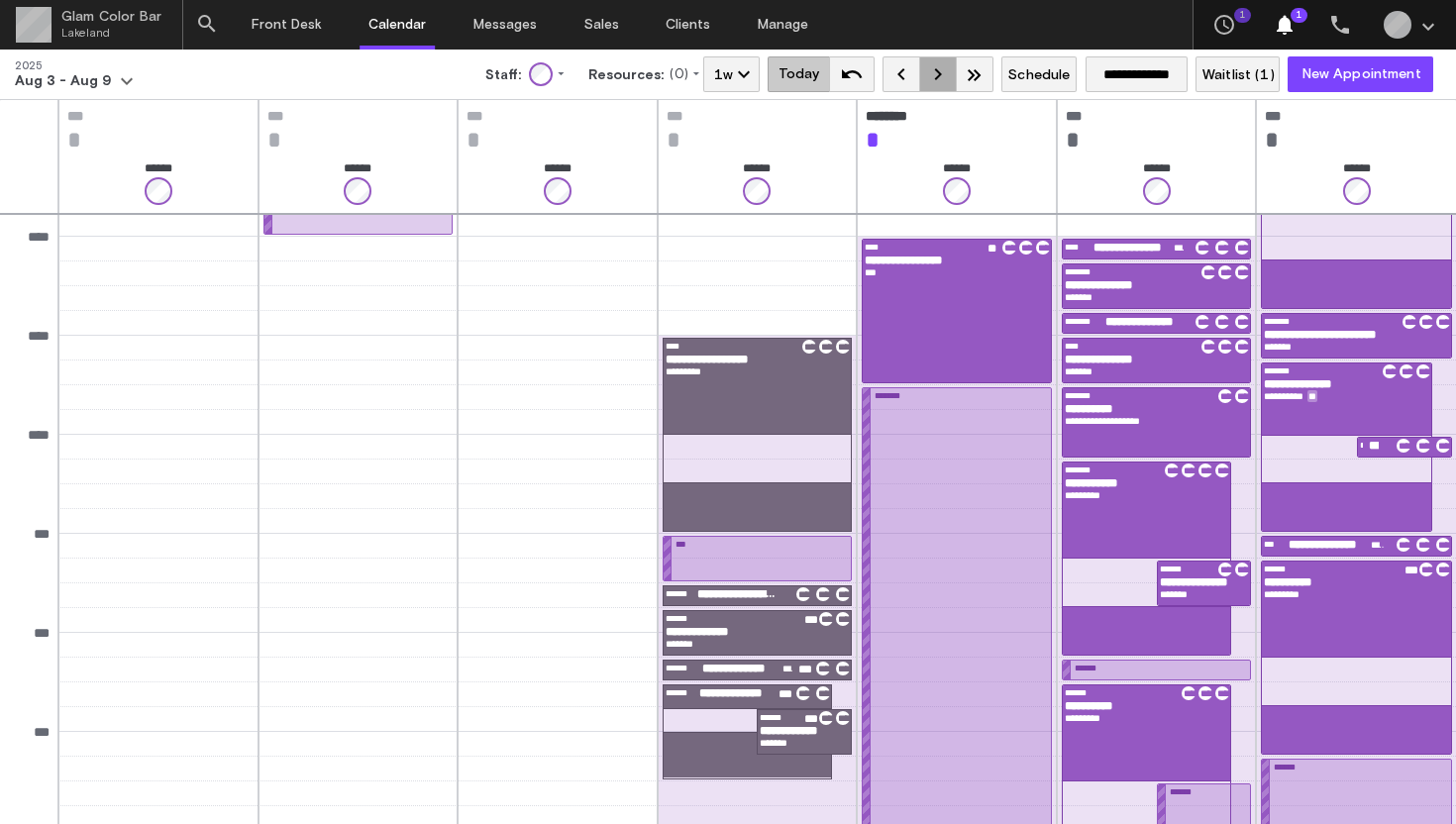 click on "keyboard_arrow_right" at bounding box center [938, 74] 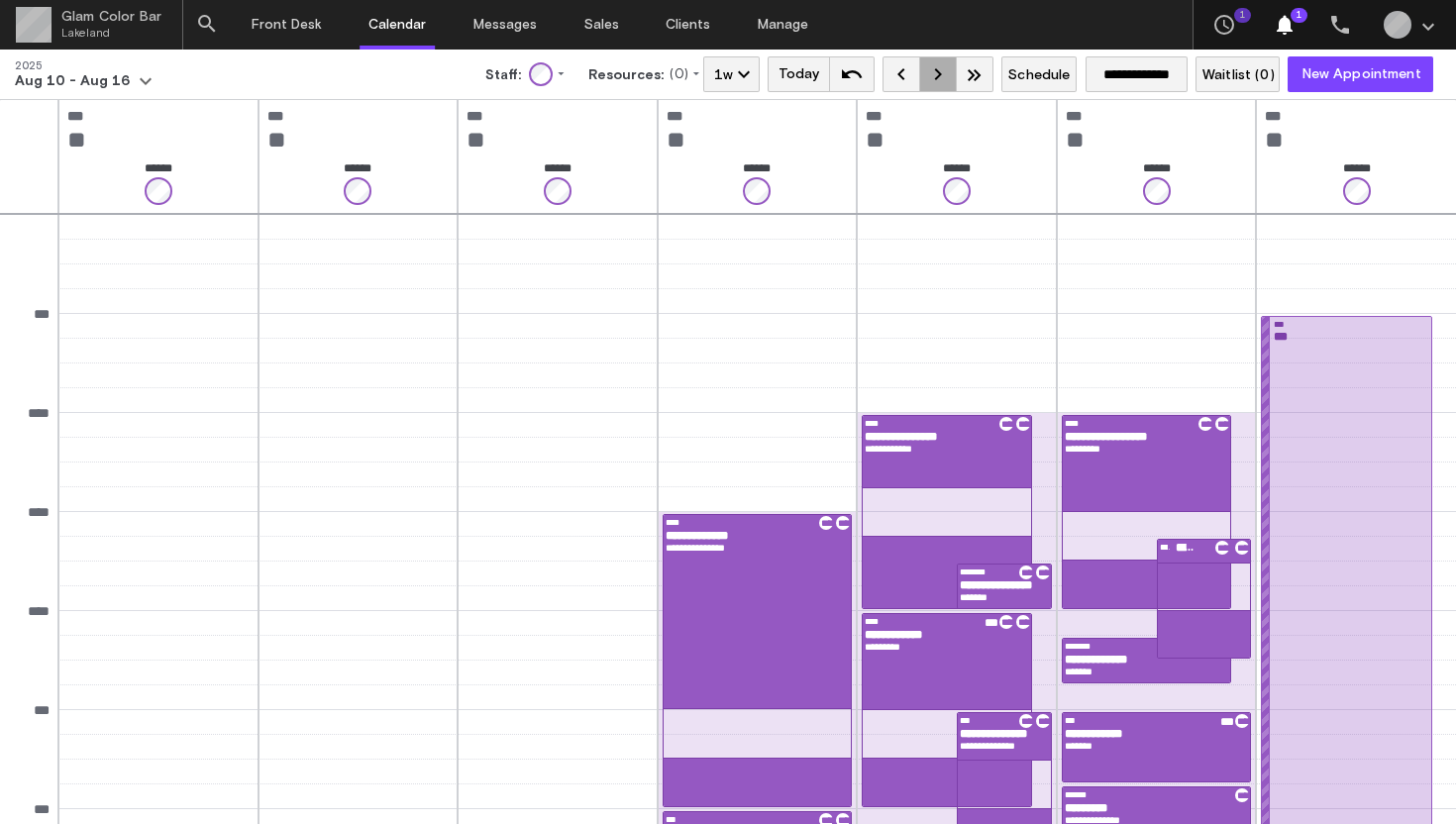 click on "keyboard_arrow_right" at bounding box center (938, 74) 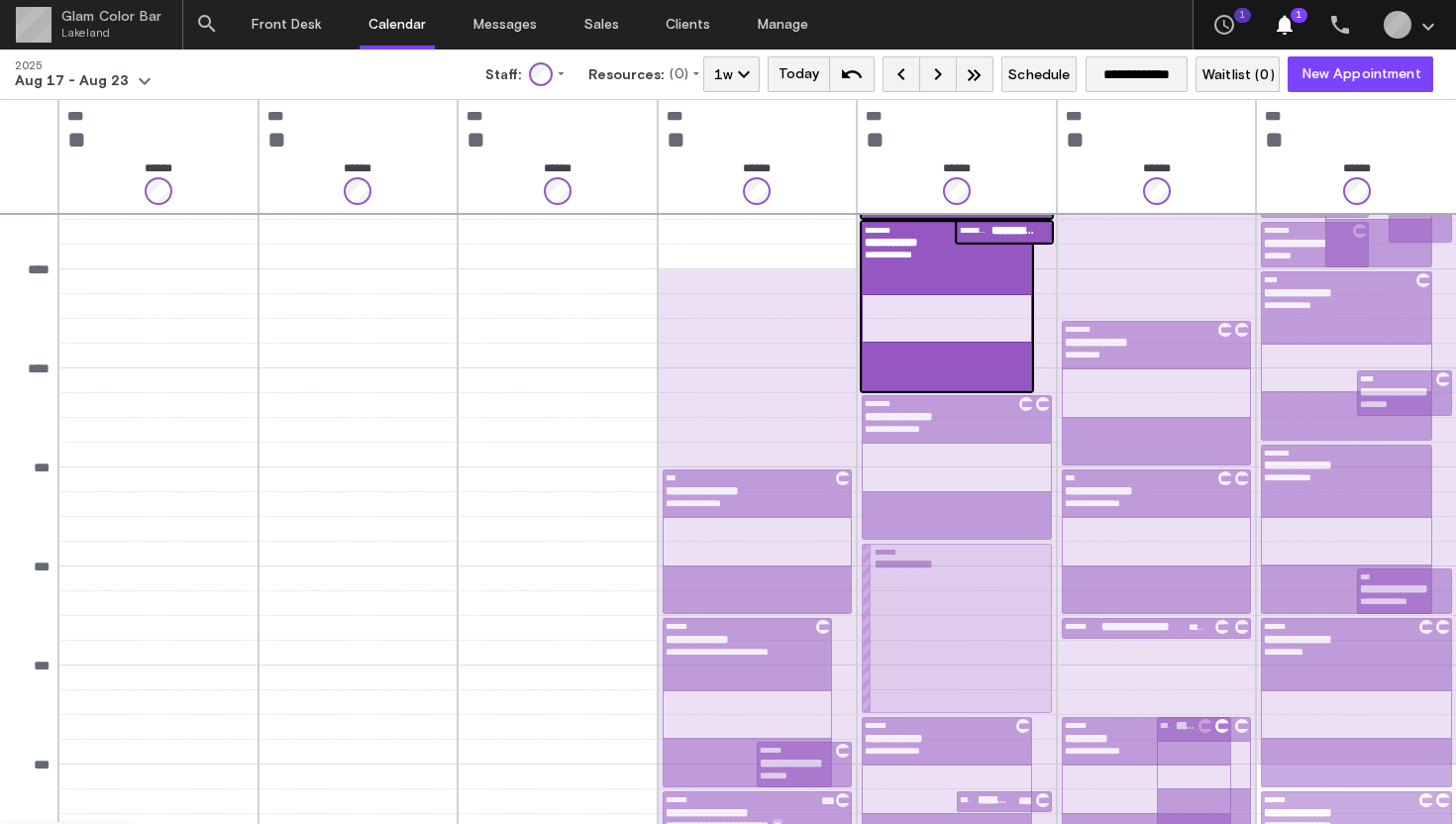 scroll, scrollTop: 192, scrollLeft: 0, axis: vertical 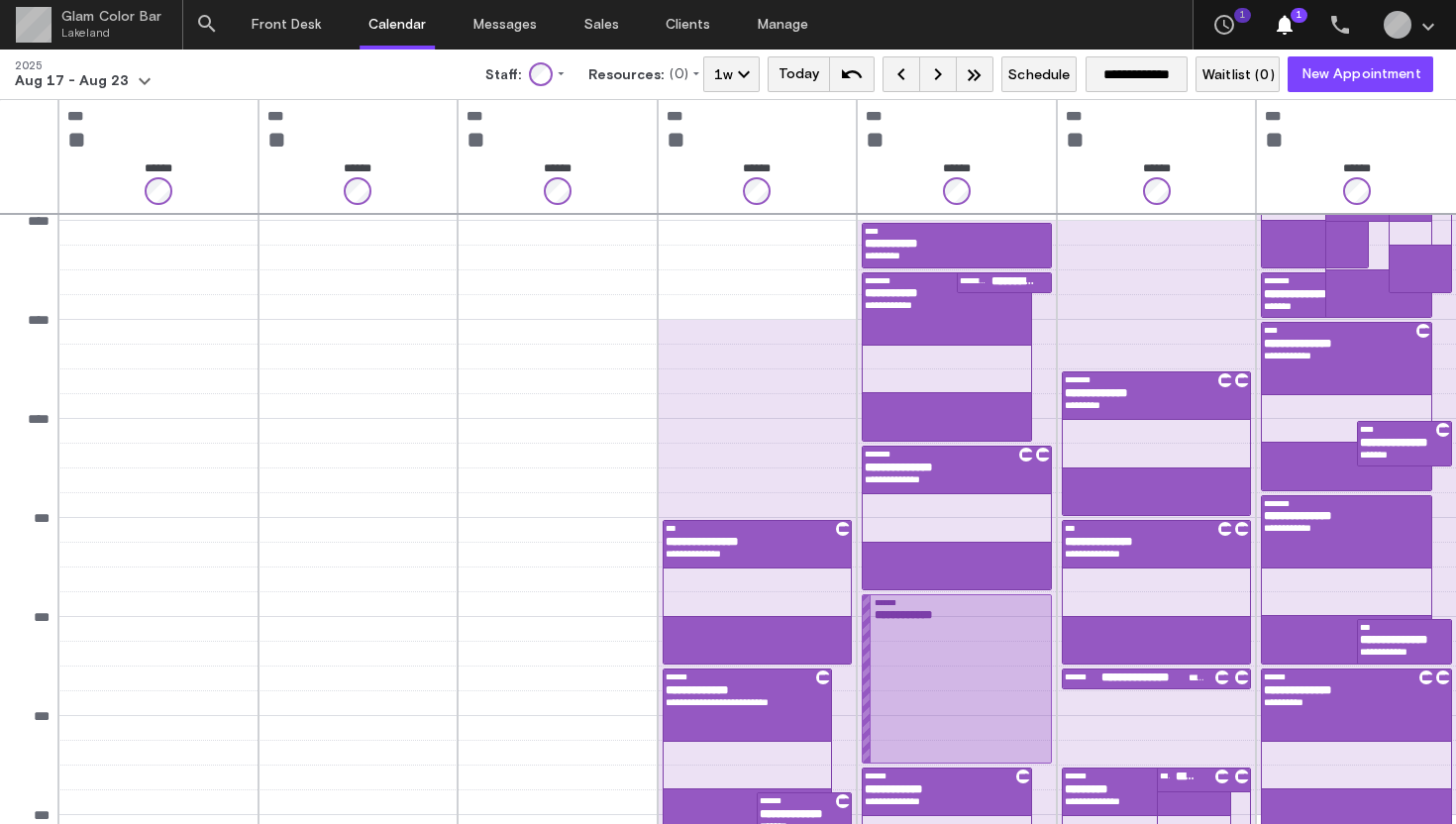 click on "keyboard_arrow_left" at bounding box center (901, 74) 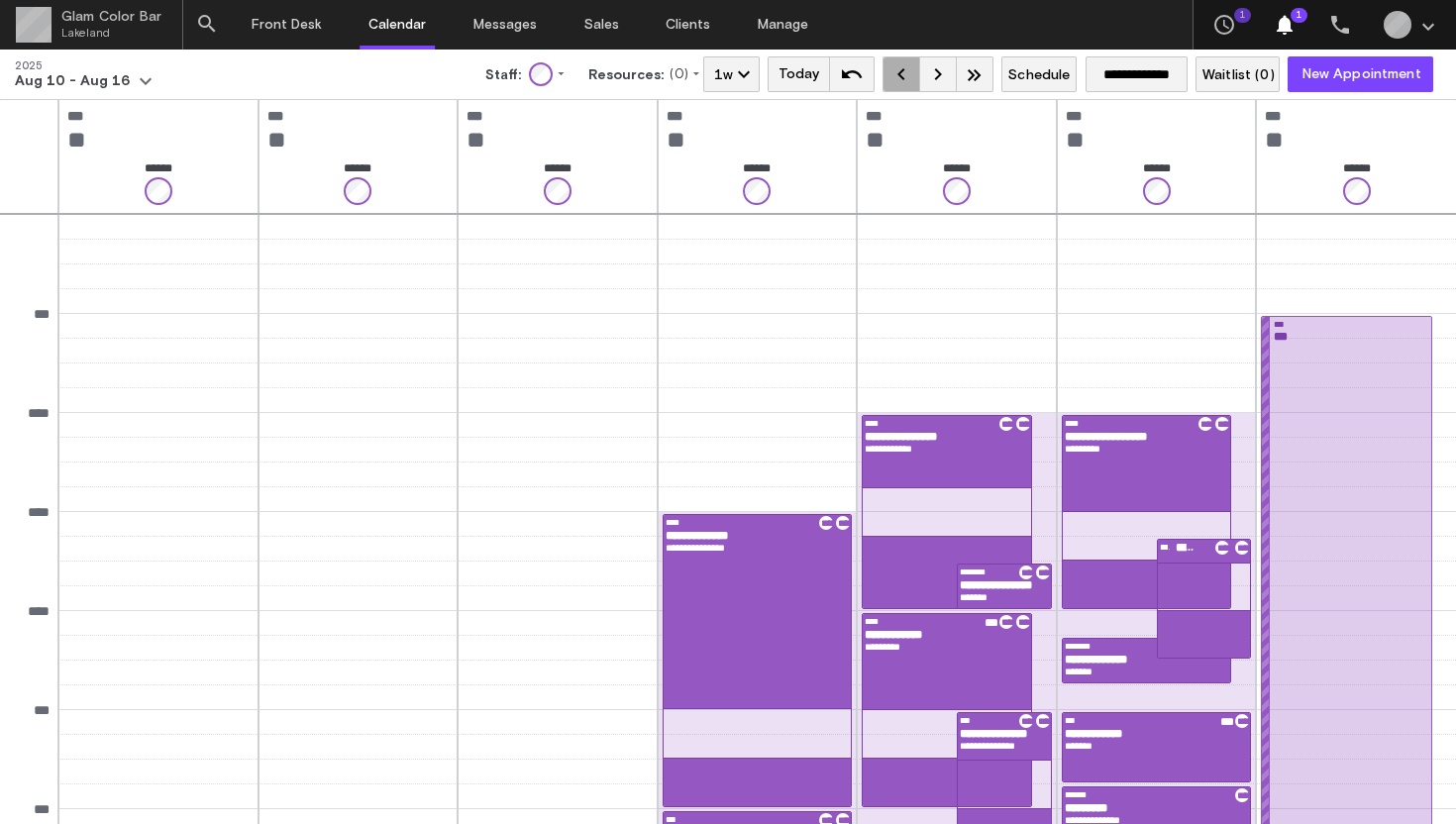 click on "keyboard_arrow_left" at bounding box center [901, 74] 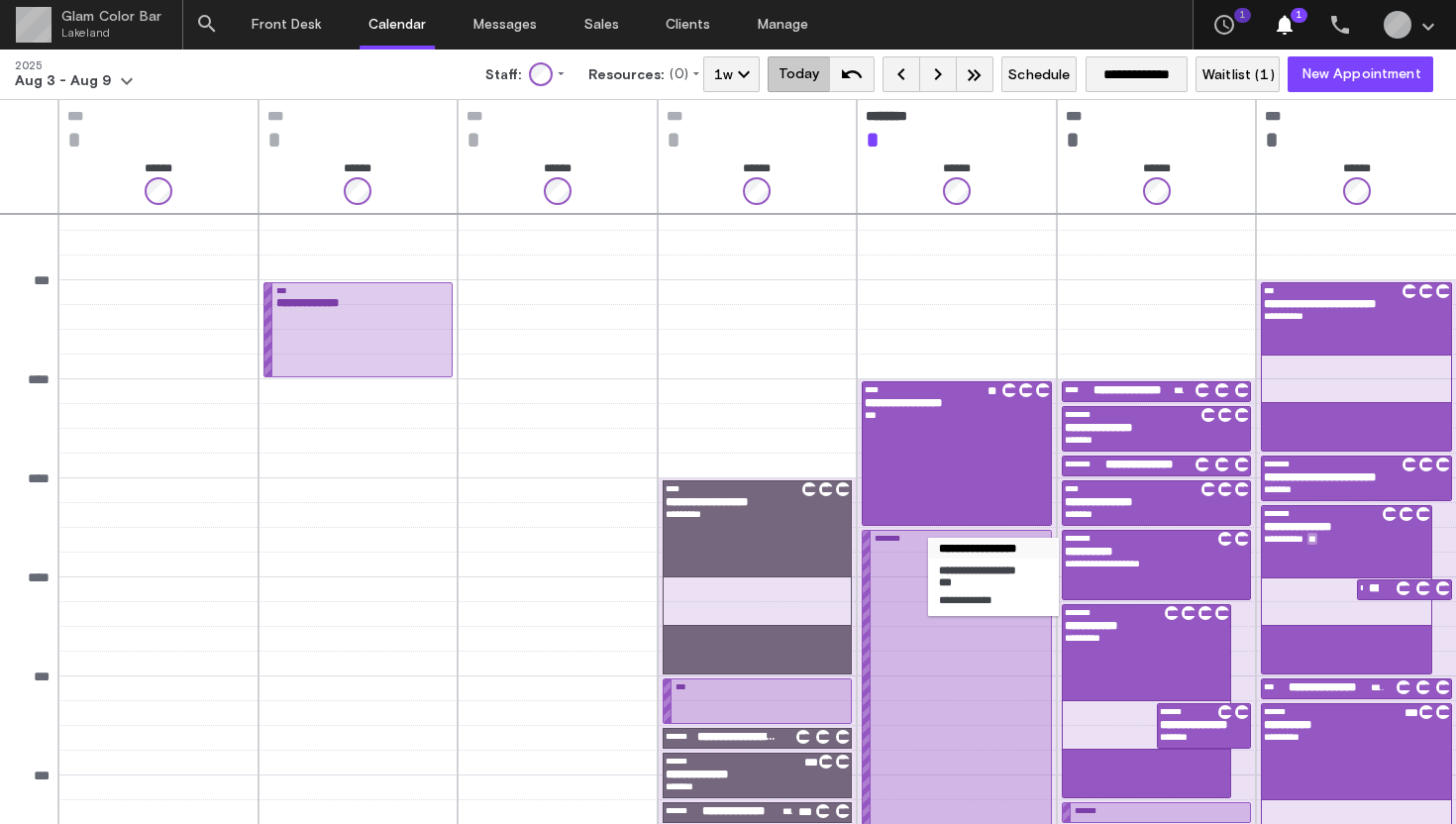 scroll, scrollTop: 139, scrollLeft: 0, axis: vertical 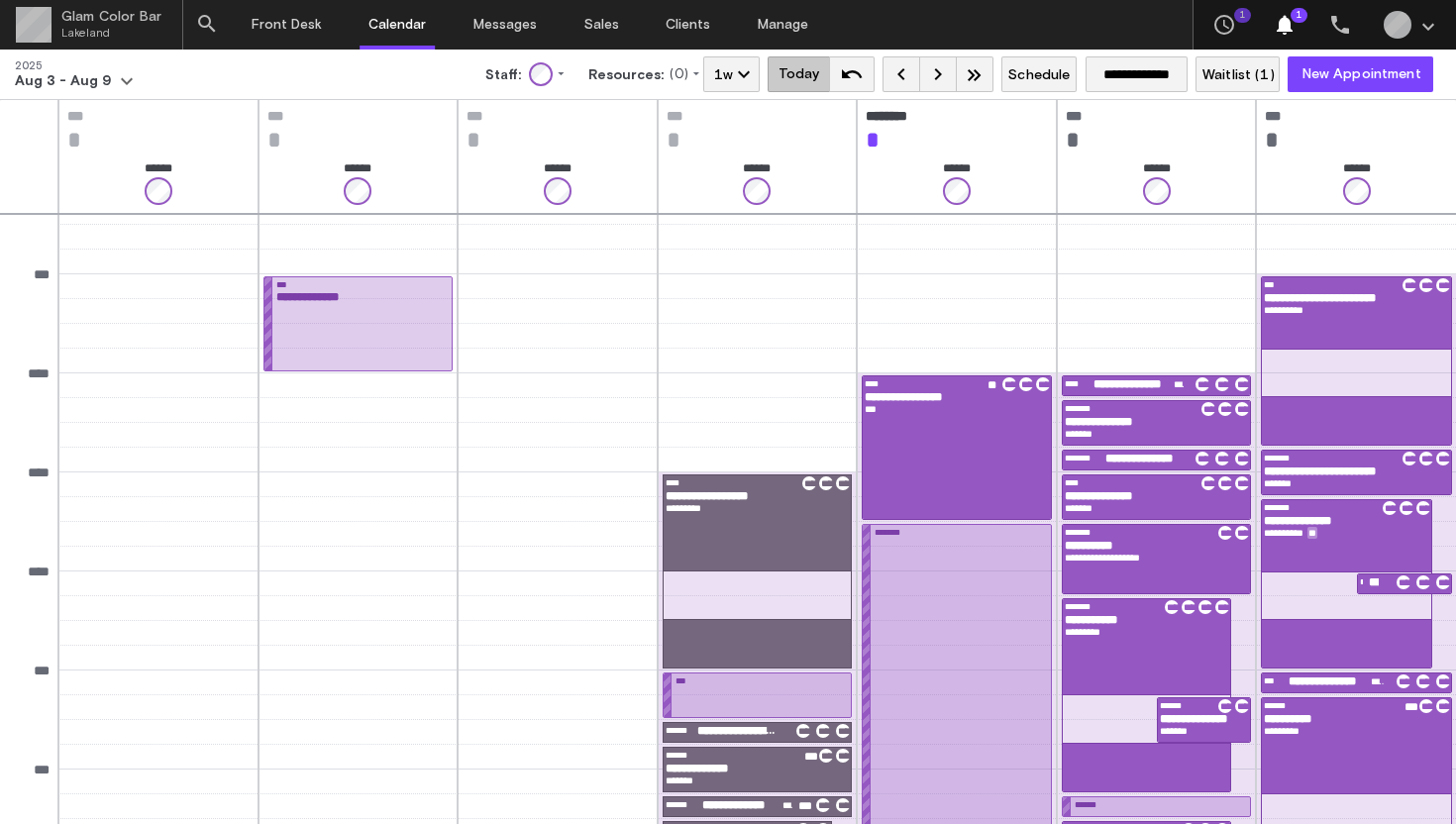 click on "**********" at bounding box center (1147, 620) 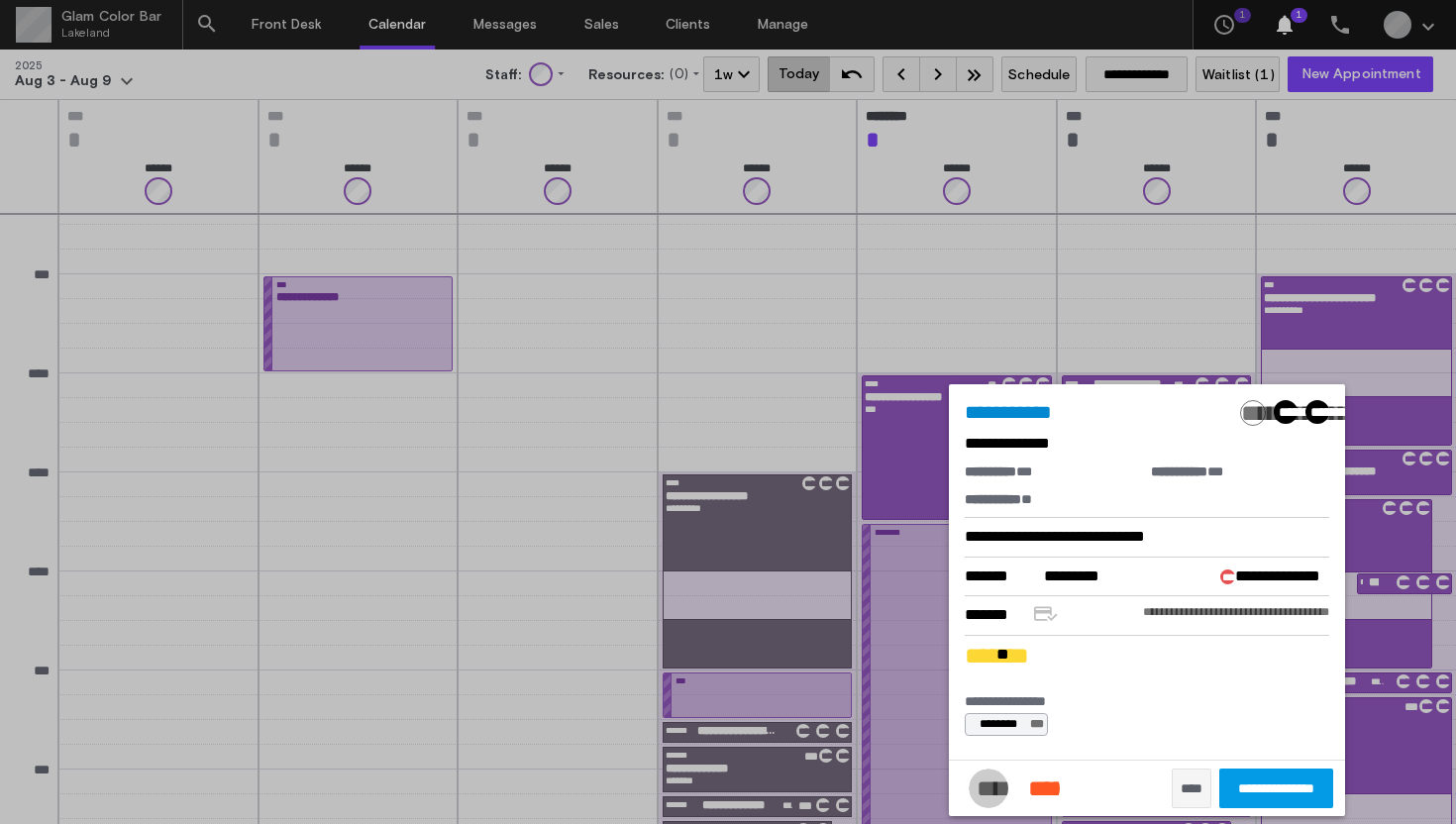 click on "****" 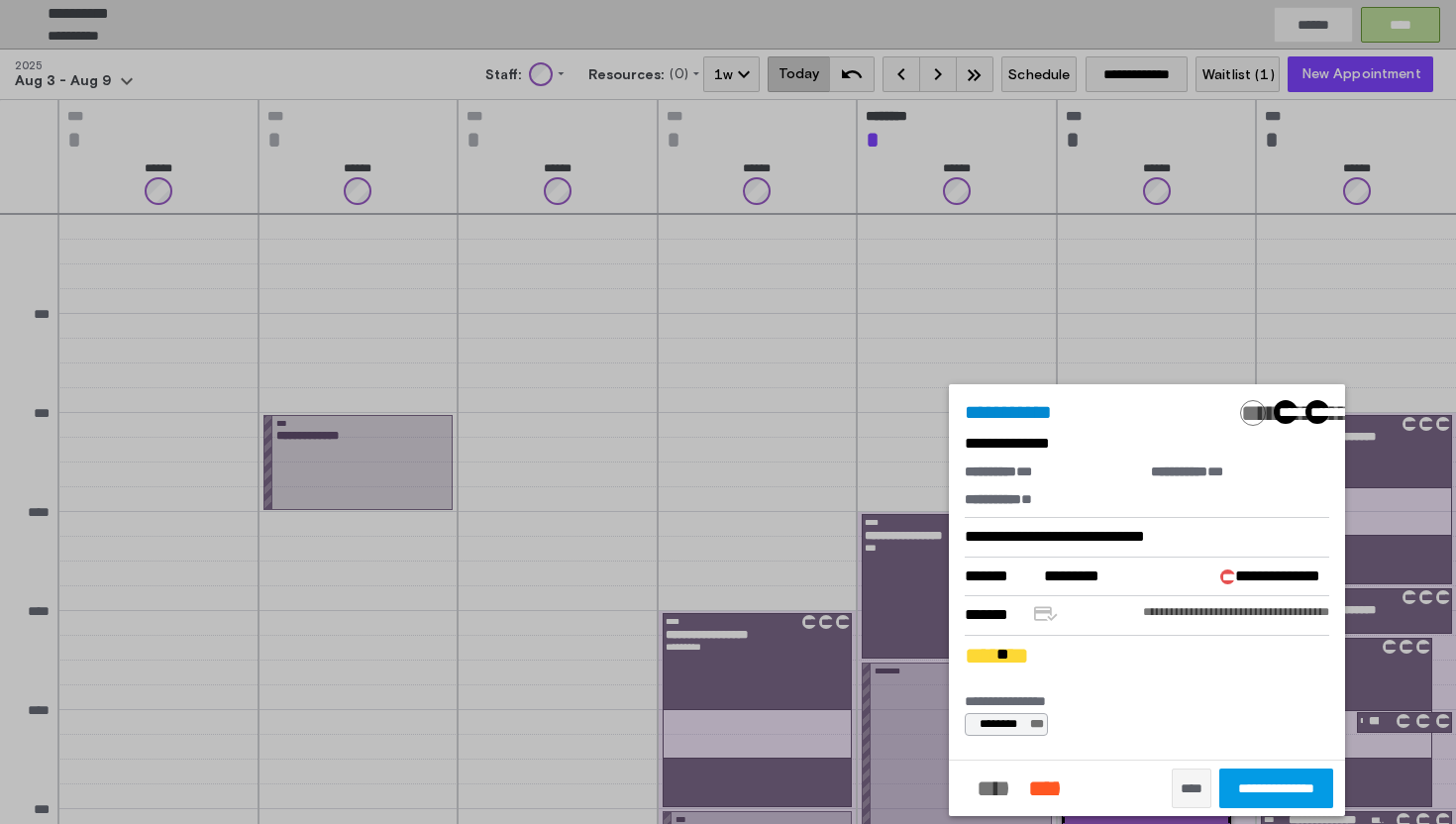 scroll, scrollTop: 139, scrollLeft: 0, axis: vertical 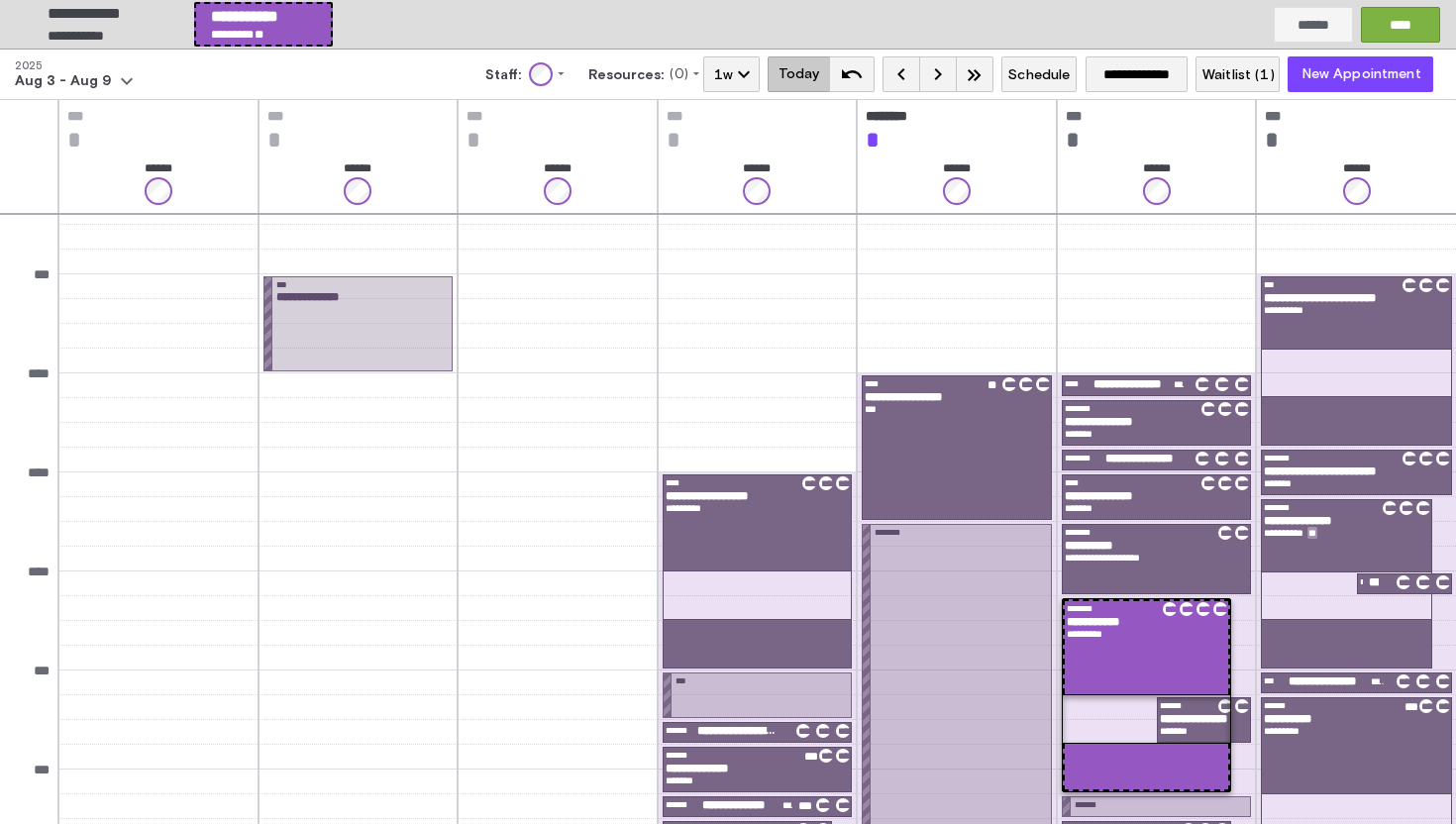 click on "keyboard_arrow_right" at bounding box center [938, 74] 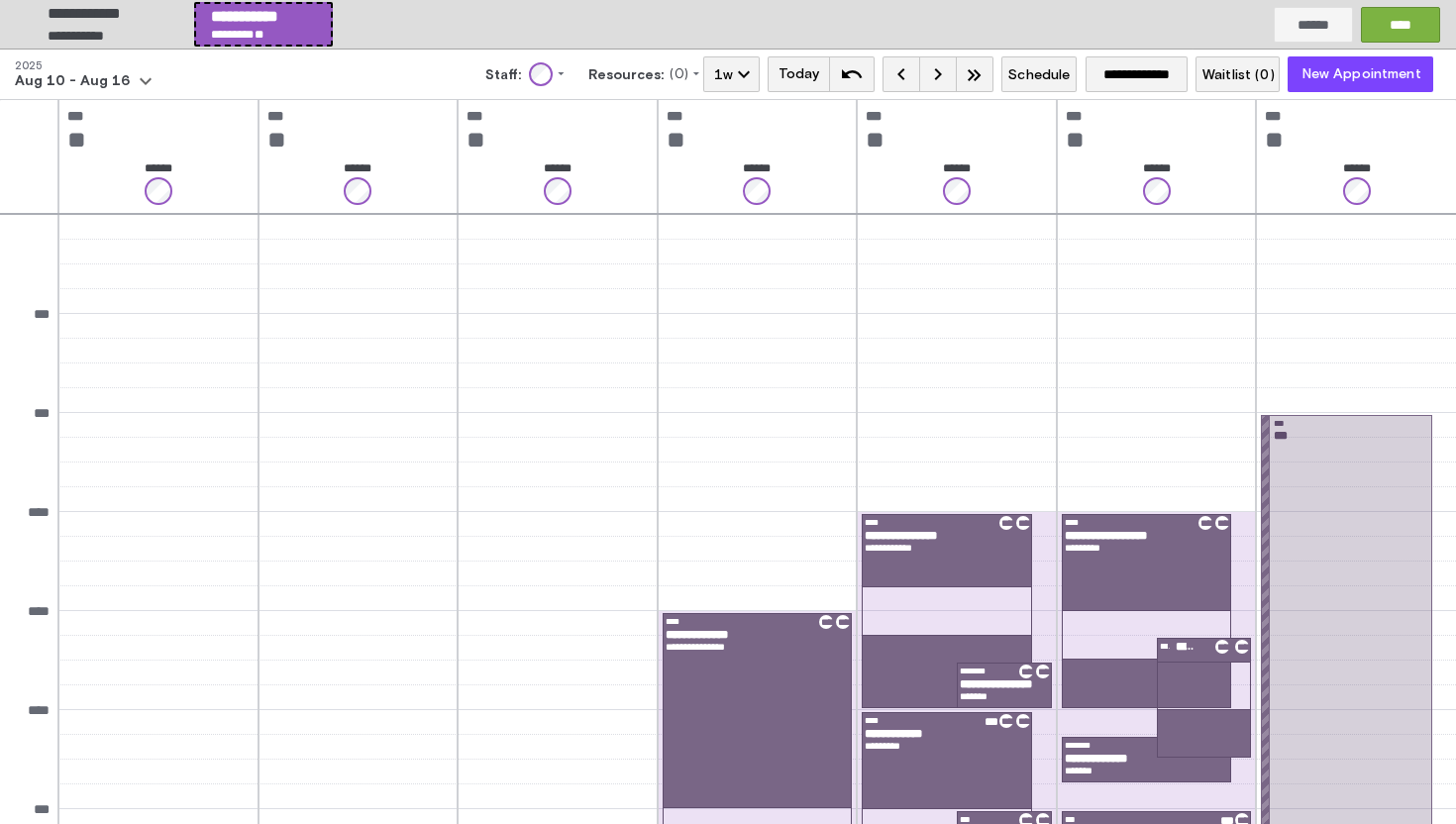click on "keyboard_arrow_right" at bounding box center [938, 74] 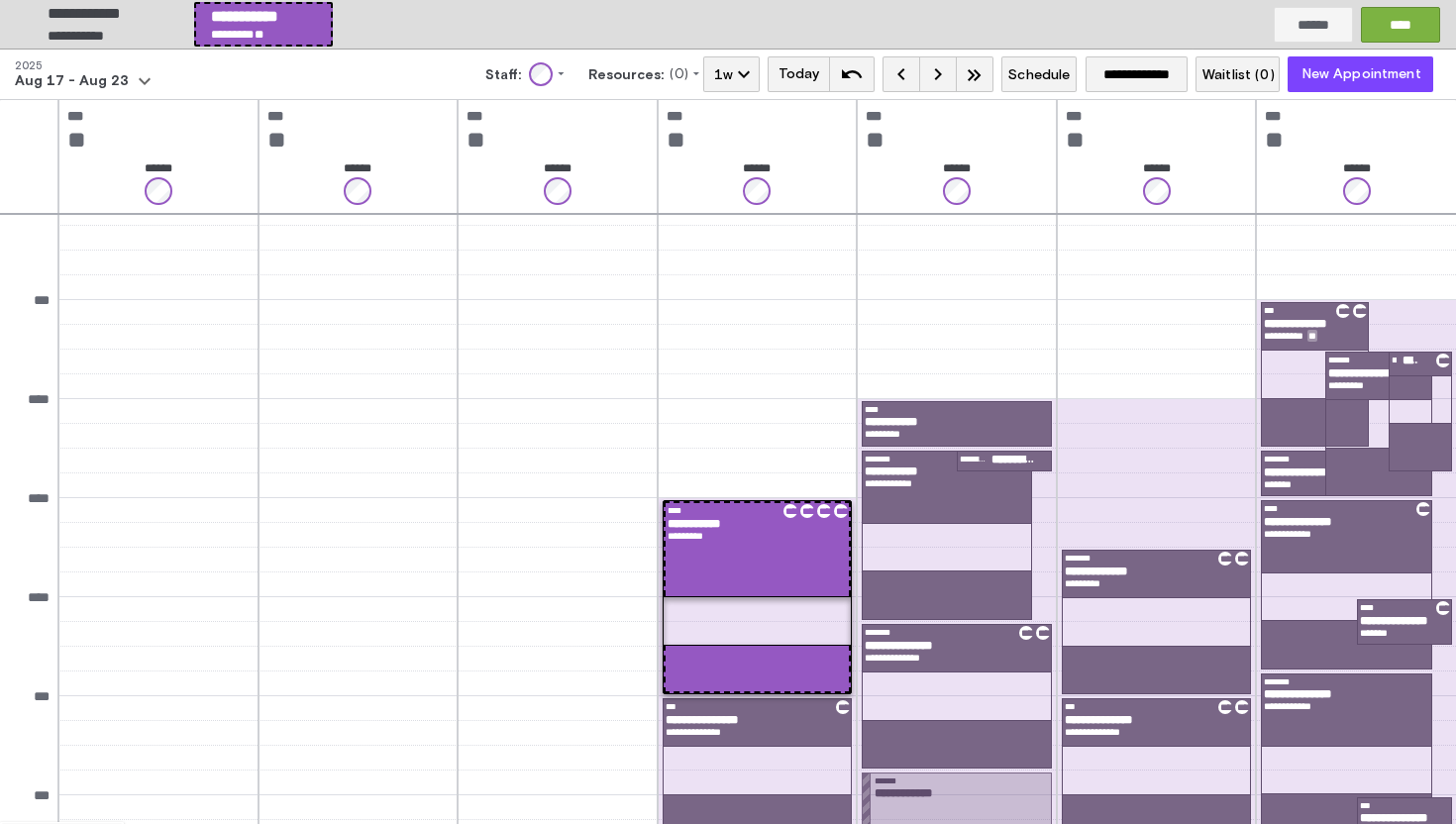 scroll, scrollTop: 129, scrollLeft: 0, axis: vertical 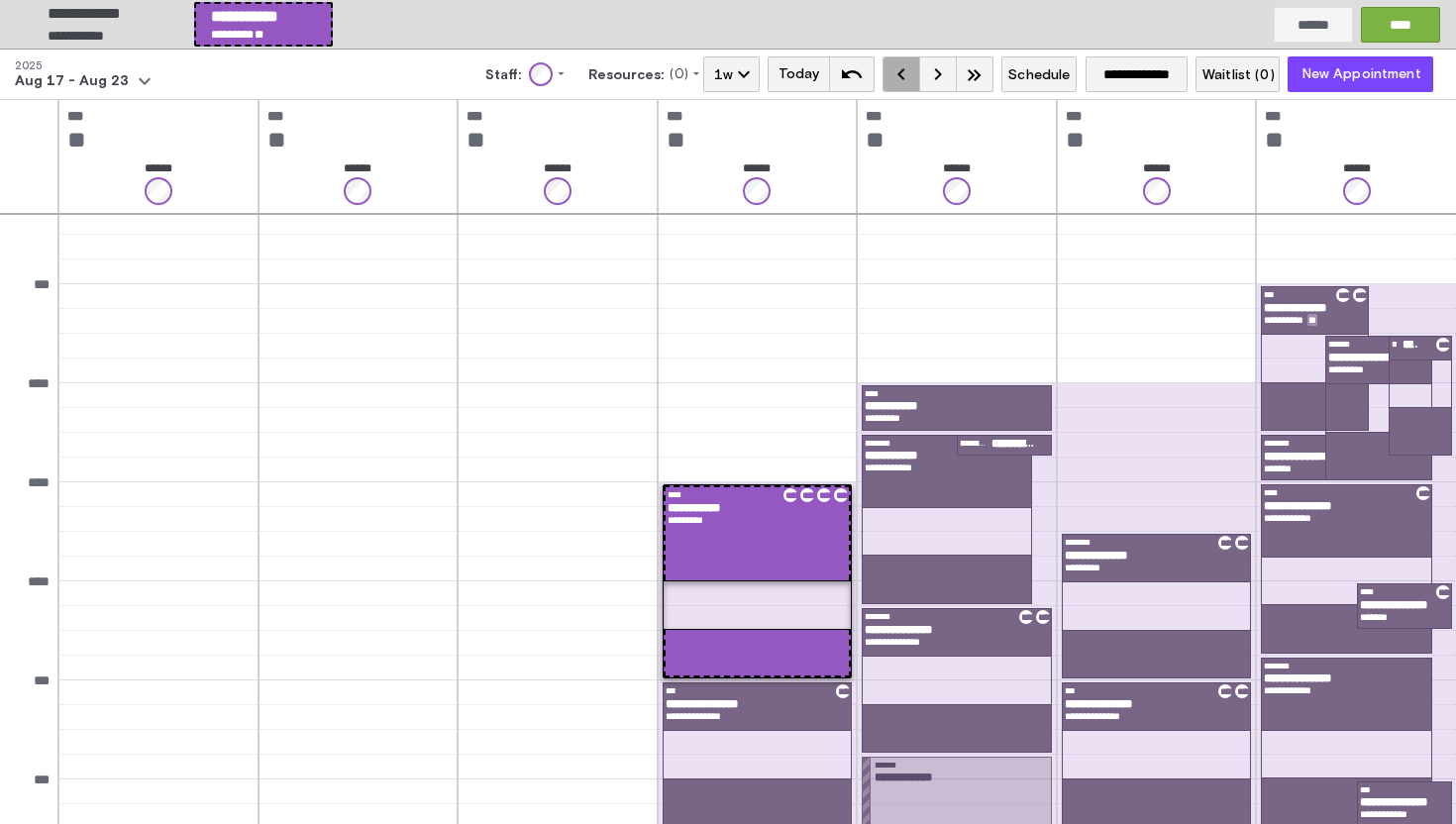click on "keyboard_arrow_left" at bounding box center [901, 74] 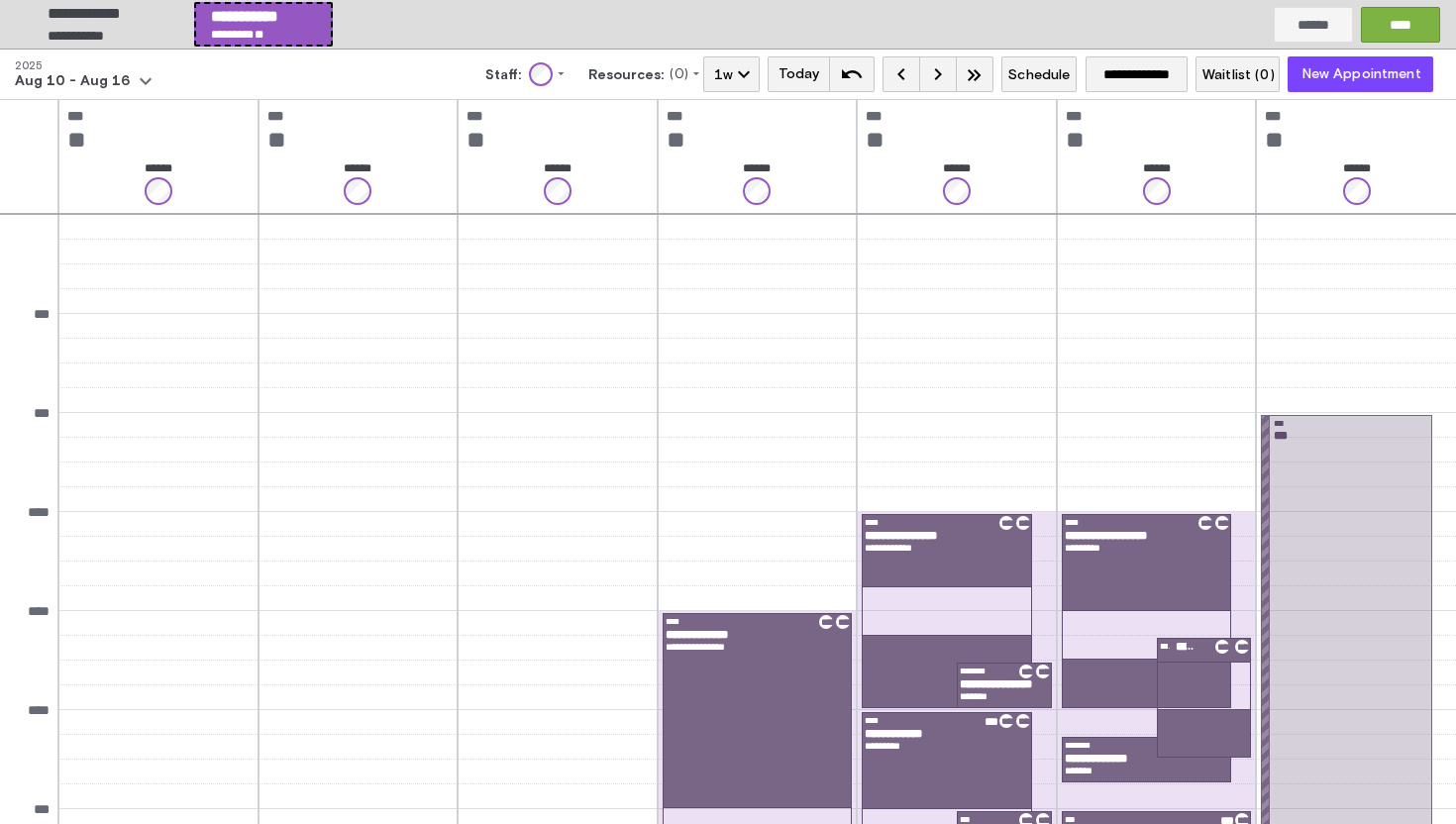 click on "keyboard_arrow_left" at bounding box center [901, 74] 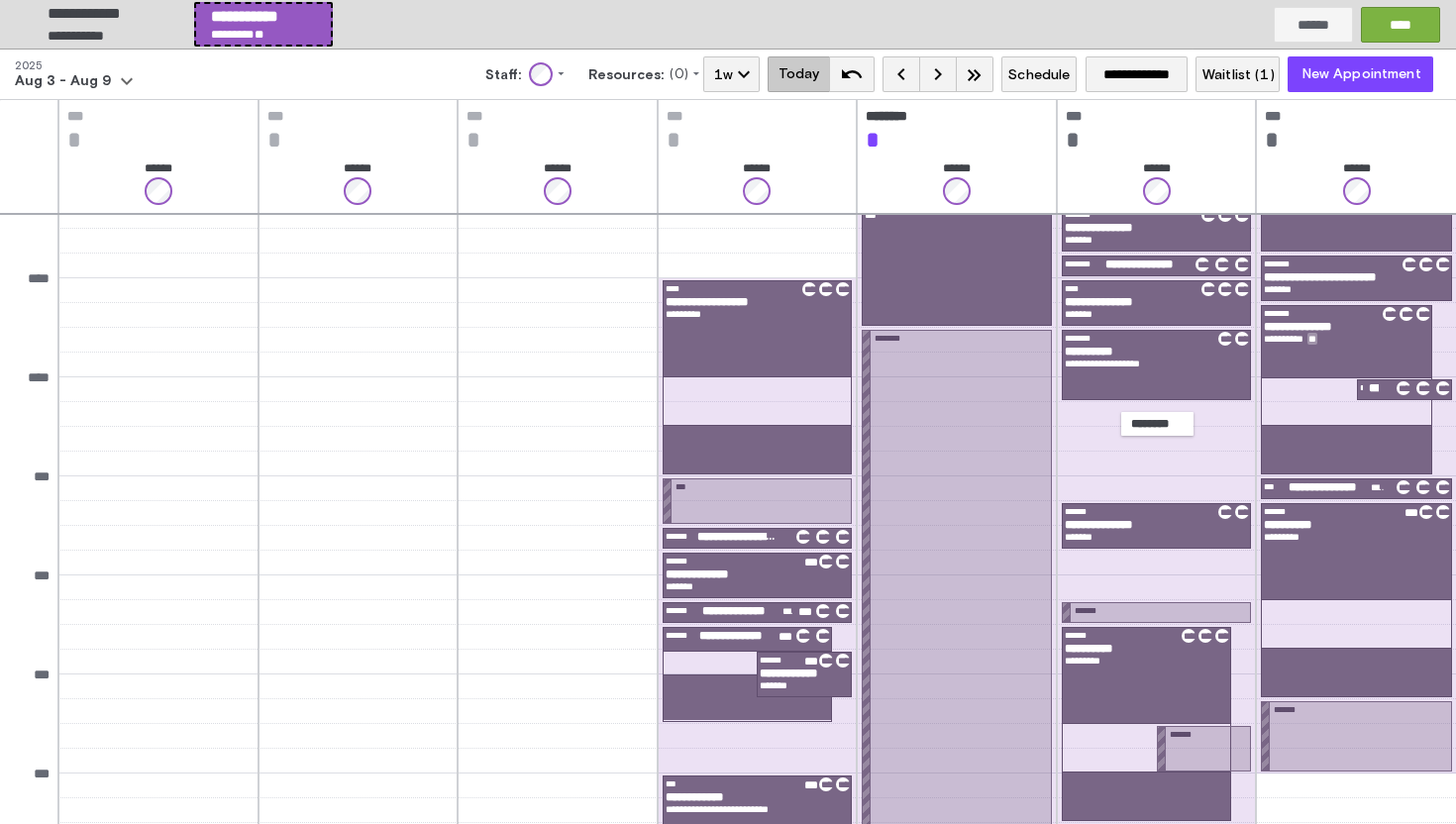 scroll, scrollTop: 224, scrollLeft: 0, axis: vertical 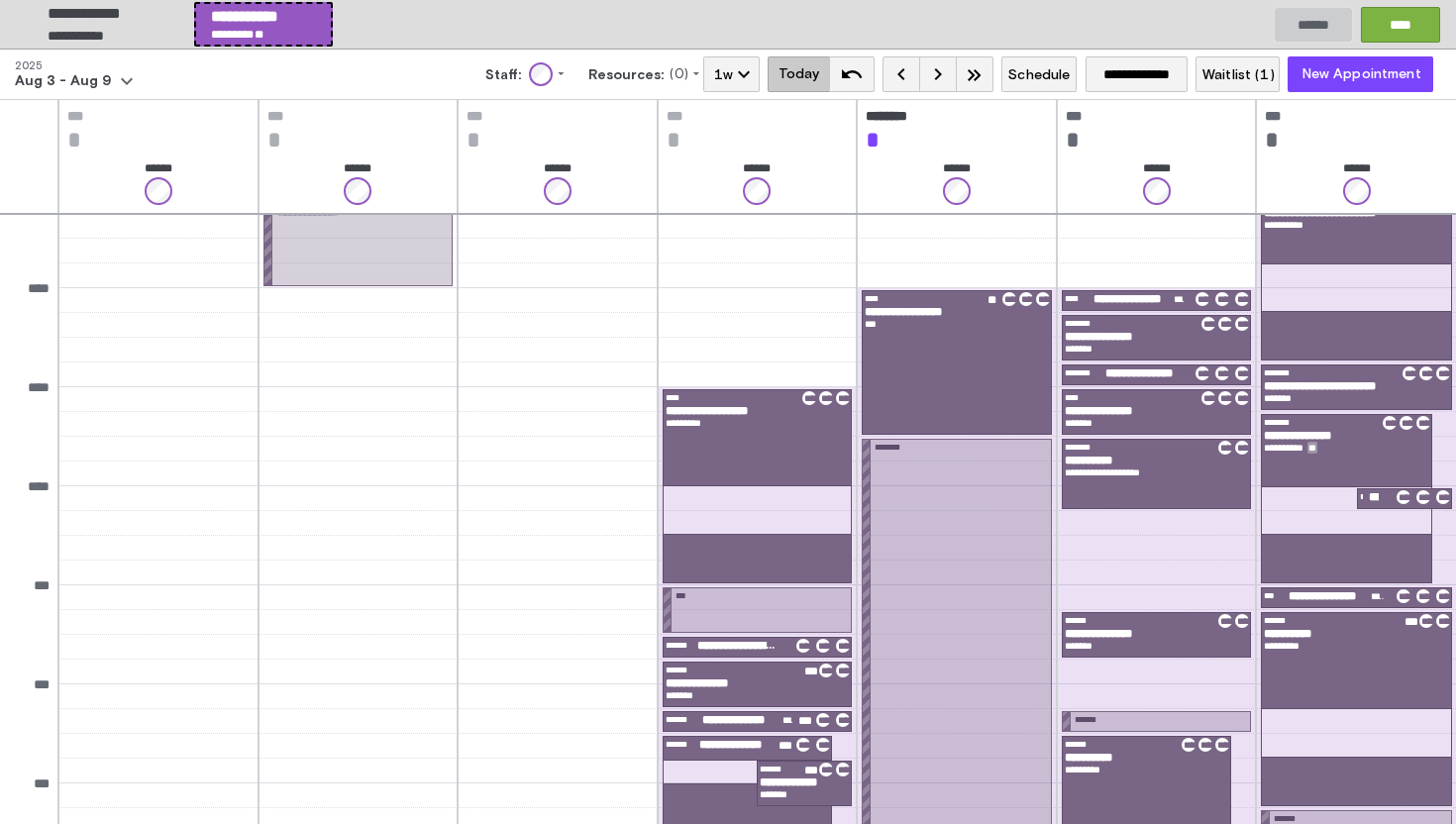 click on "******" at bounding box center [1313, 24] 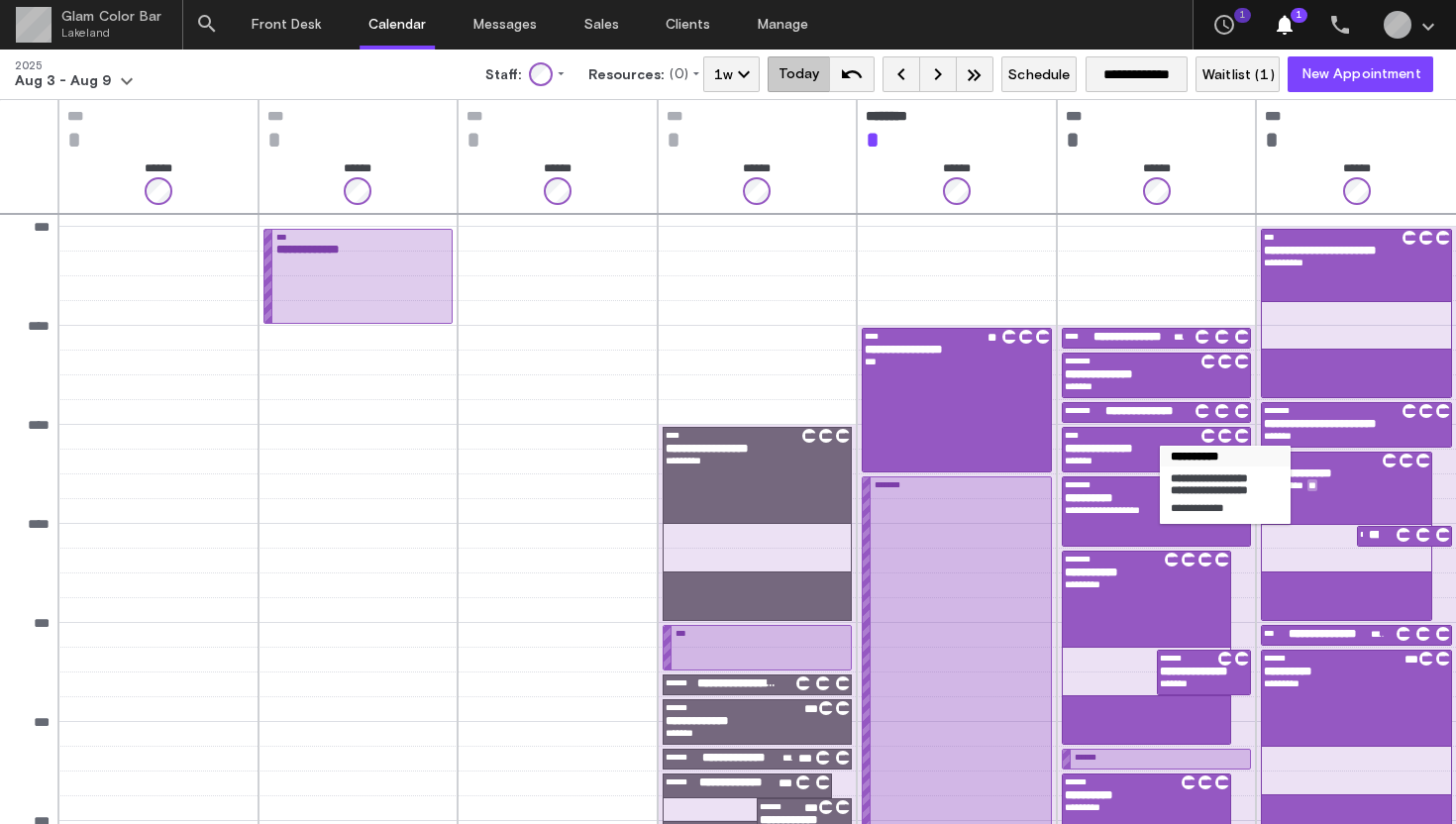 scroll, scrollTop: 187, scrollLeft: 0, axis: vertical 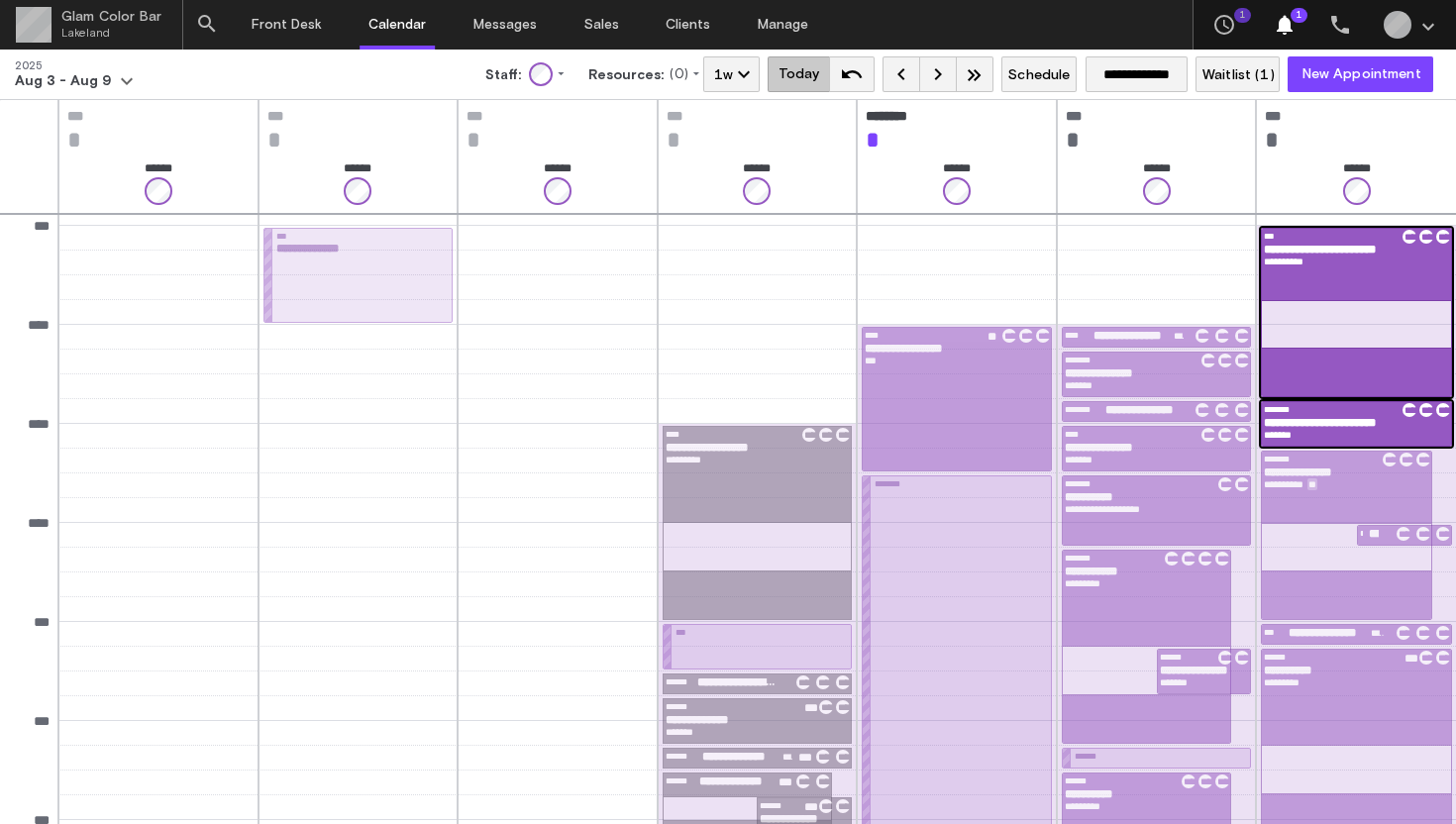 click at bounding box center (1356, 371) 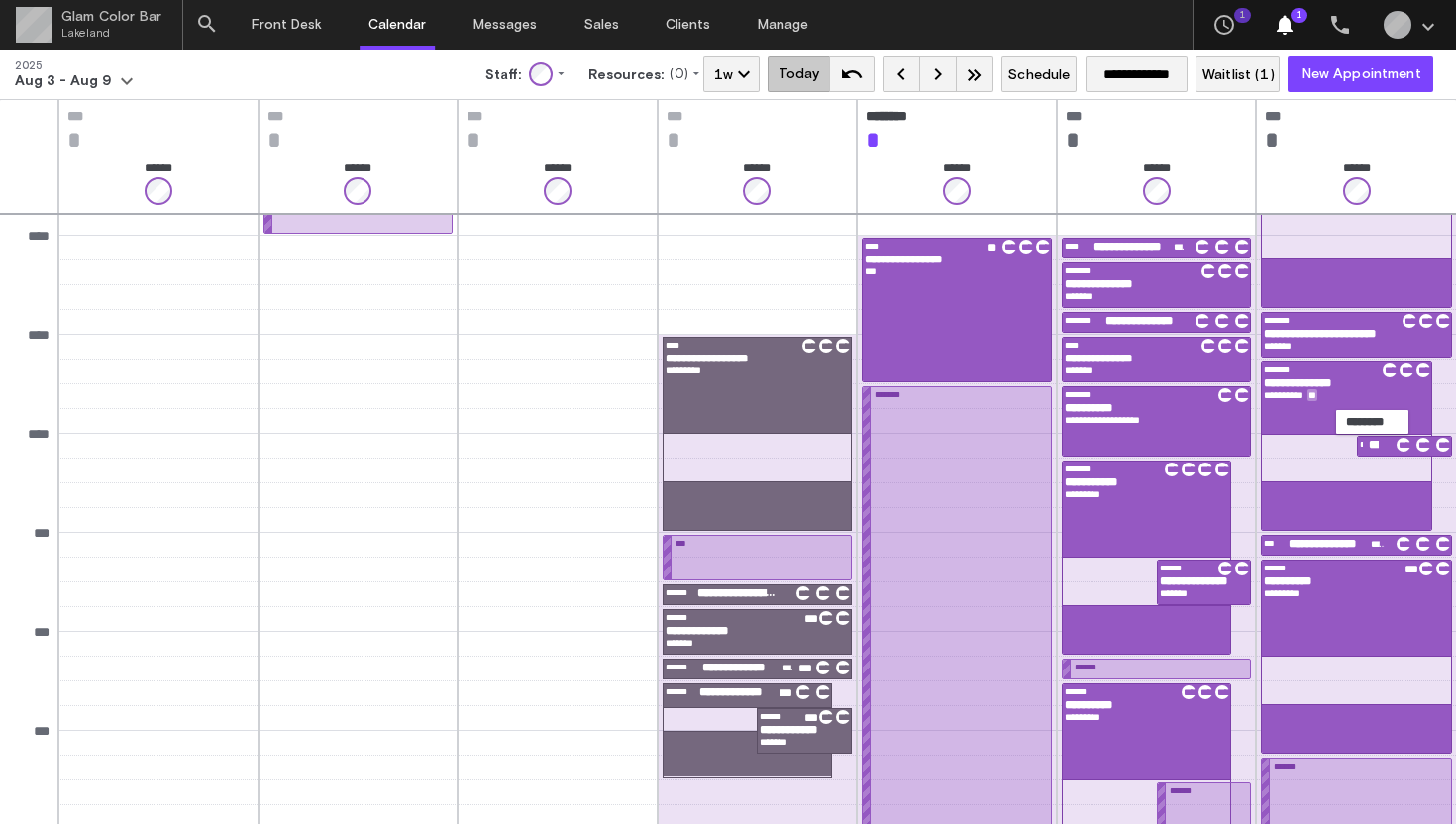 scroll, scrollTop: 274, scrollLeft: 0, axis: vertical 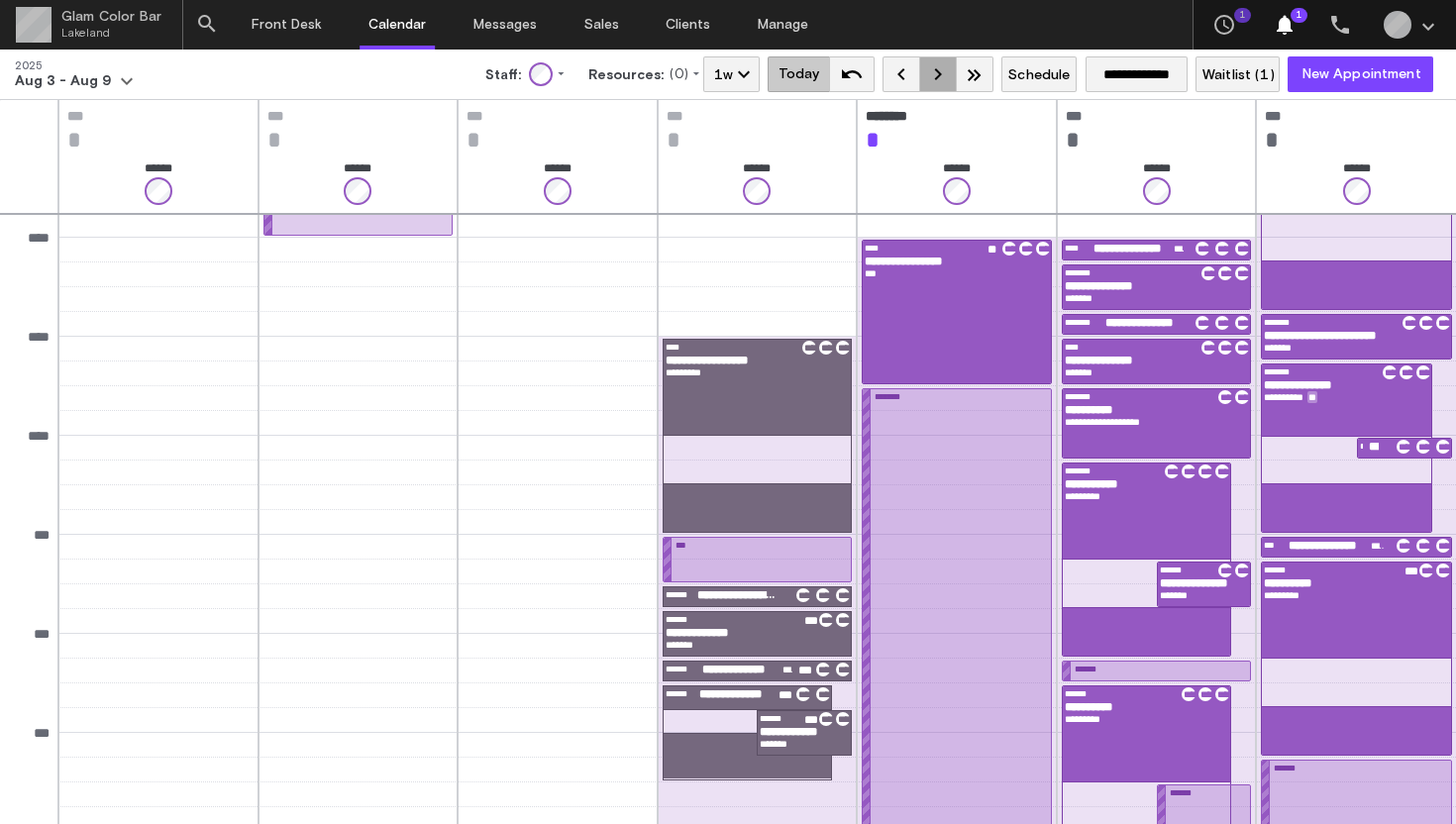 click on "keyboard_arrow_right" at bounding box center [938, 74] 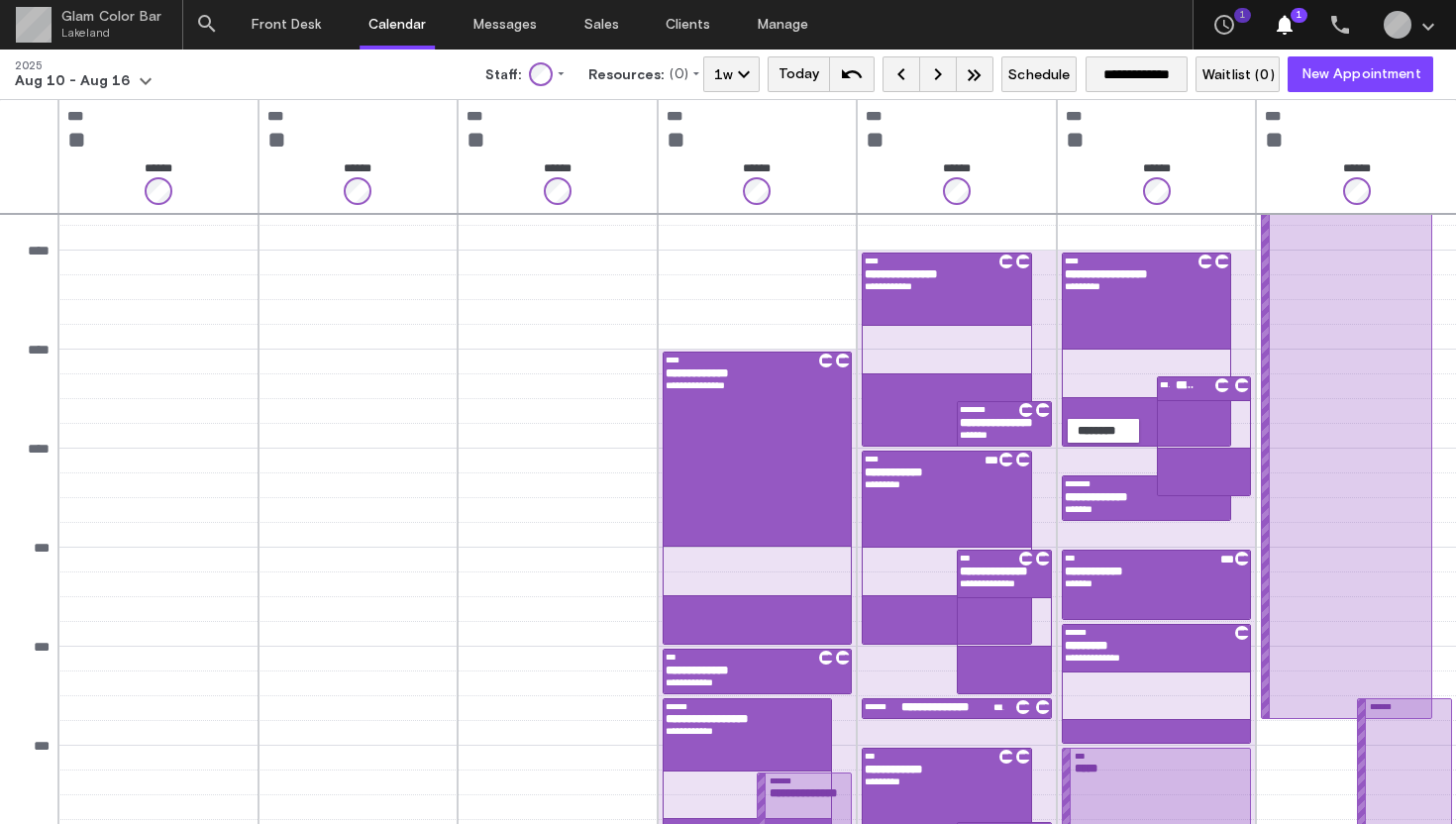 scroll, scrollTop: 161, scrollLeft: 0, axis: vertical 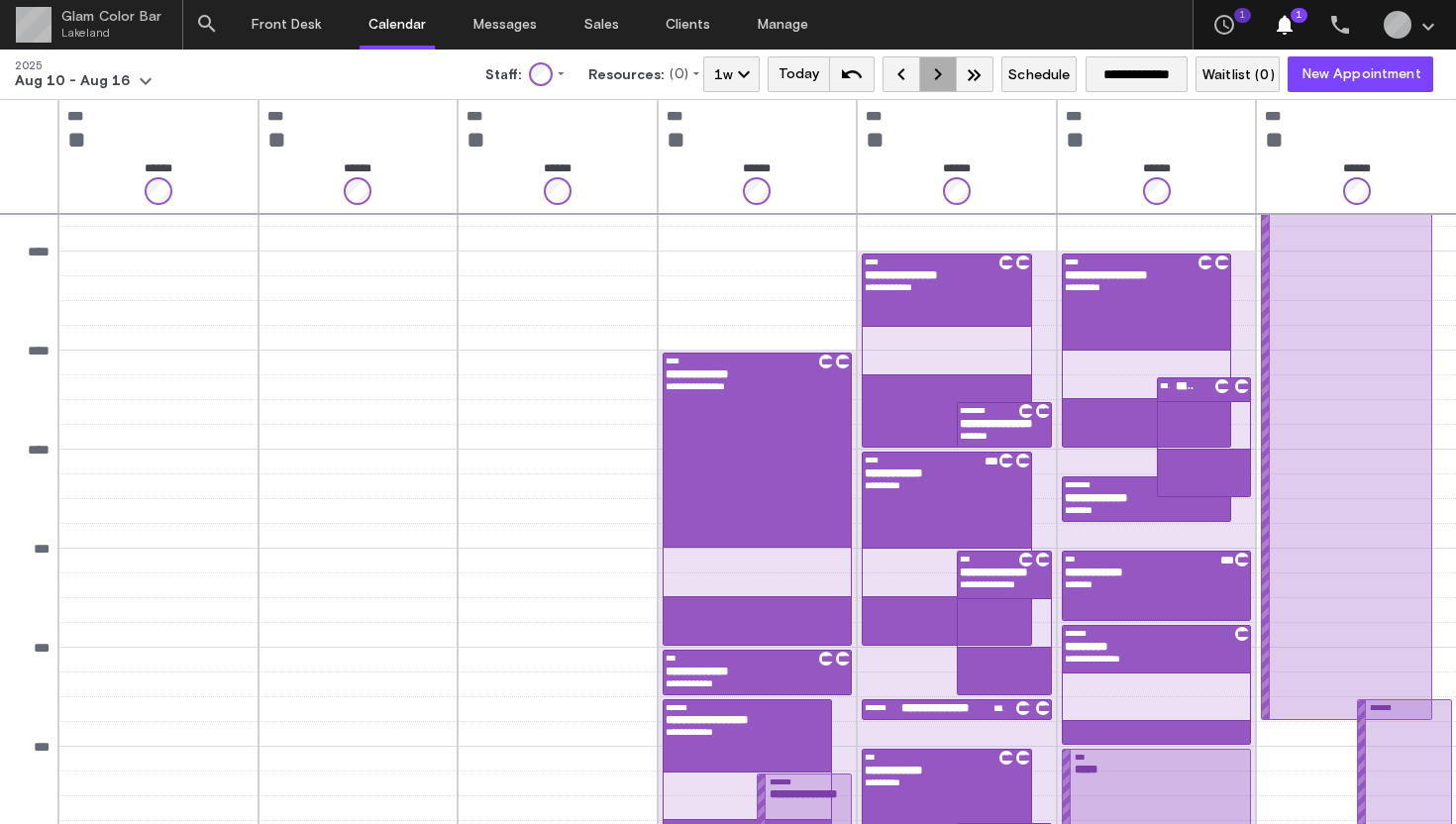 click on "keyboard_arrow_right" at bounding box center [938, 74] 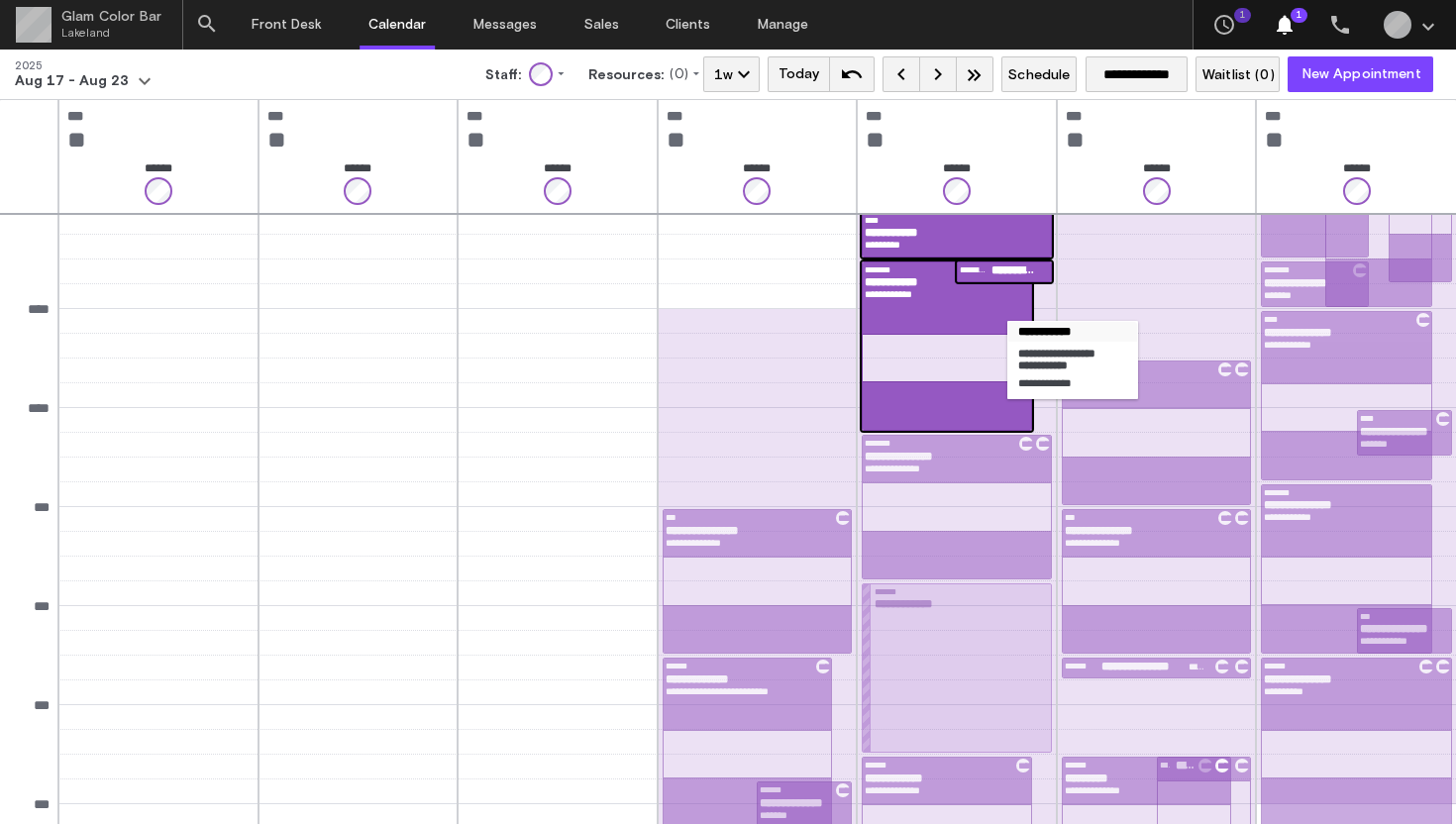 scroll, scrollTop: 215, scrollLeft: 0, axis: vertical 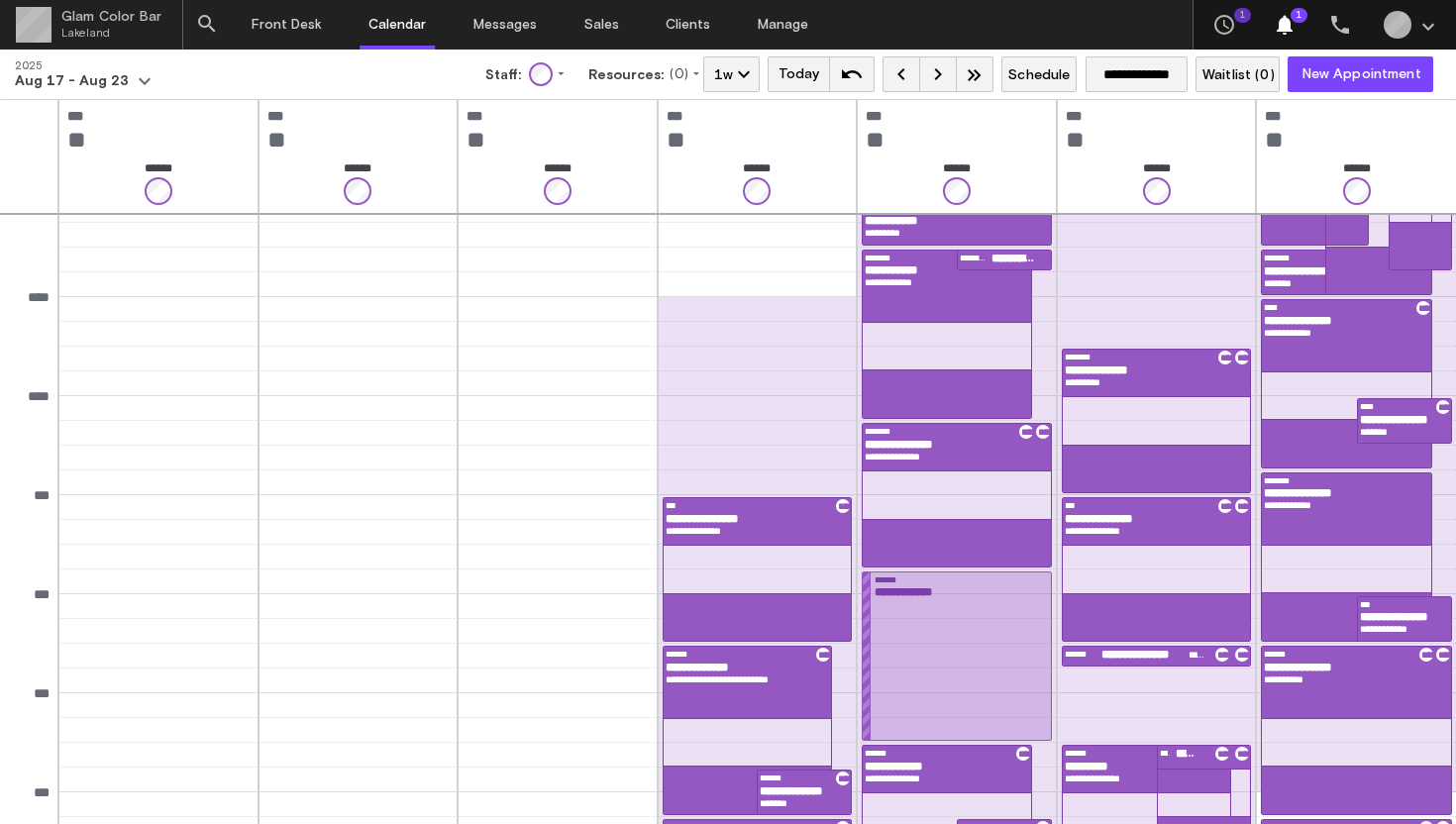 click on "keyboard_arrow_right" at bounding box center [938, 74] 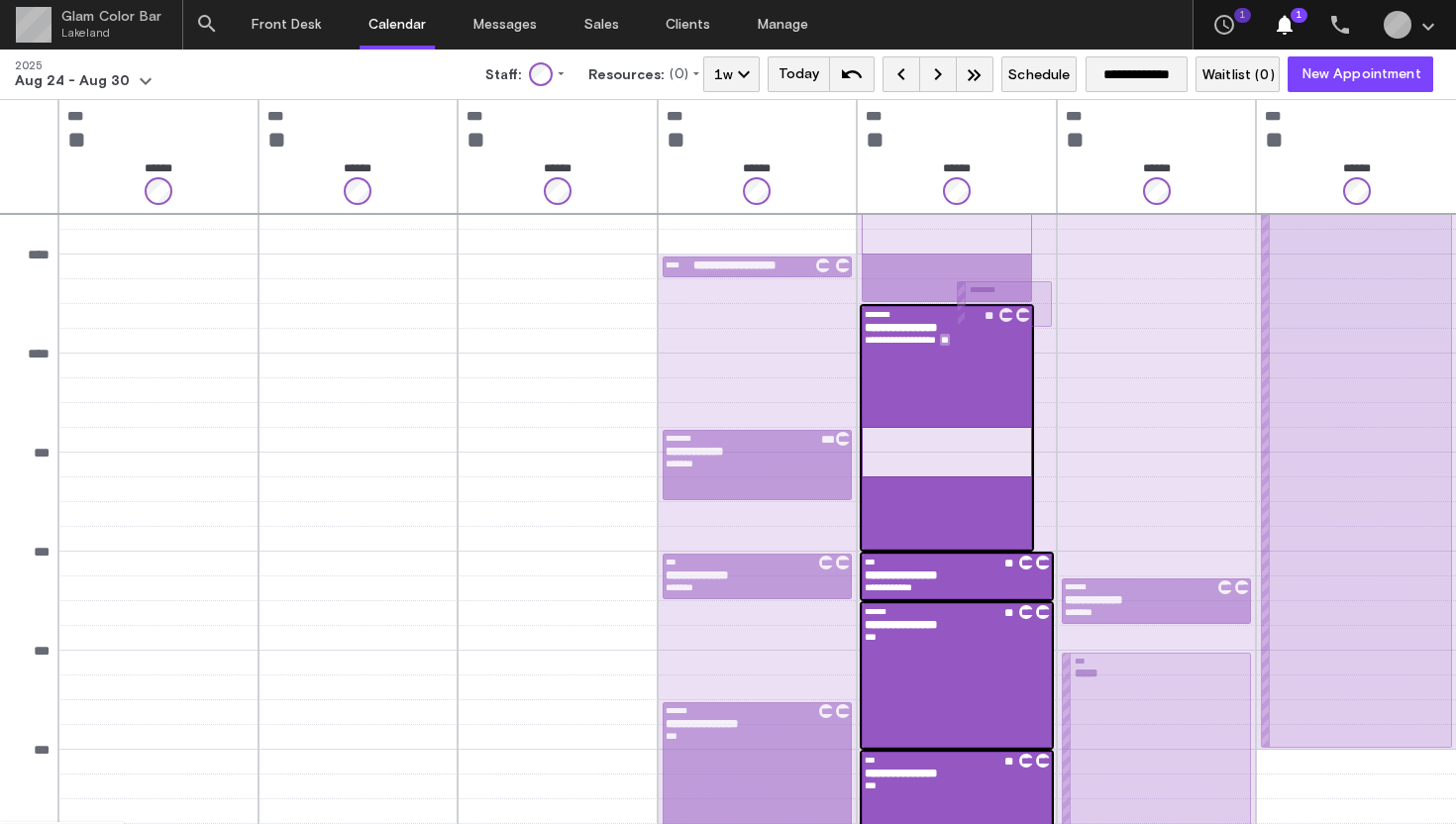 scroll, scrollTop: 256, scrollLeft: 0, axis: vertical 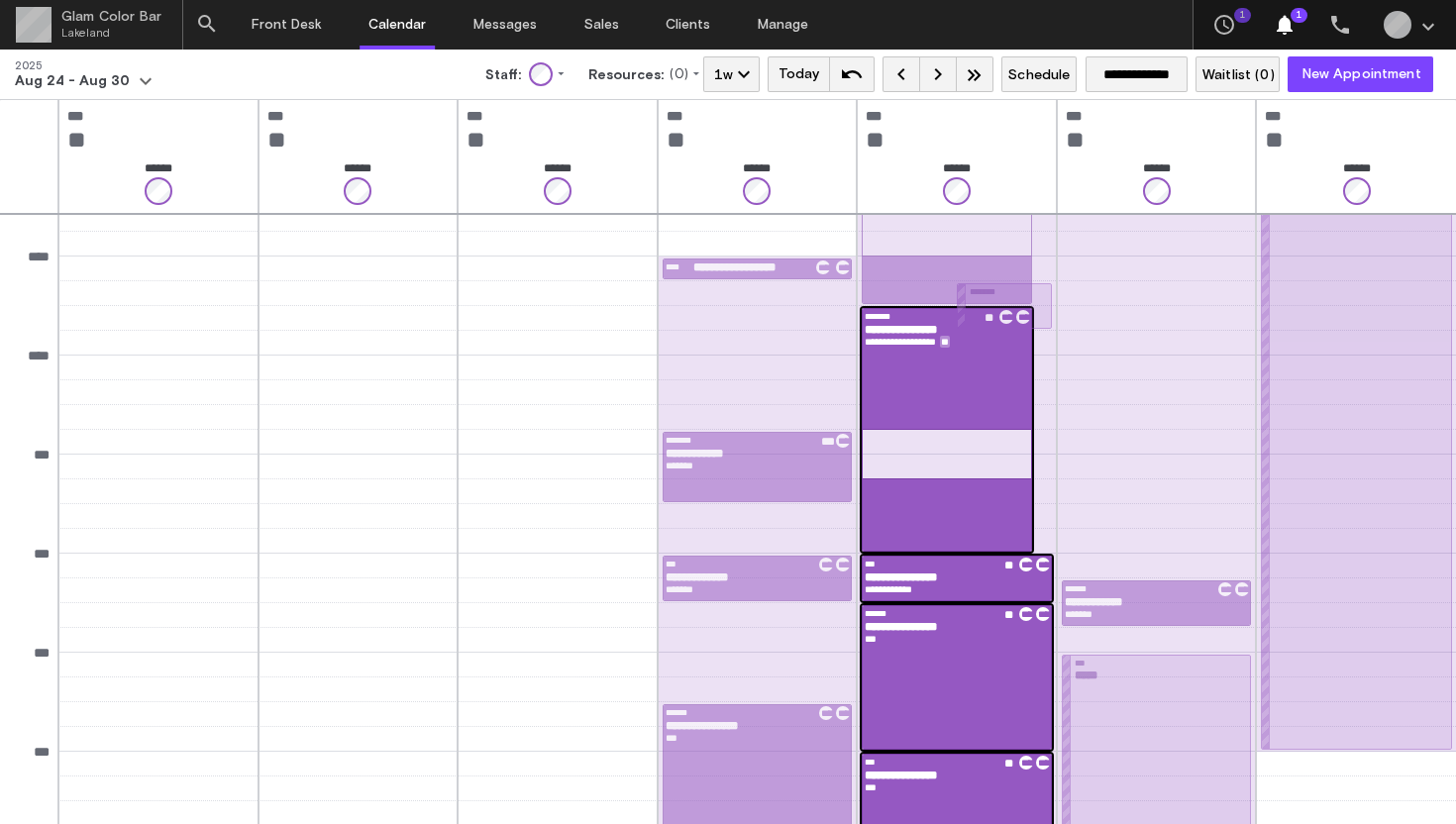 click on "**********" at bounding box center (947, 369) 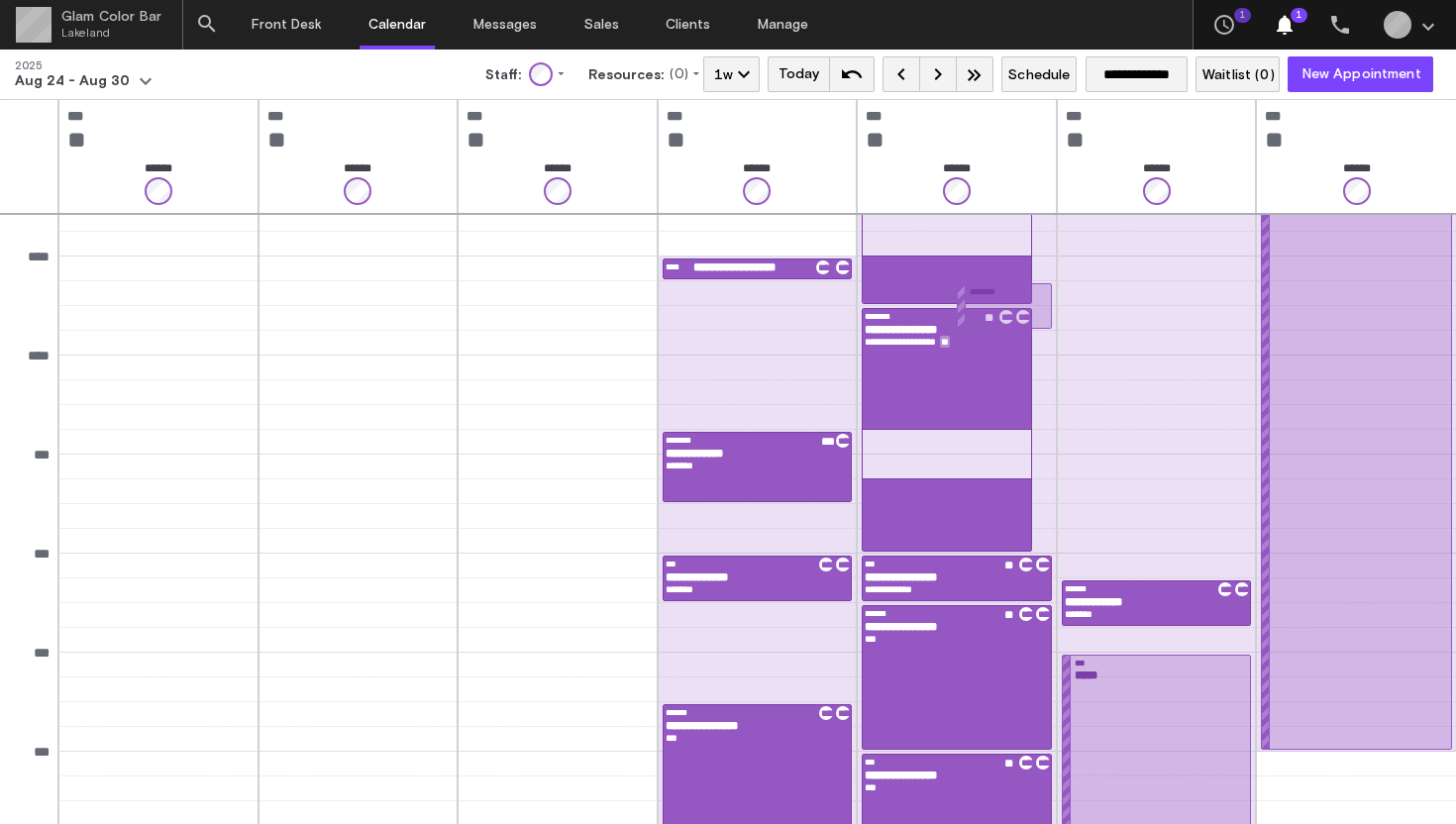 click on "keyboard_arrow_right" at bounding box center (938, 74) 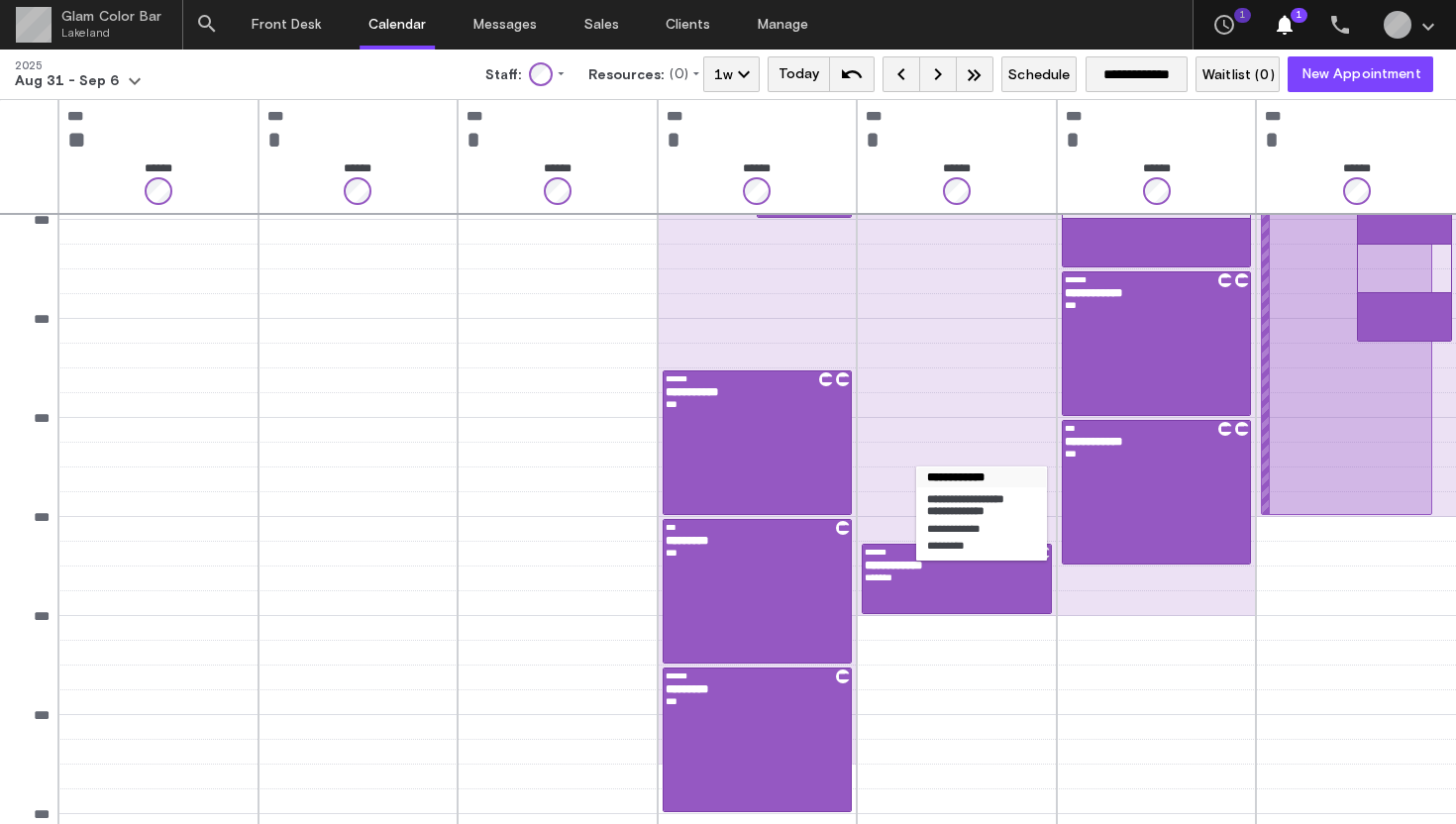 scroll, scrollTop: 496, scrollLeft: 0, axis: vertical 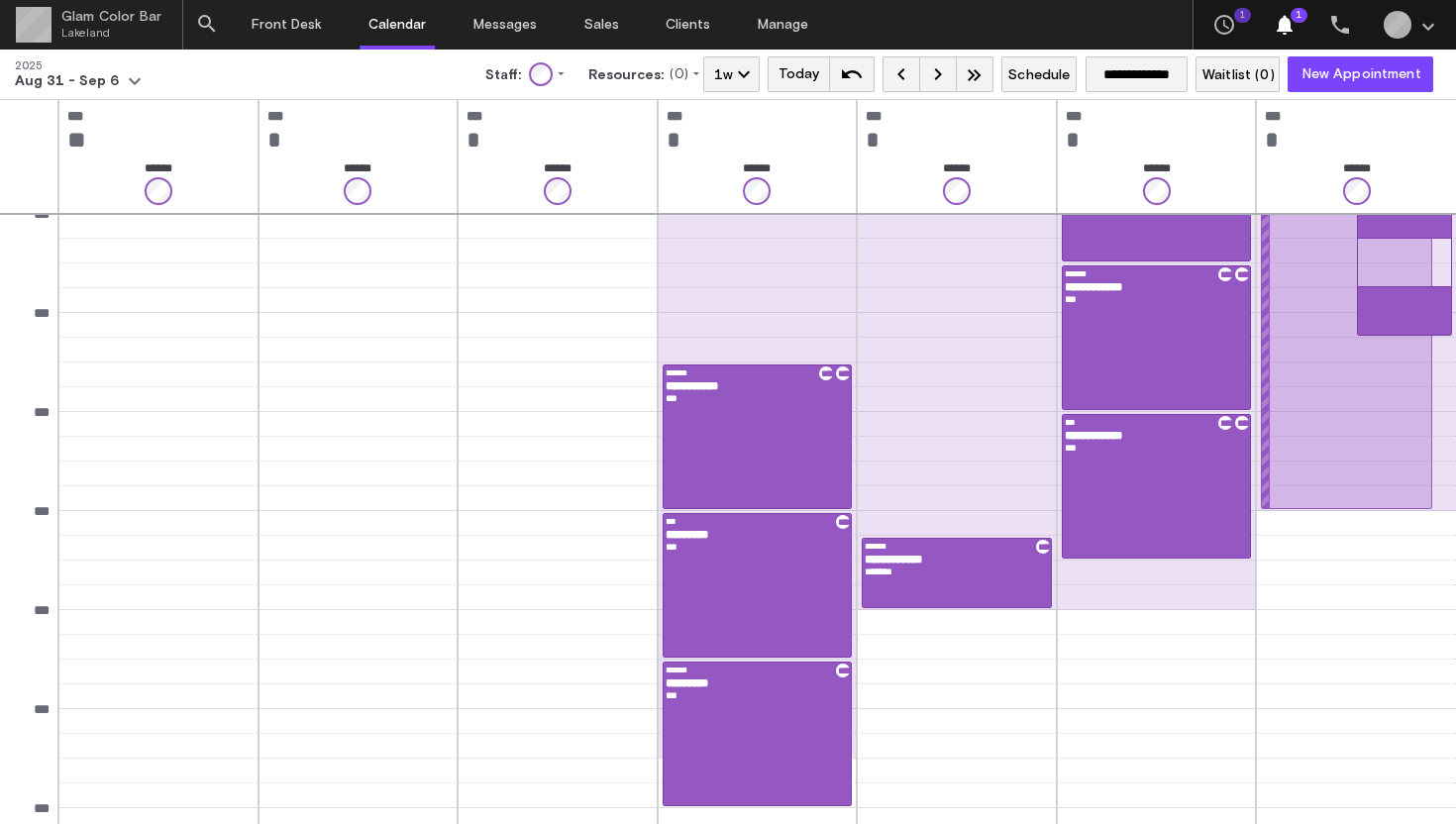 click on "**********" at bounding box center [758, 437] 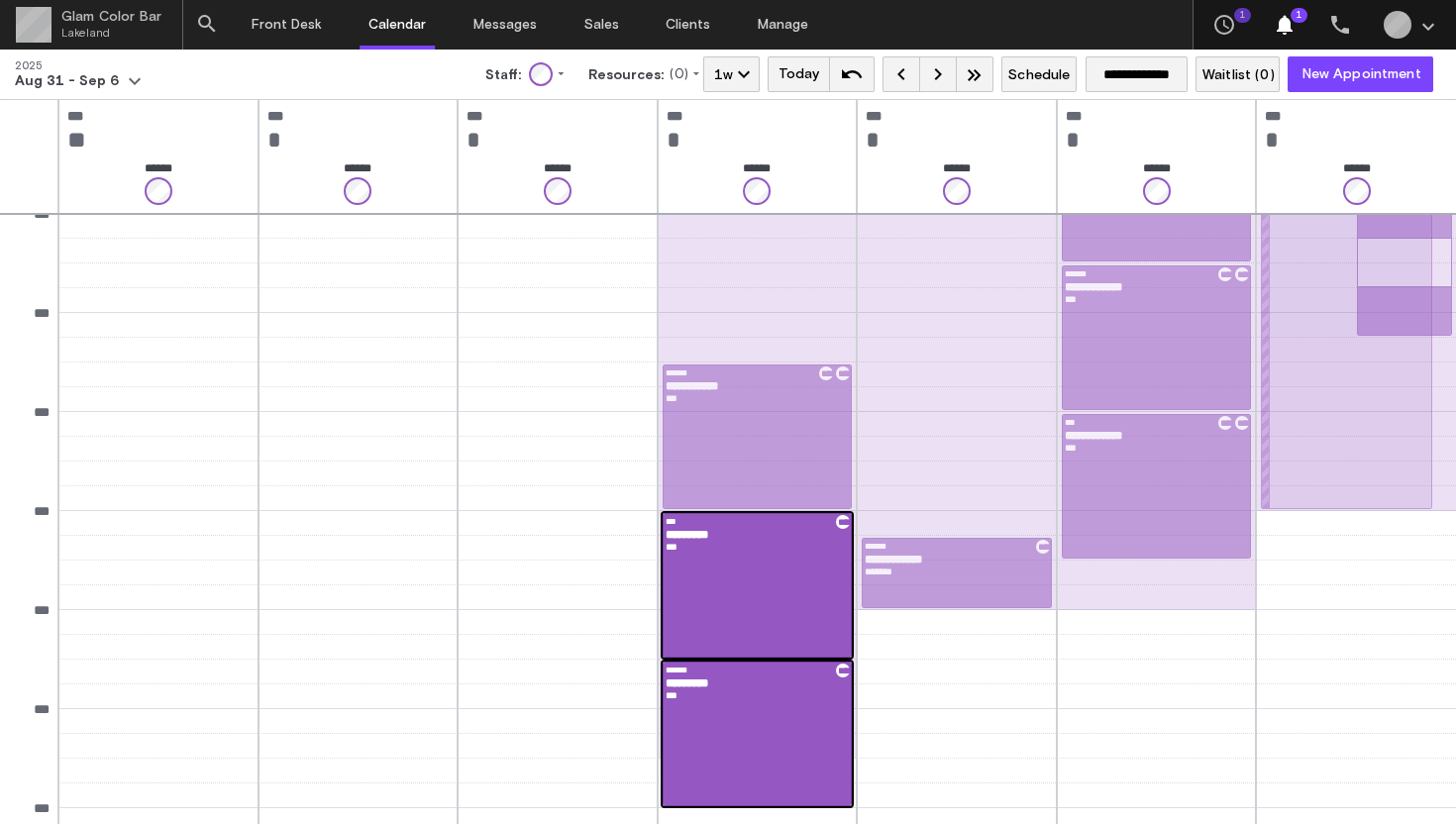 click on "***
******** ********* ***" at bounding box center (758, 585) 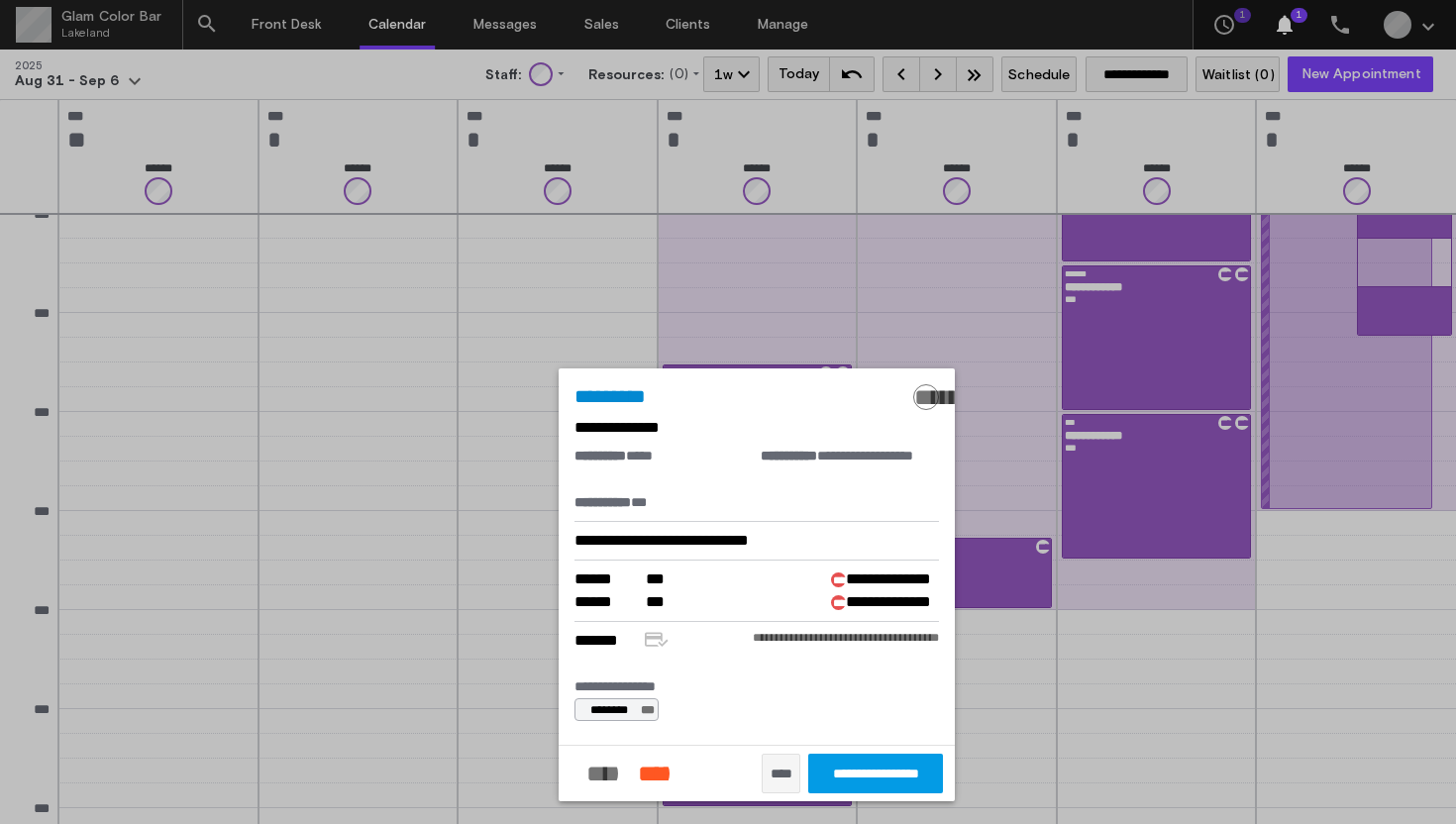 click at bounding box center (728, 412) 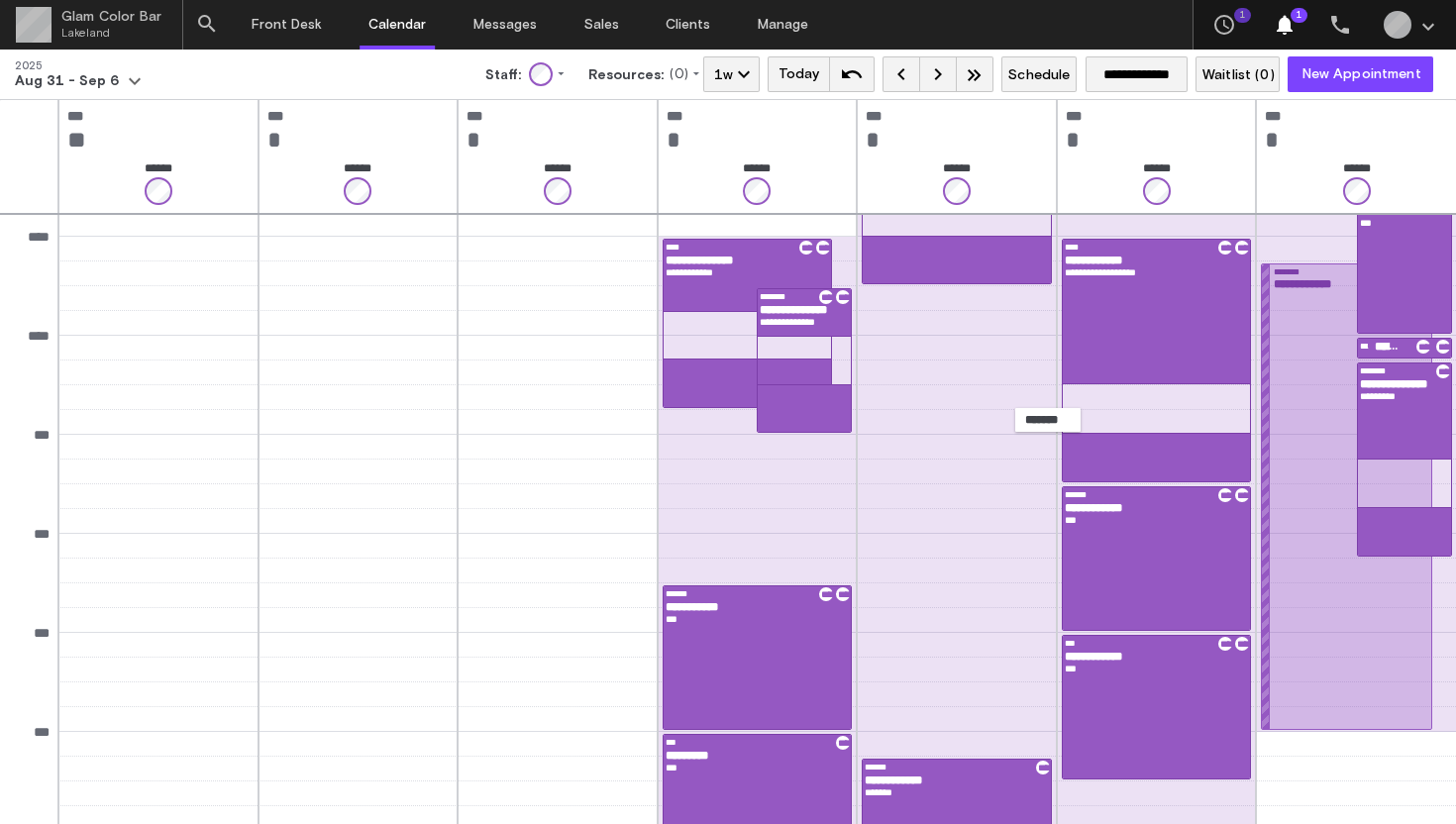scroll, scrollTop: 268, scrollLeft: 0, axis: vertical 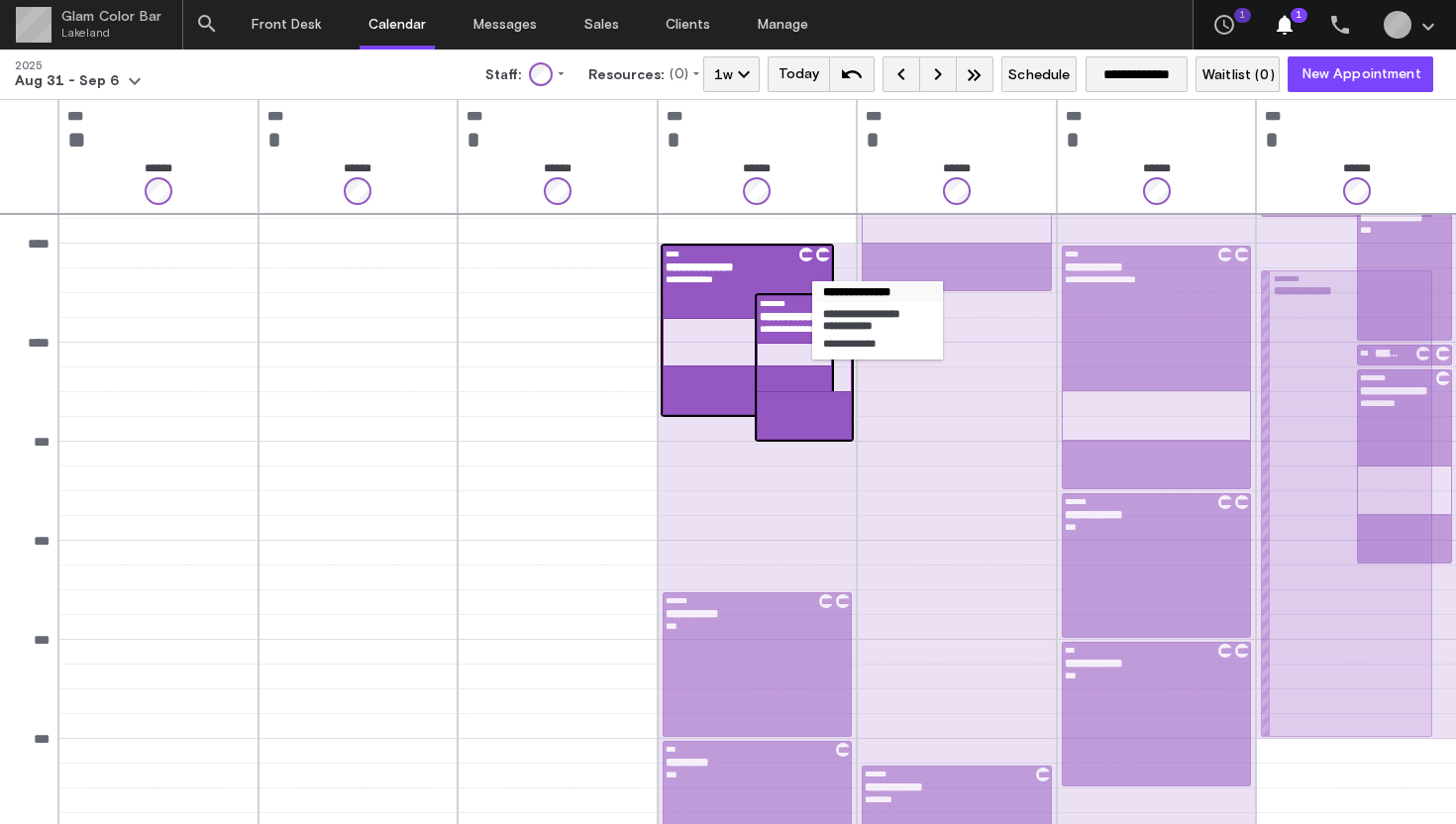 click on "****" at bounding box center [730, 255] 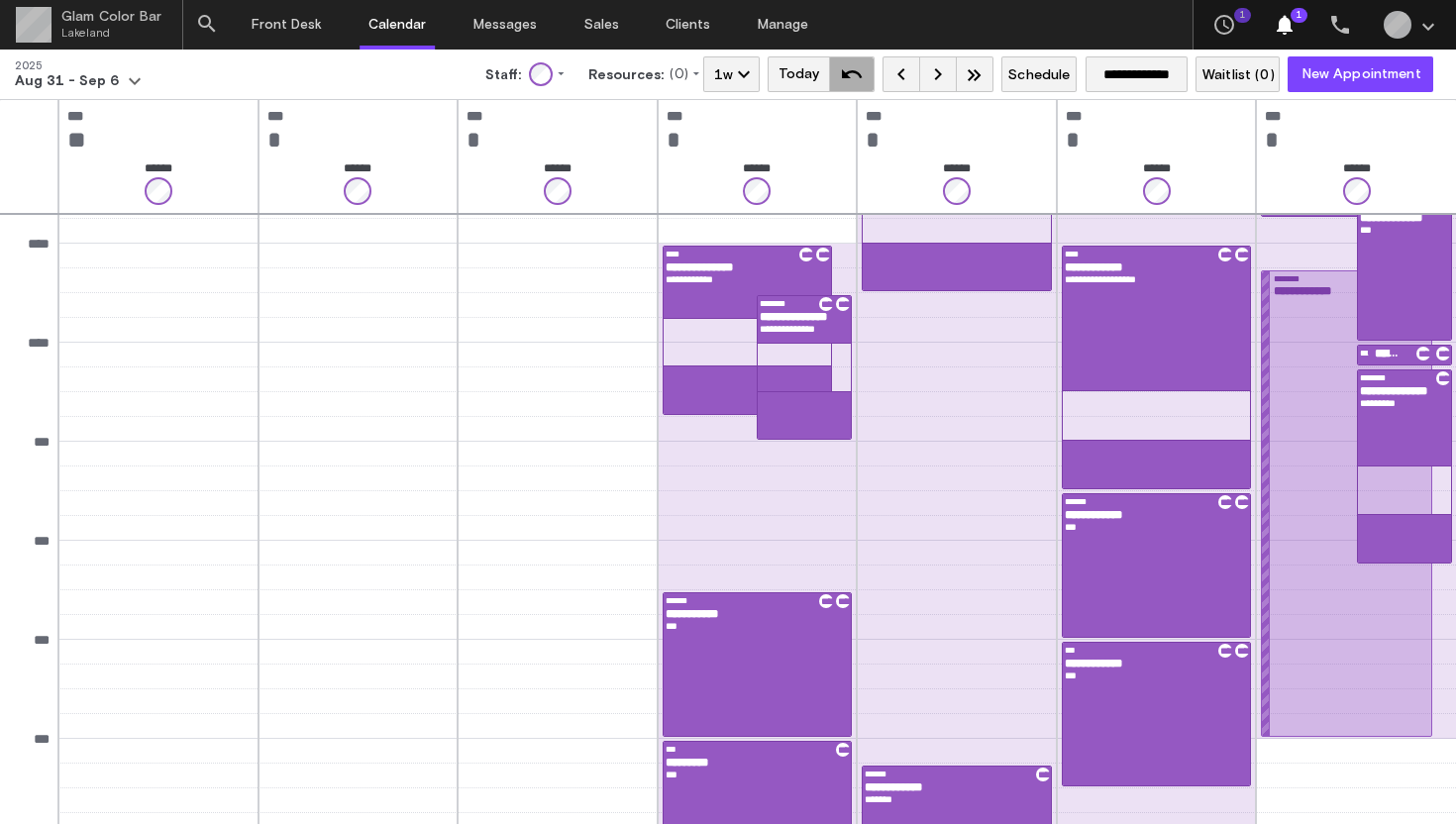 click on "undo" at bounding box center [852, 74] 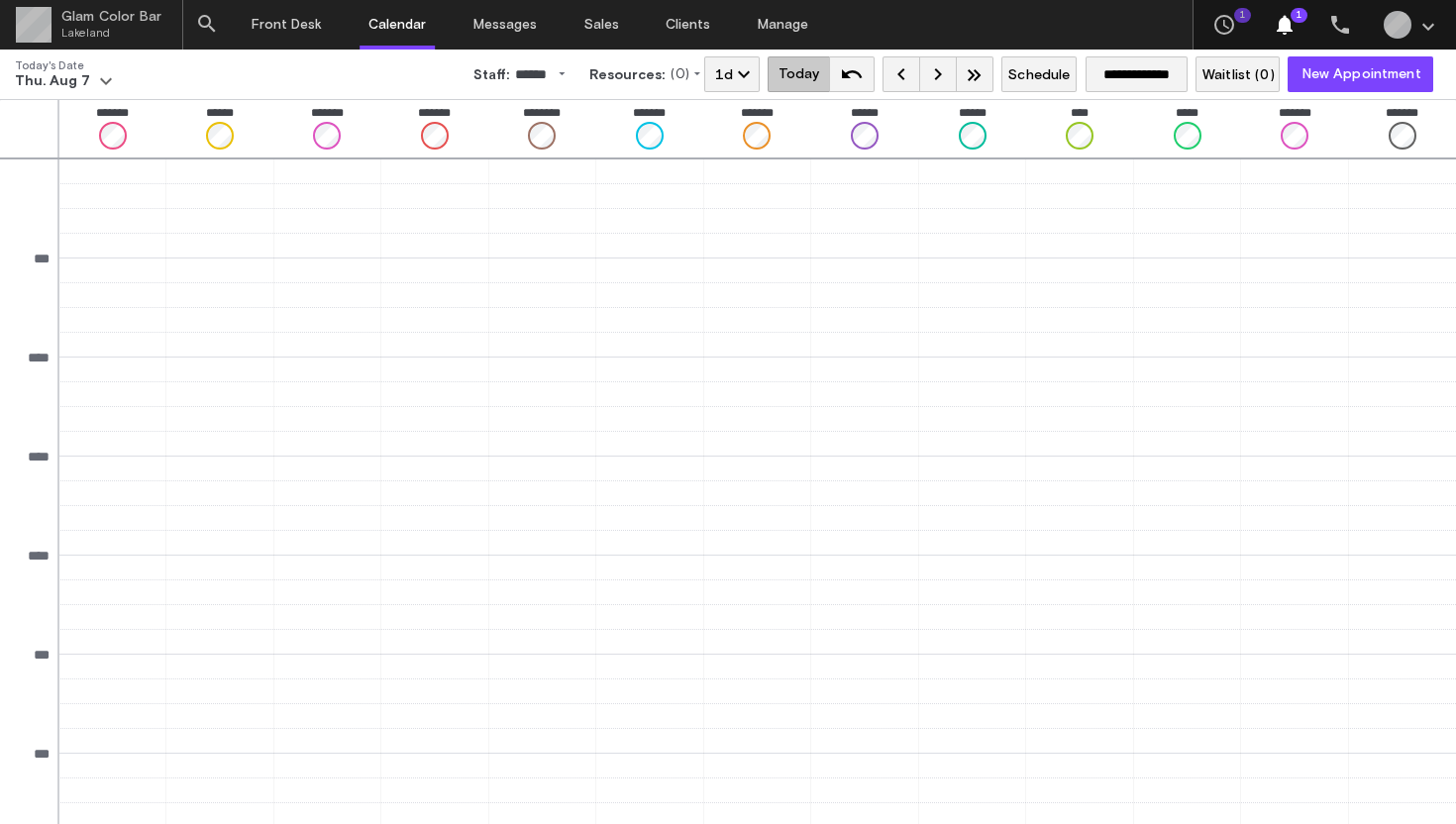 scroll, scrollTop: 622, scrollLeft: 0, axis: vertical 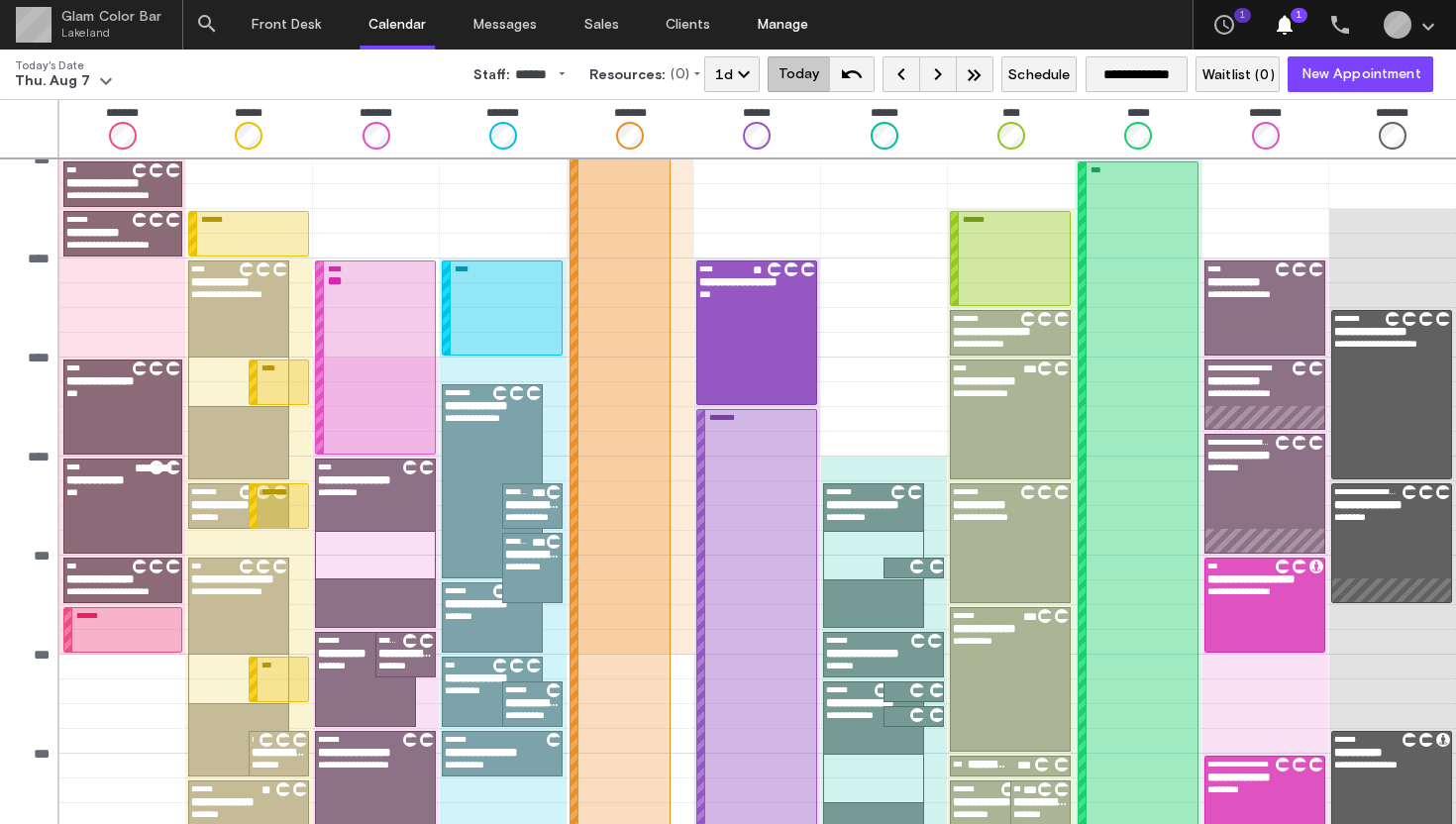 click on "Manage" at bounding box center [782, 25] 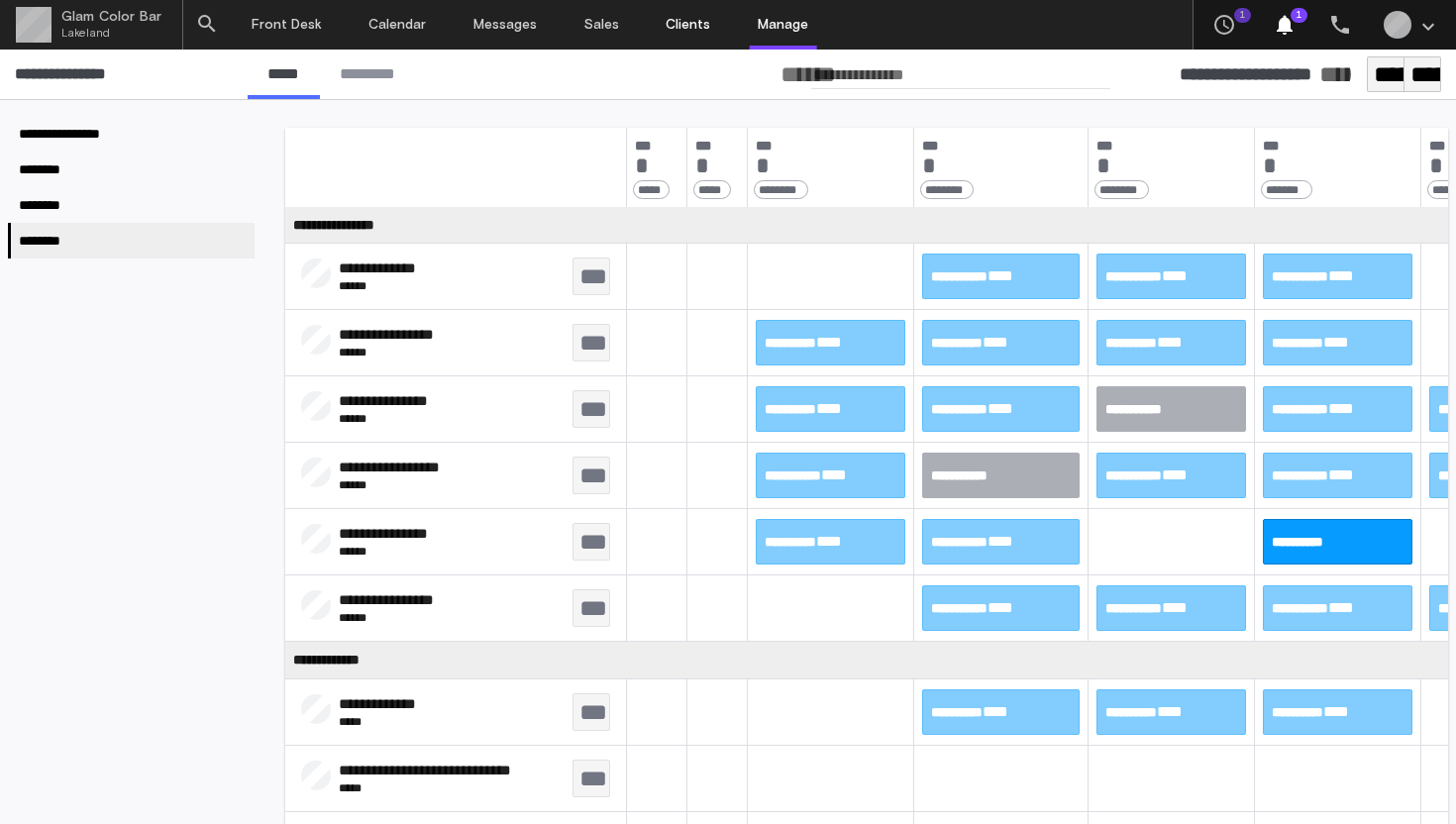 click on "Clients" at bounding box center [688, 25] 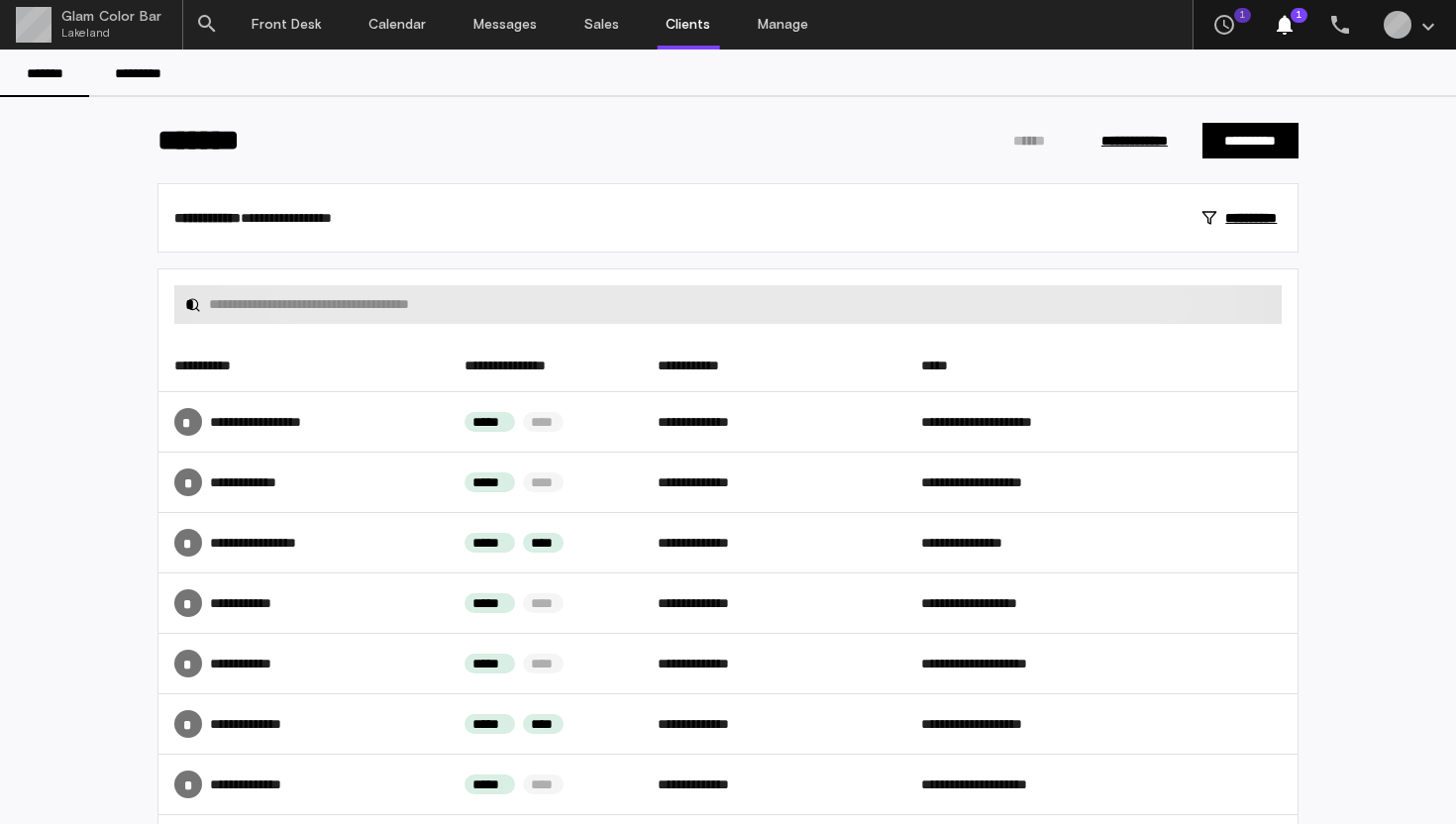 click at bounding box center [740, 304] 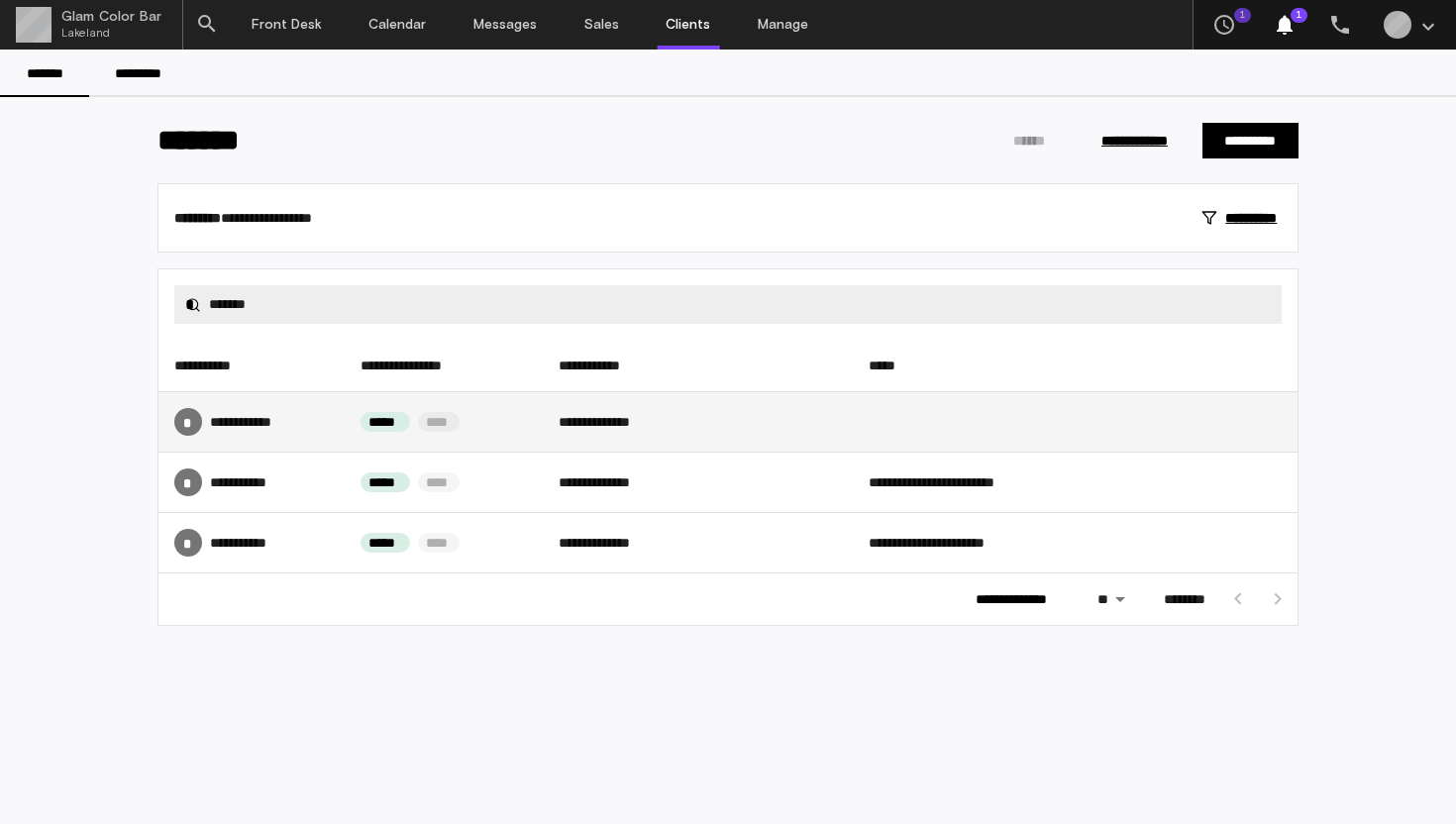 click on "*****   ******" at bounding box center (251, 422) 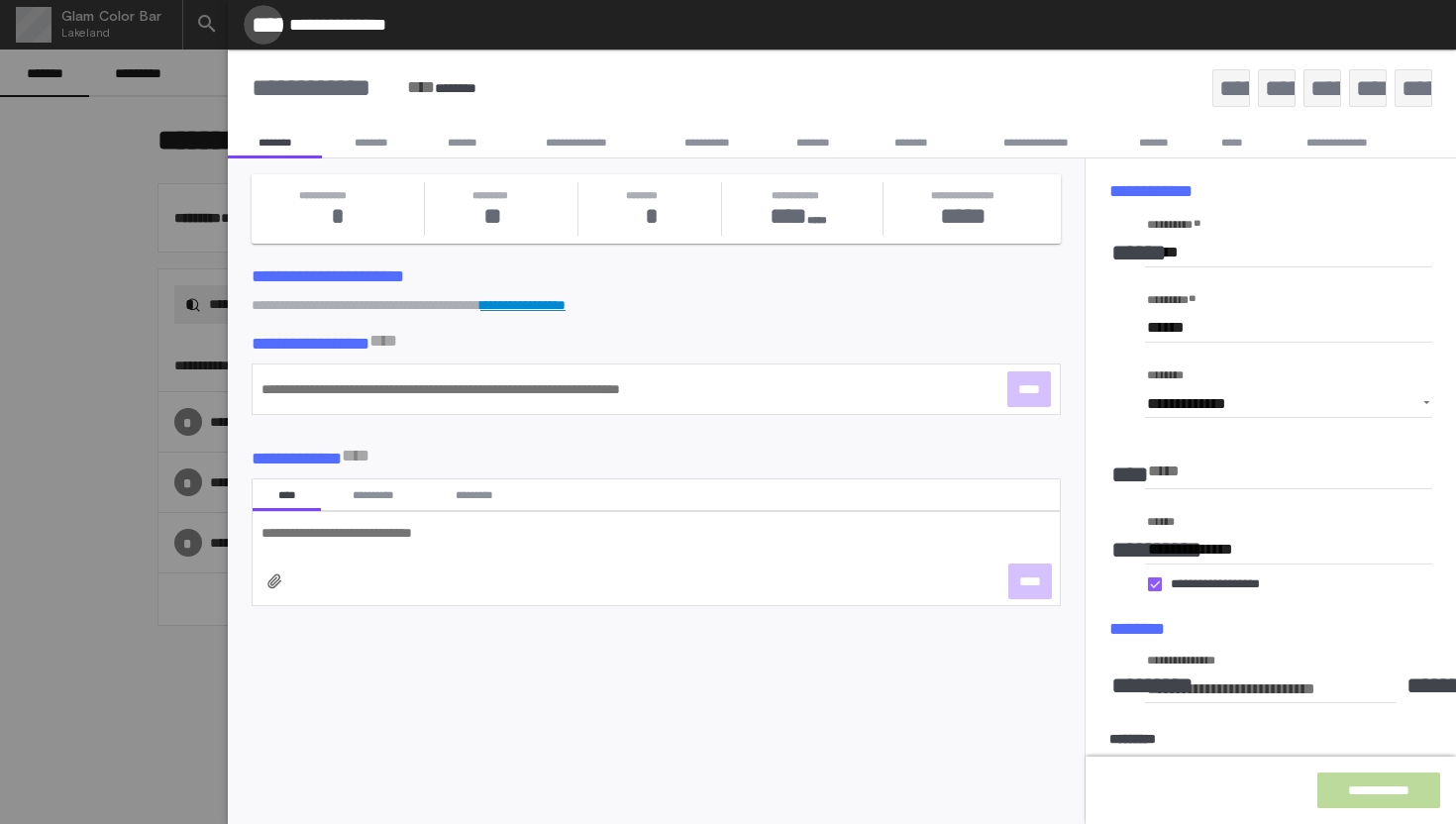 click on "*****" 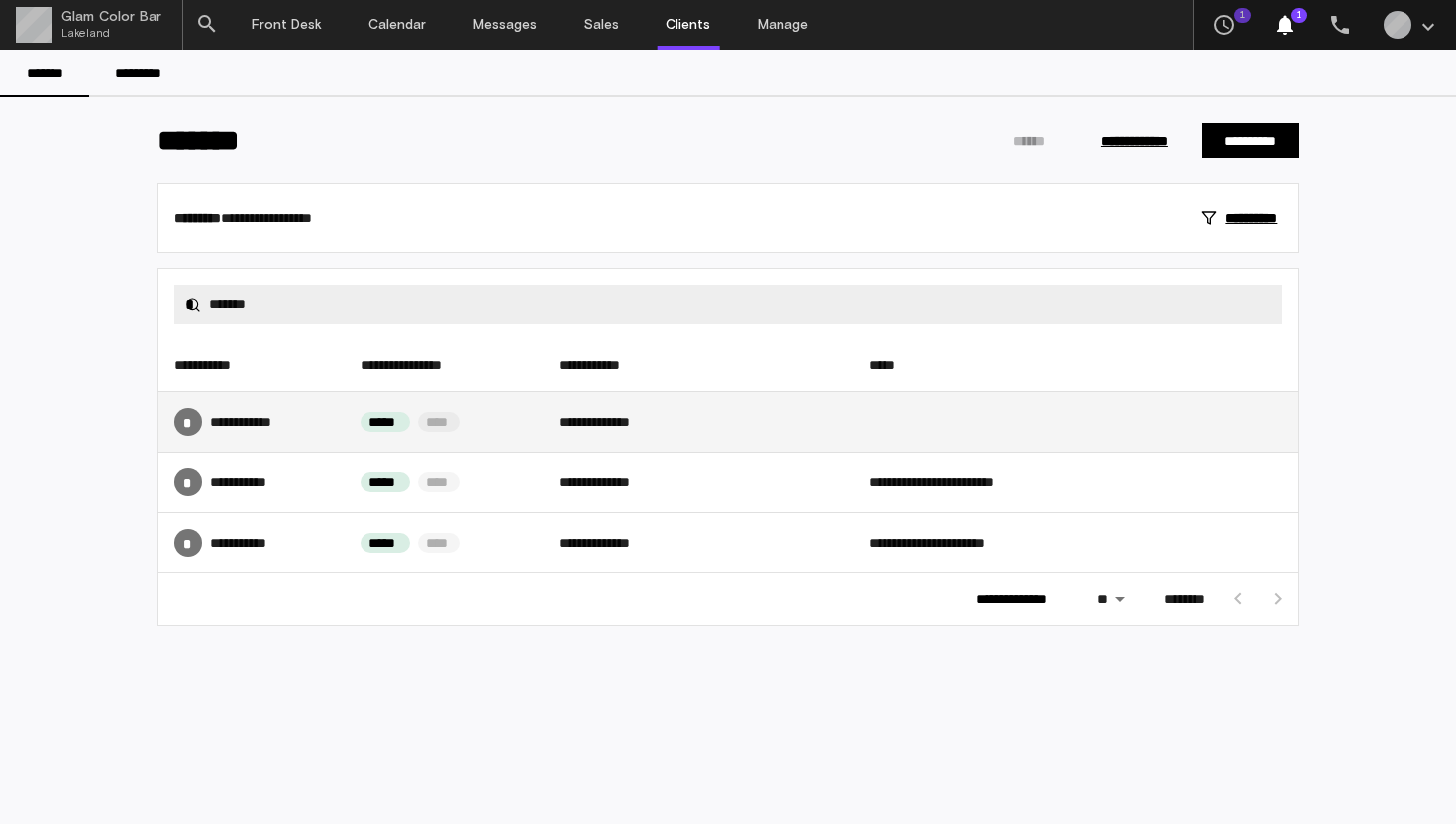 click on "*****   ******" at bounding box center (251, 422) 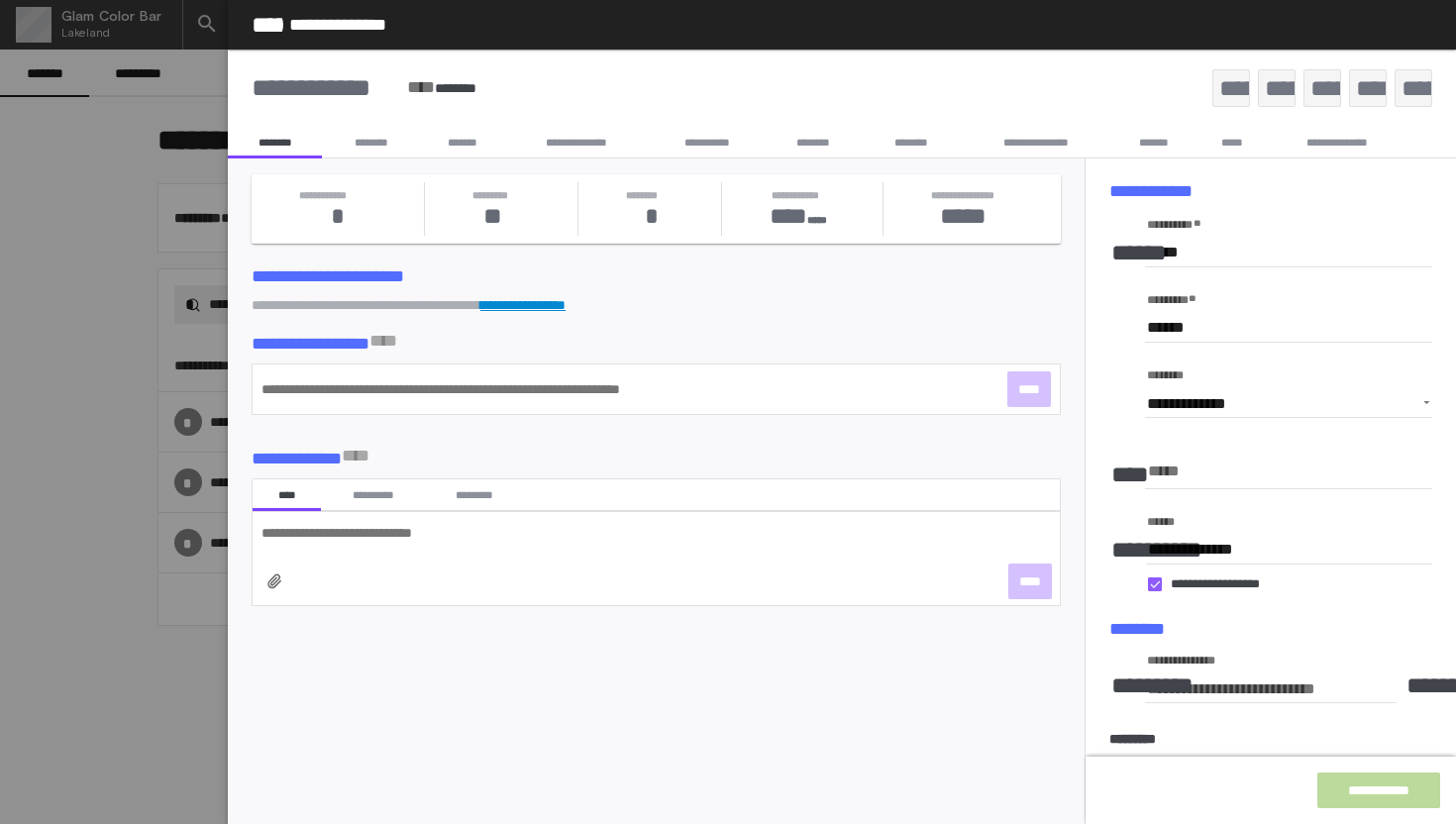 click on "*******" at bounding box center [462, 143] 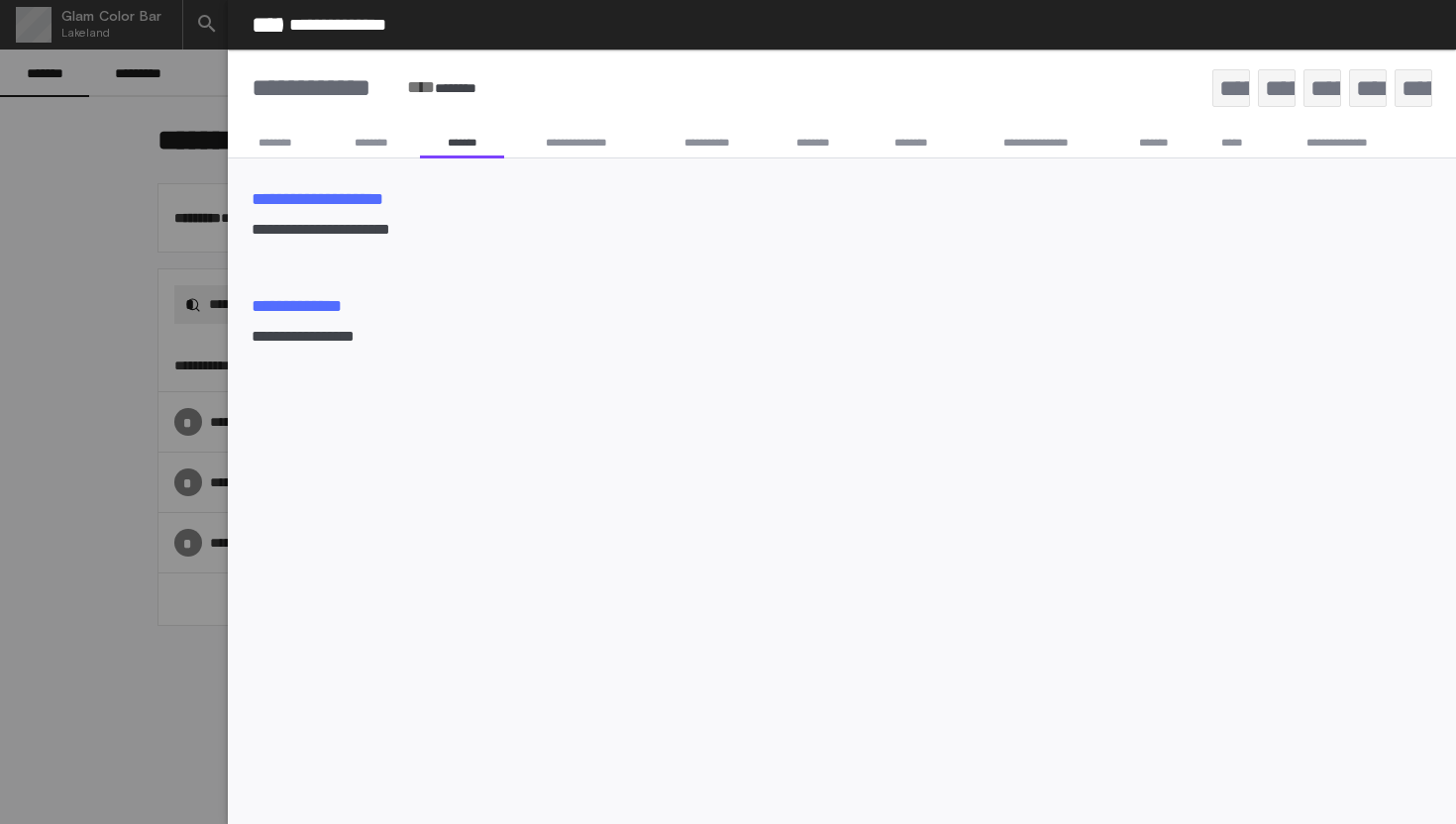 click on "**********" at bounding box center (842, 212) 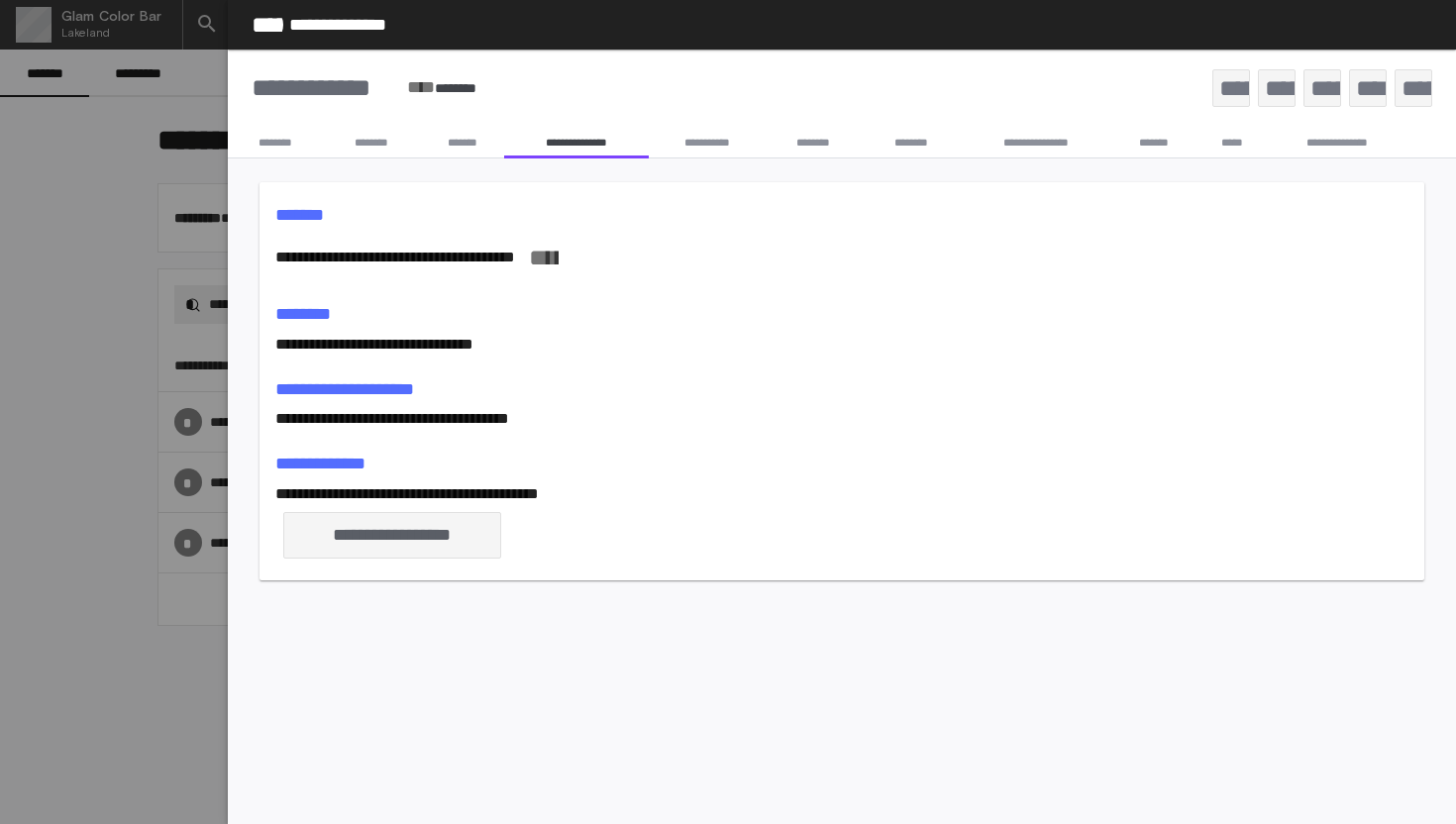 click on "********" at bounding box center [370, 143] 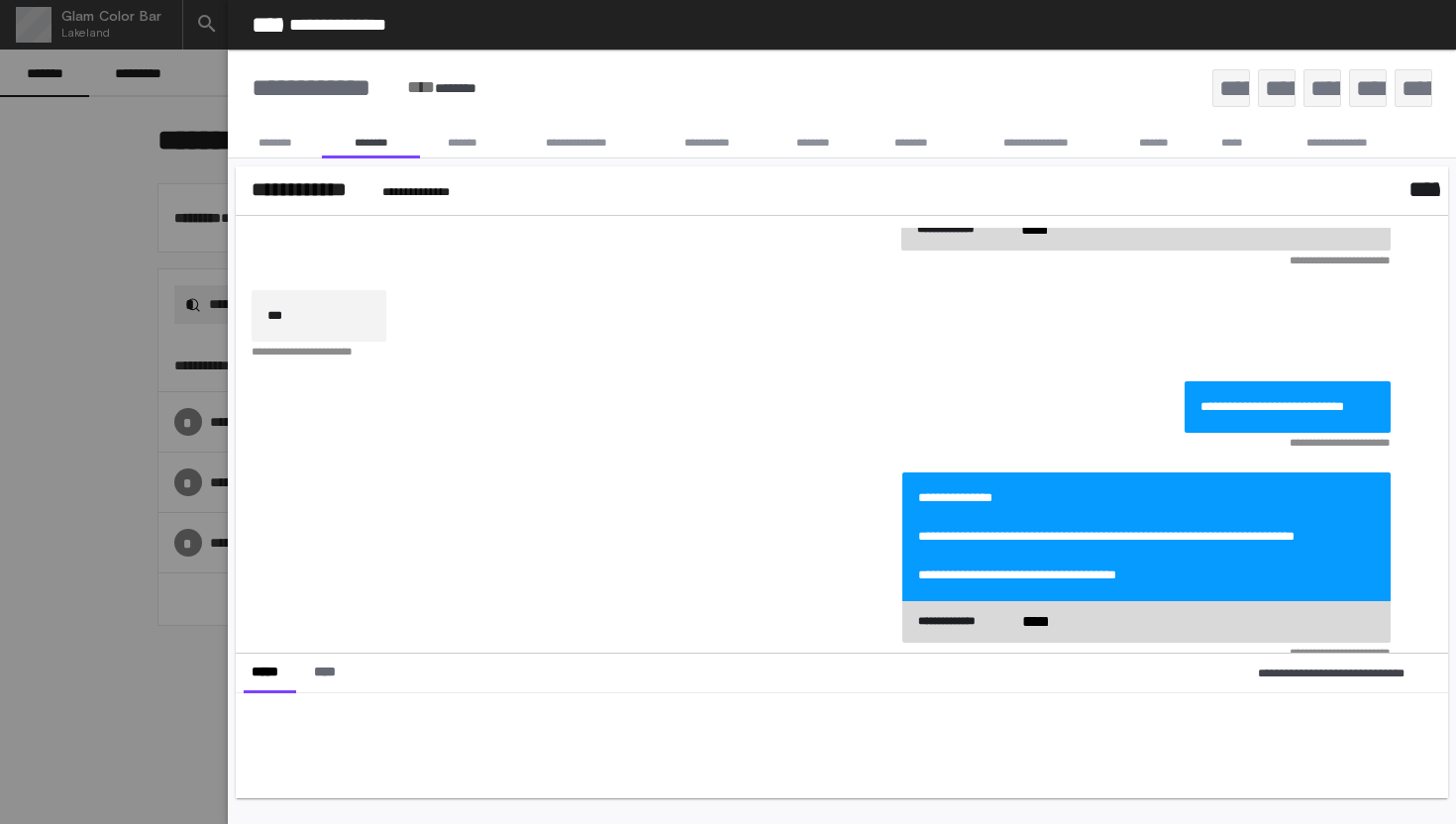 scroll, scrollTop: 0, scrollLeft: 0, axis: both 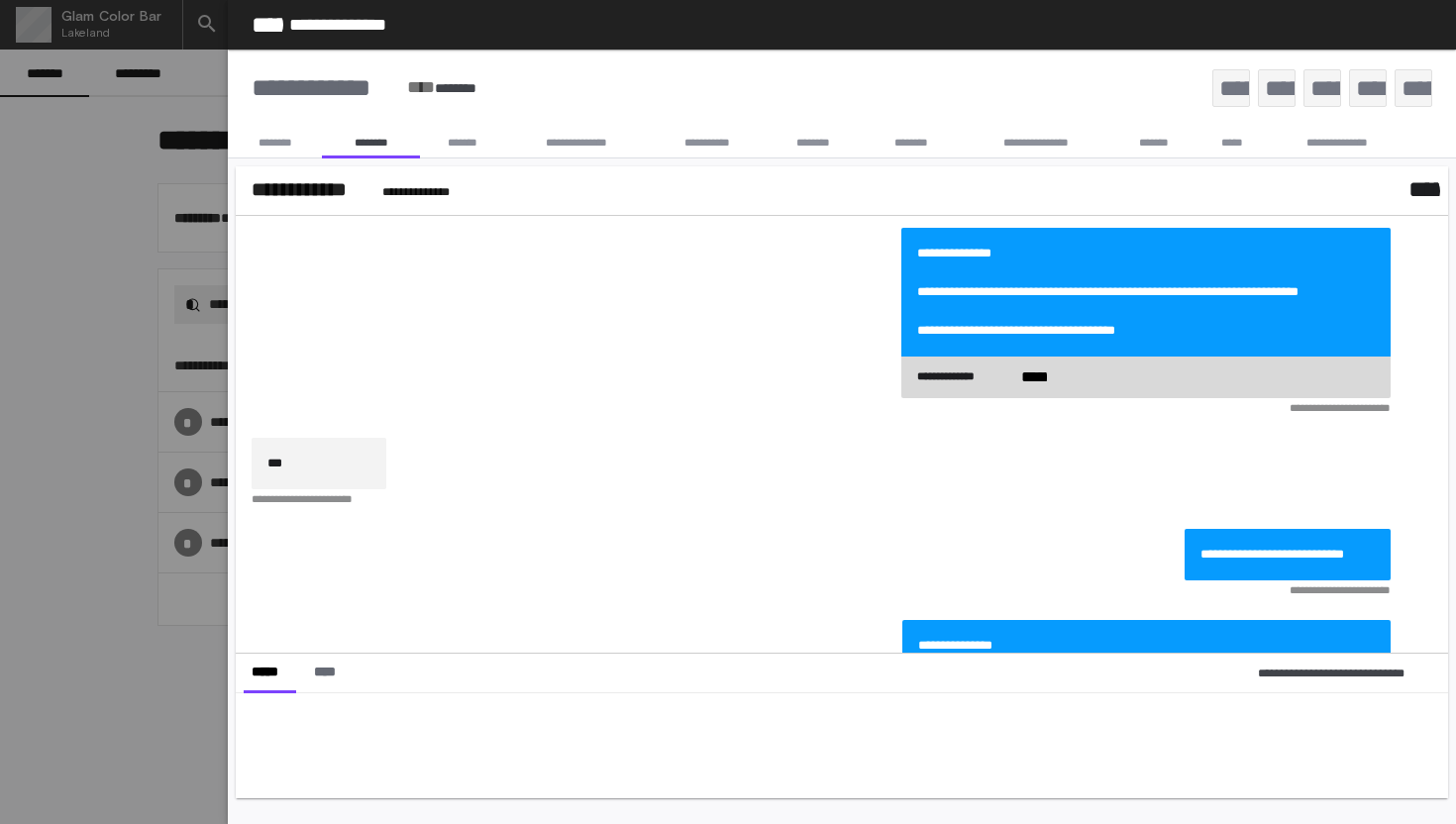 click on "*******" at bounding box center (462, 143) 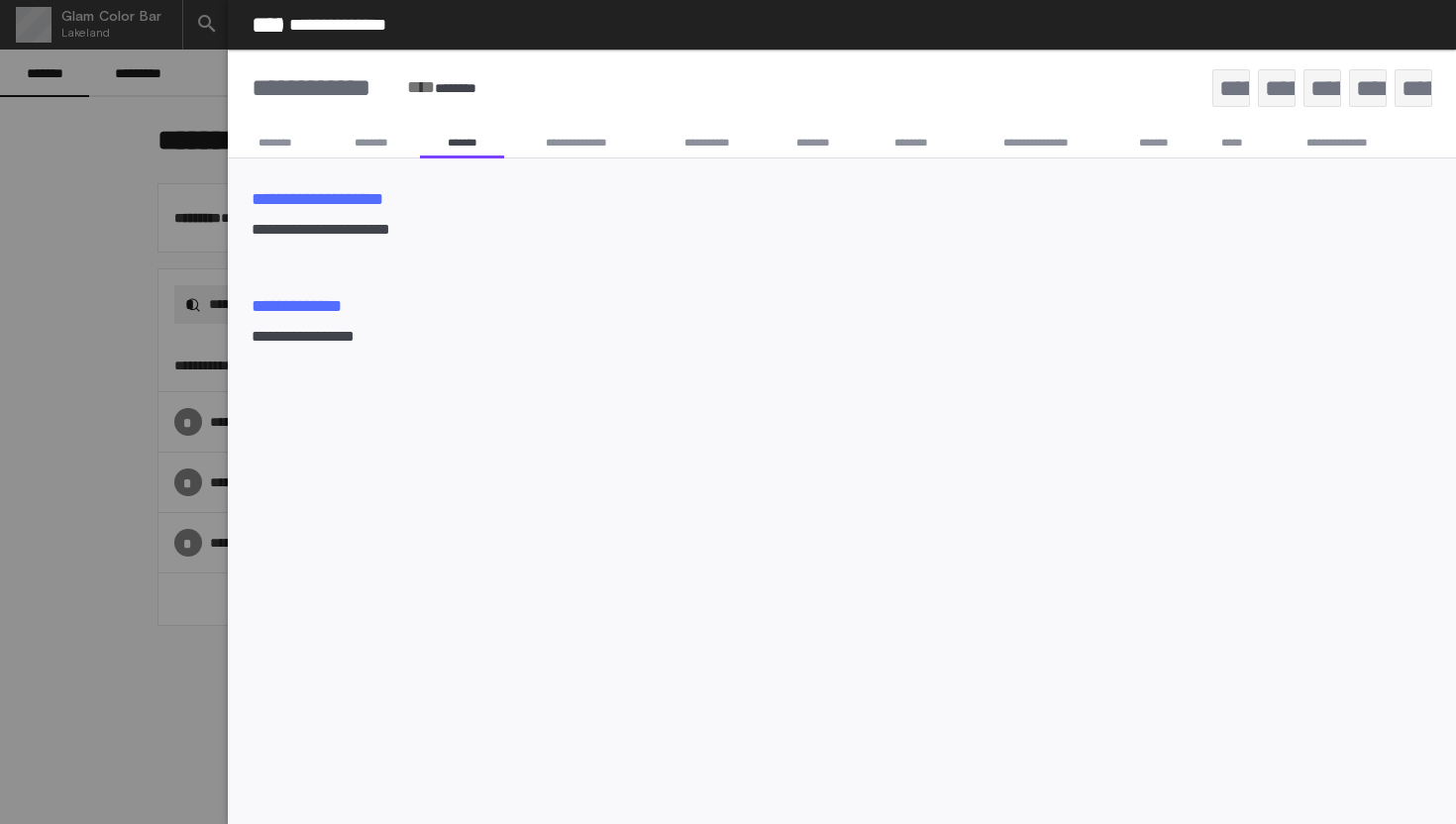 click on "********" at bounding box center [274, 143] 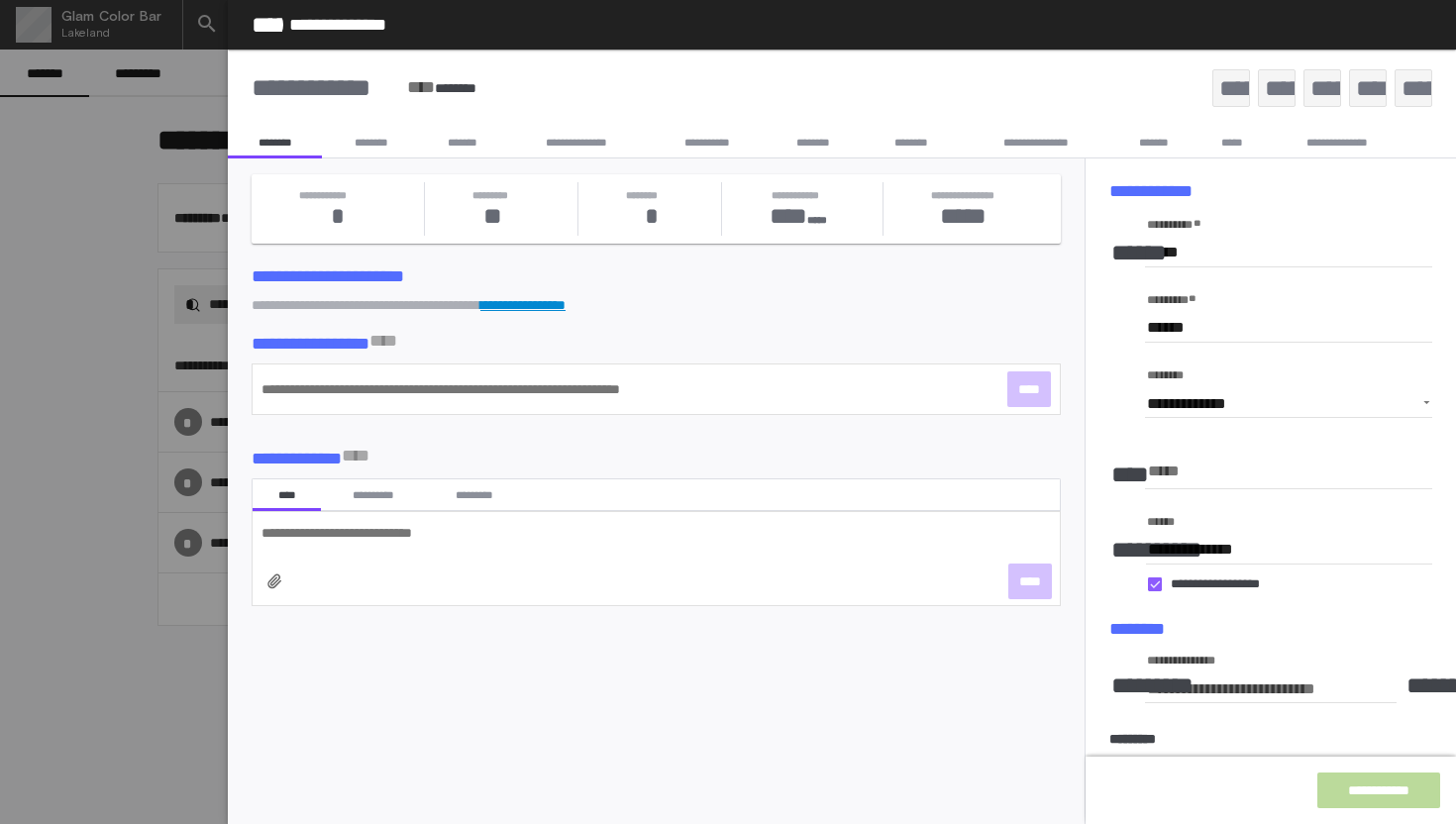 click on "******" at bounding box center [1289, 328] 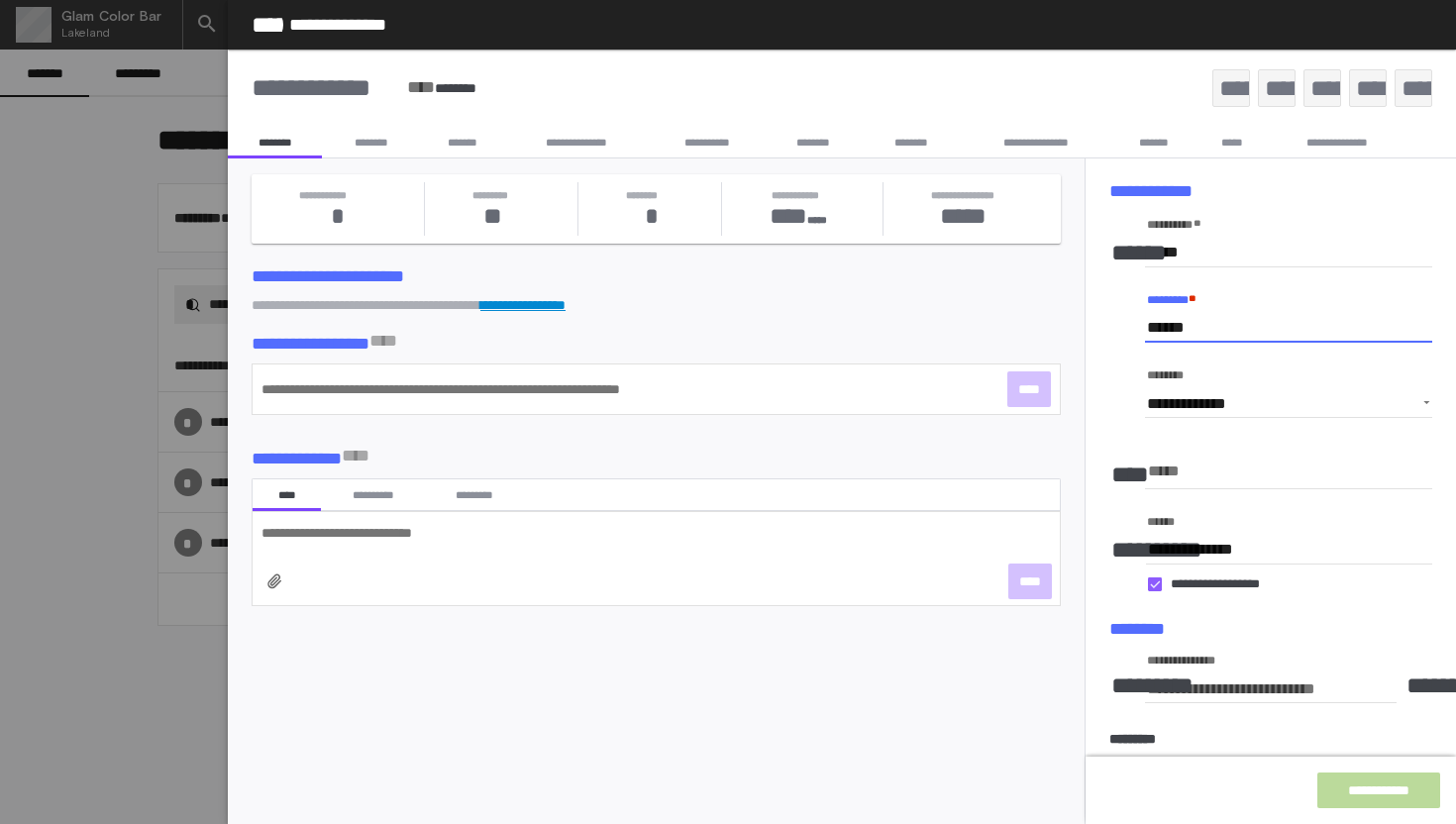 click on "**********" at bounding box center (1035, 143) 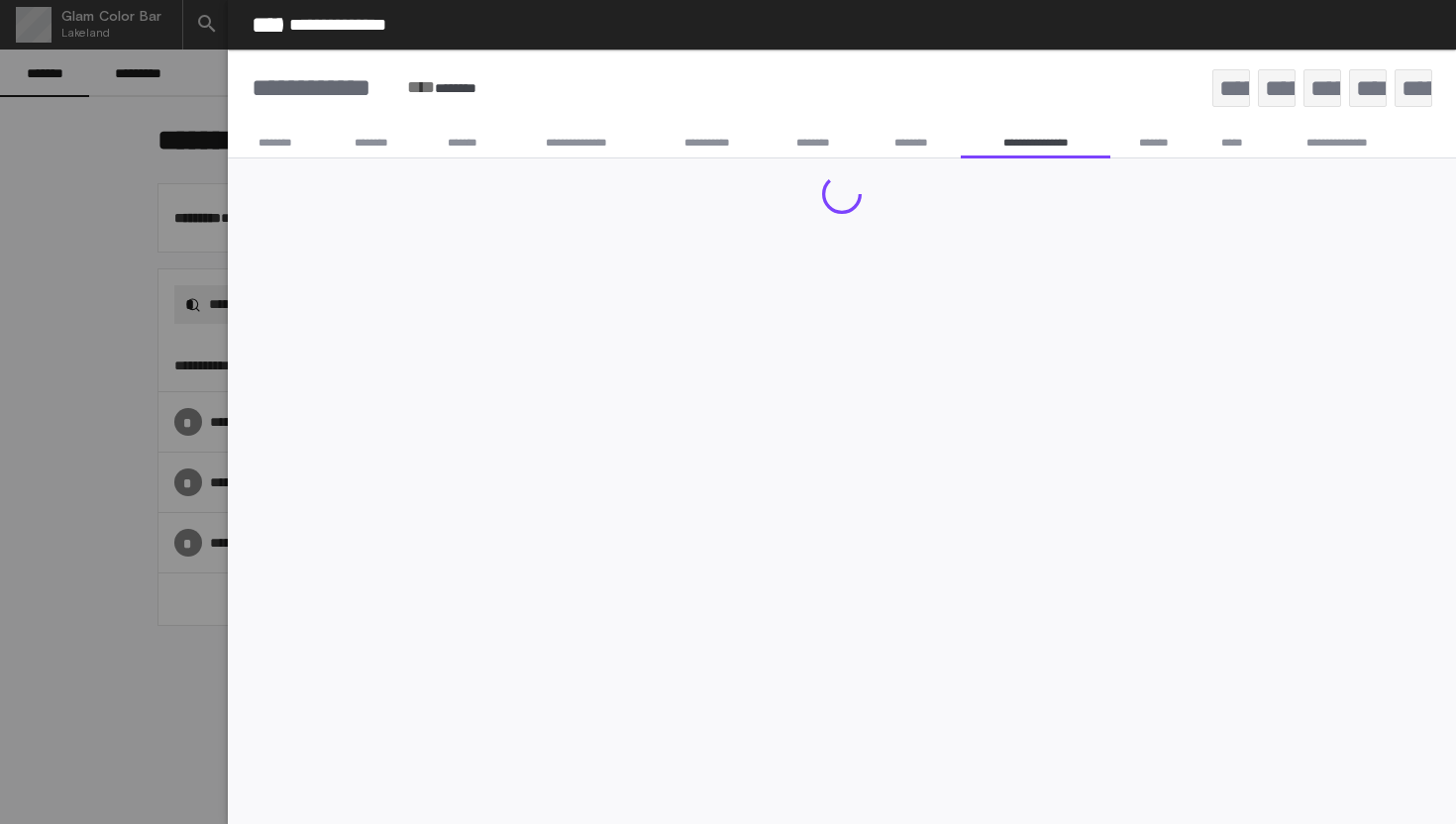 click on "********" at bounding box center (911, 143) 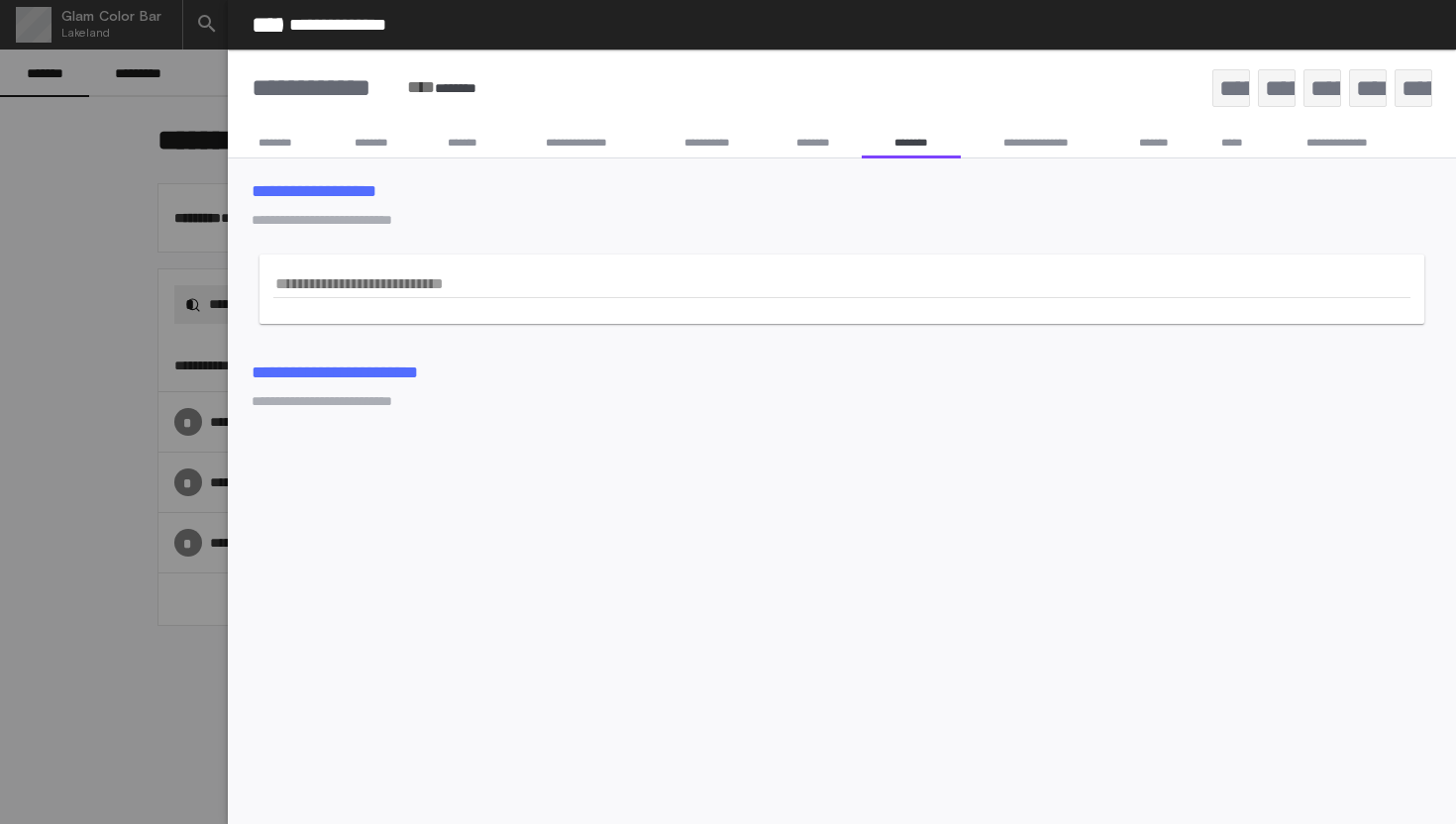 click on "*****" 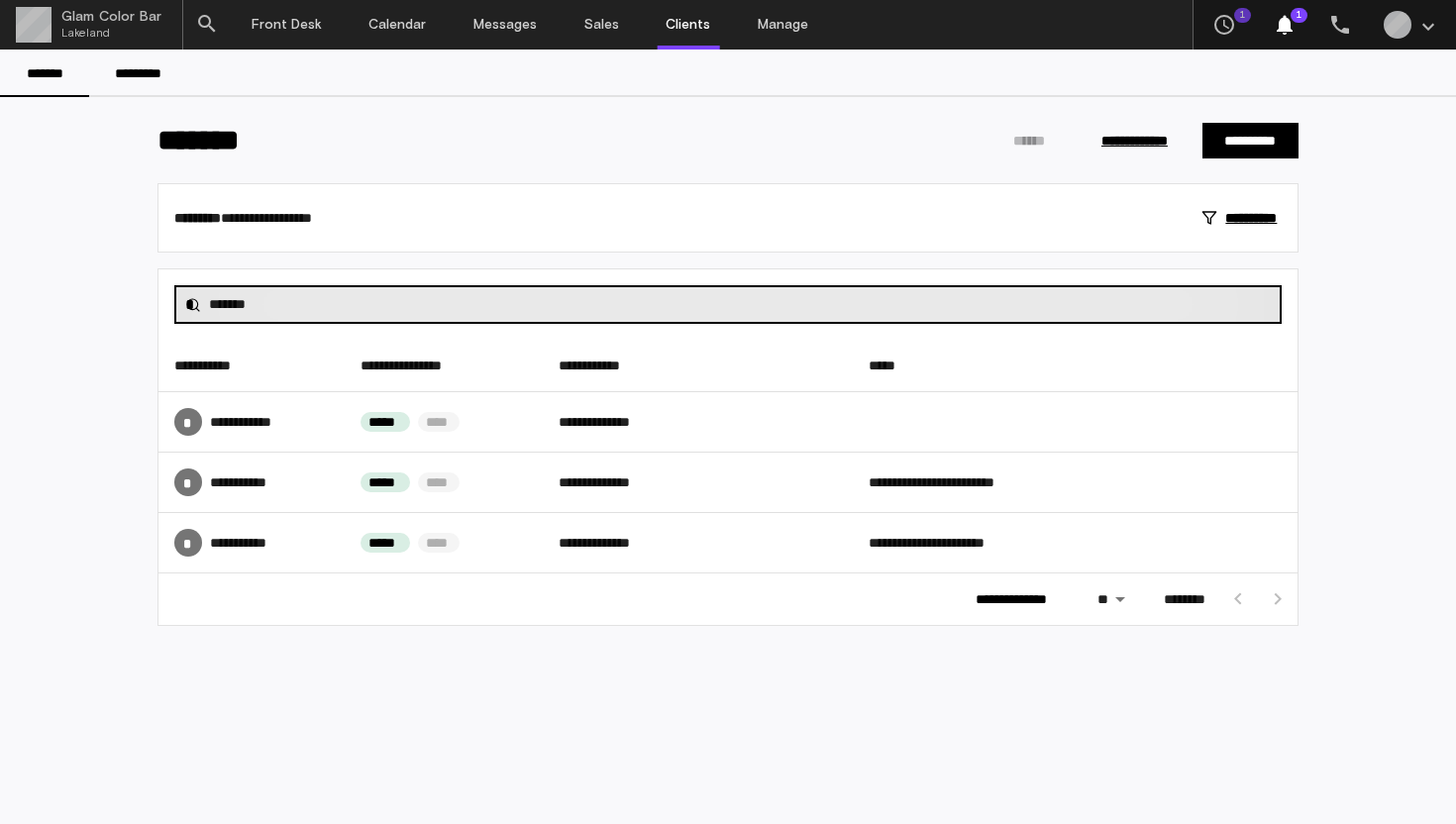 click on "*******" at bounding box center (740, 304) 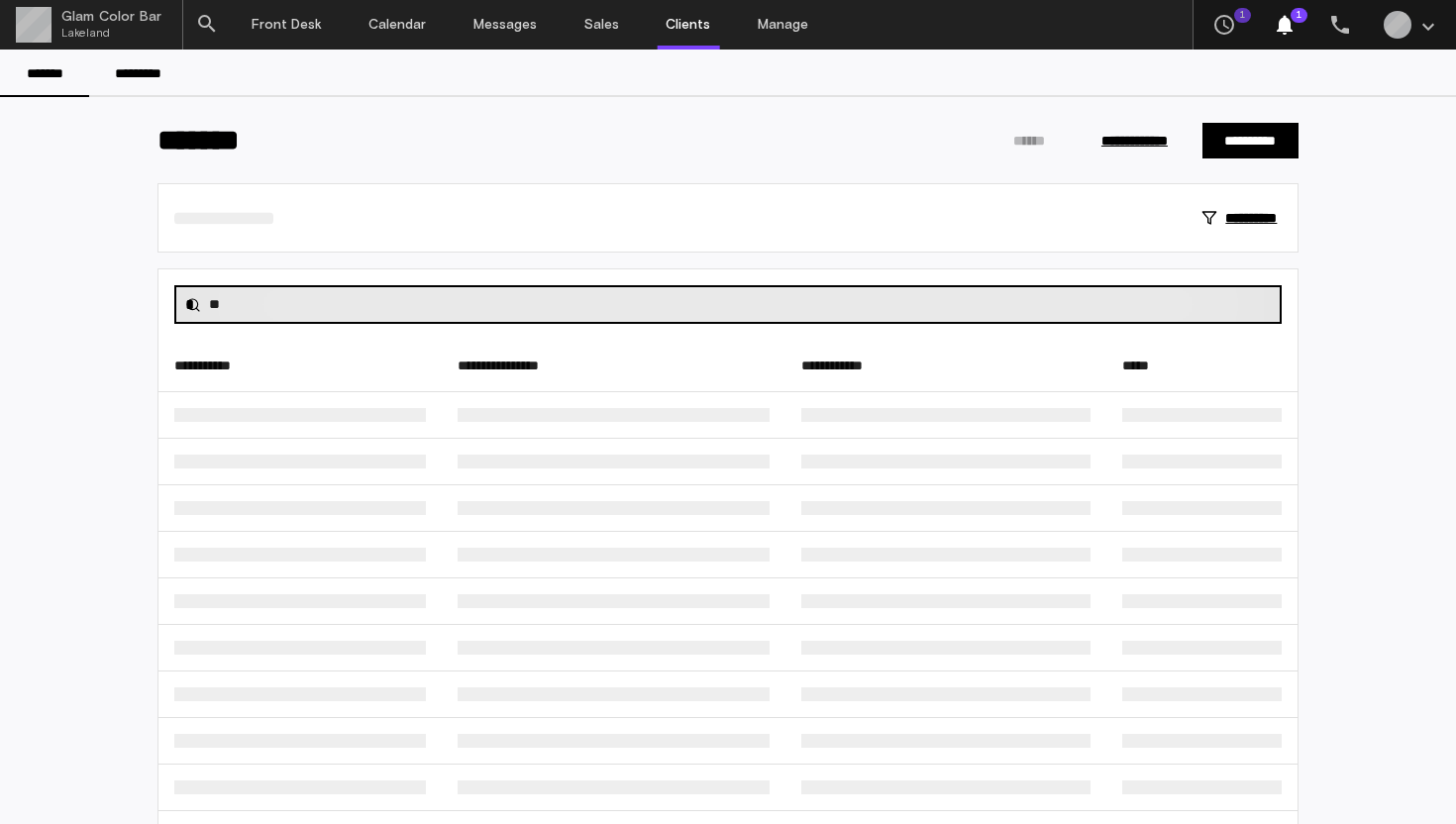 type on "*" 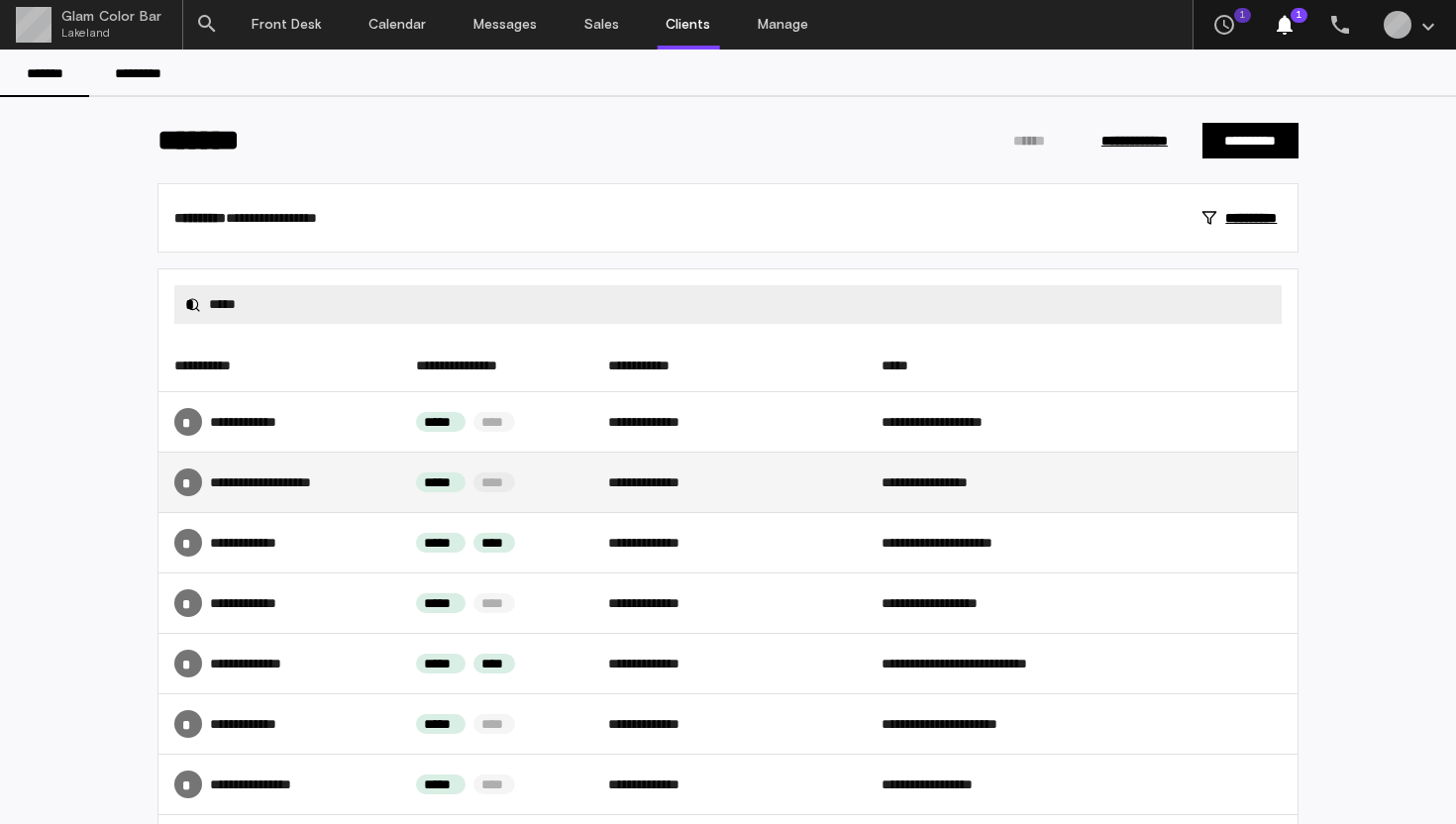click on "**********" at bounding box center (276, 482) 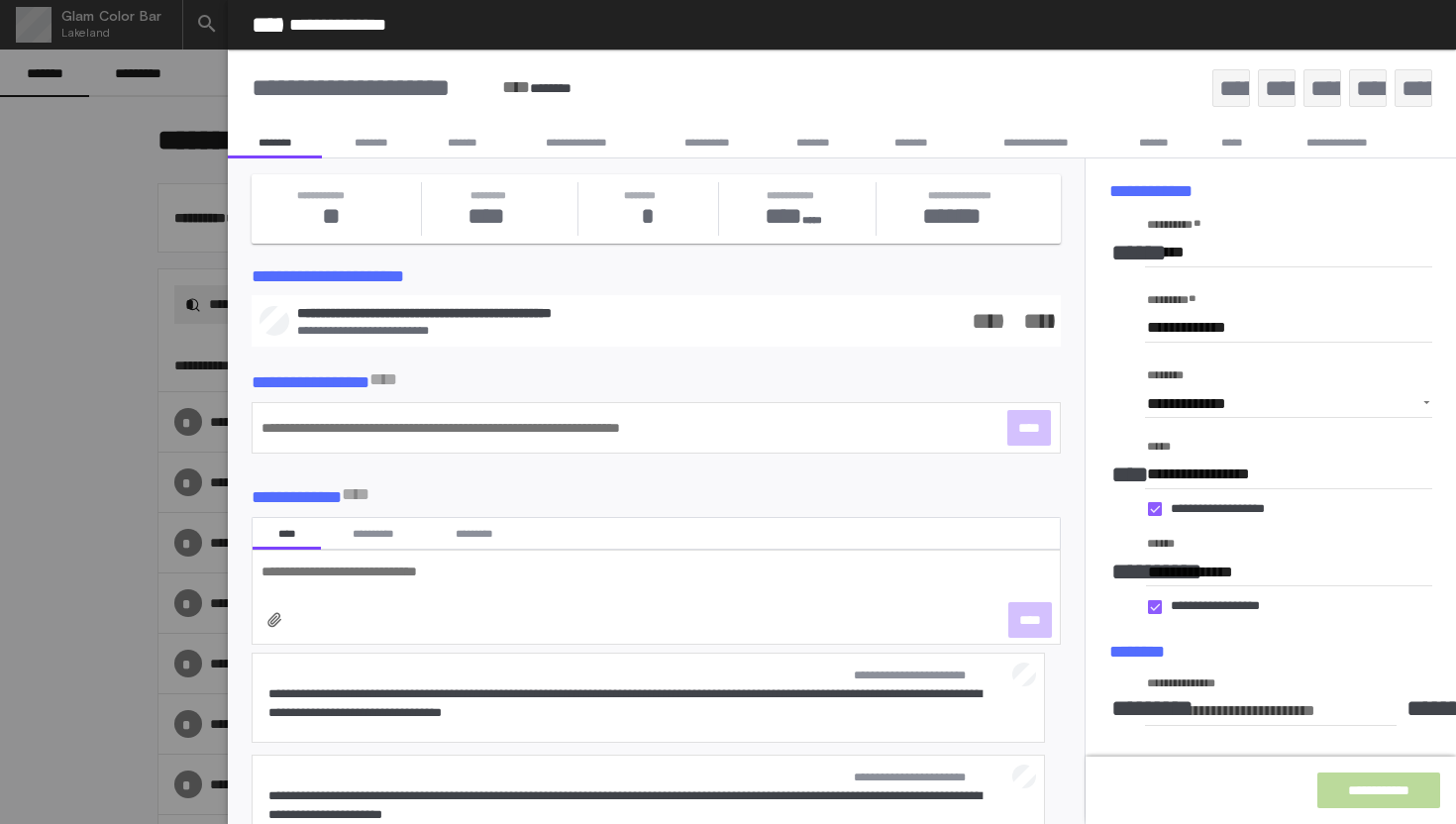 click on "*******" at bounding box center (462, 143) 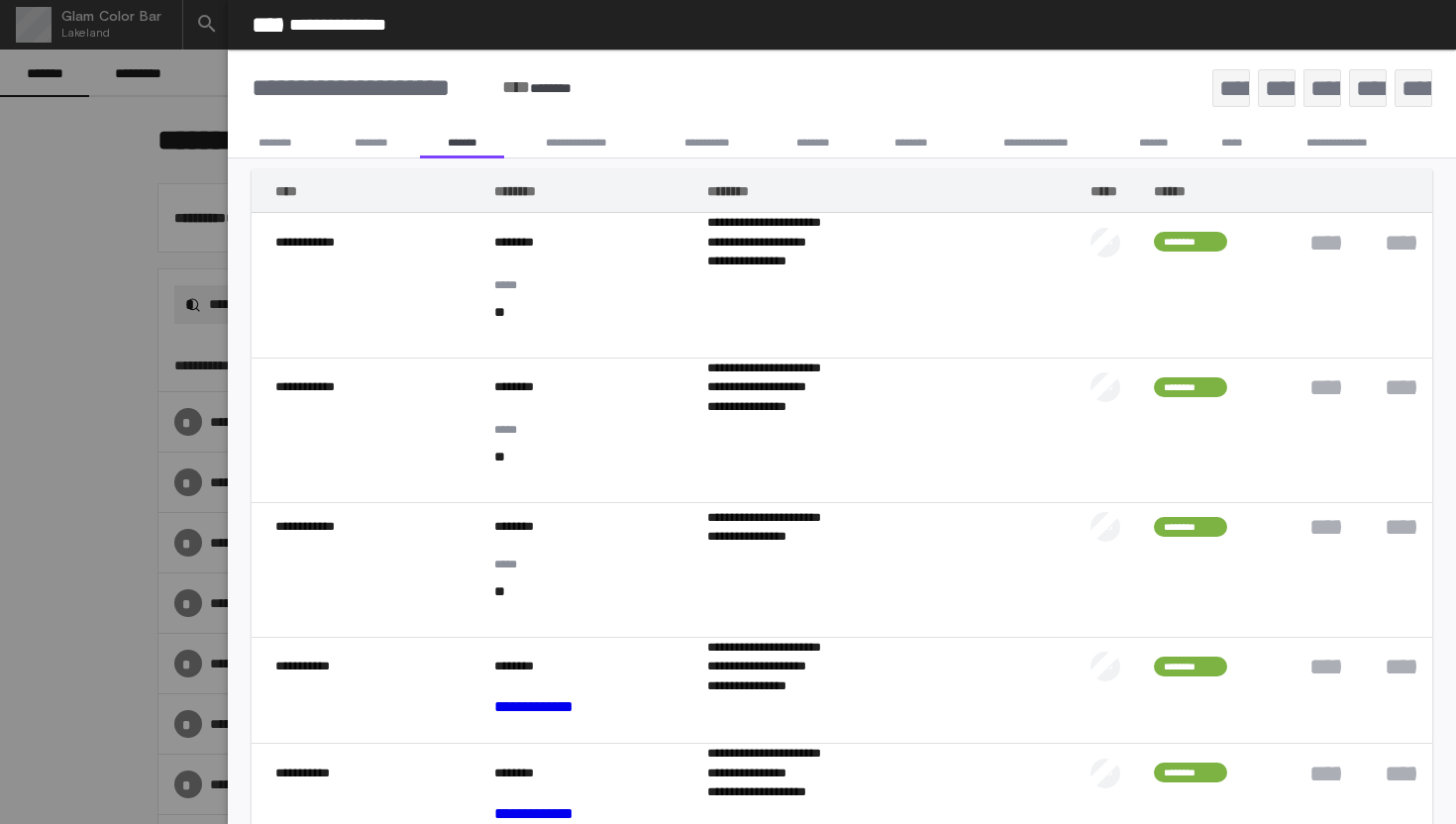 scroll, scrollTop: 0, scrollLeft: 0, axis: both 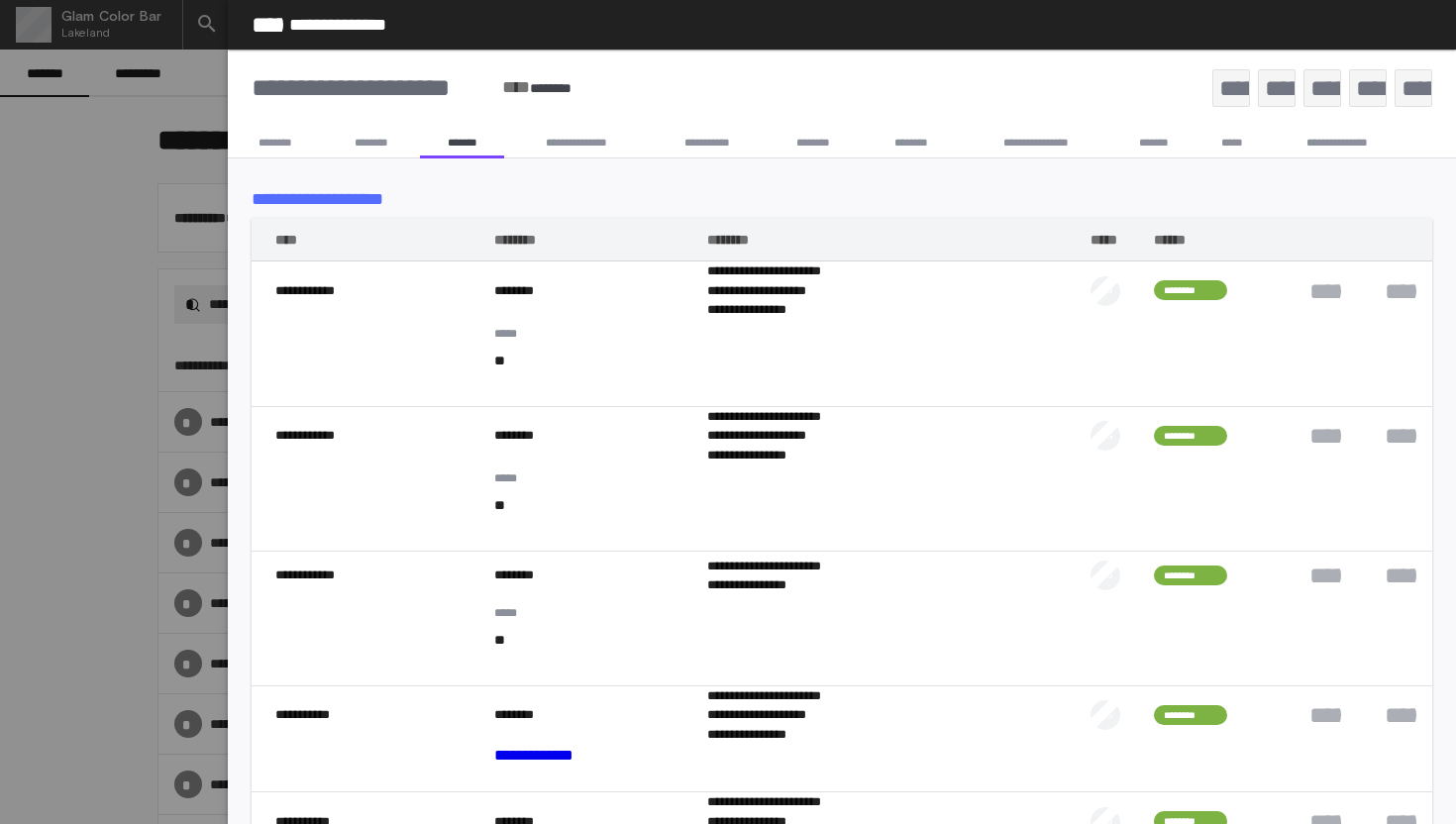 click on "*****" 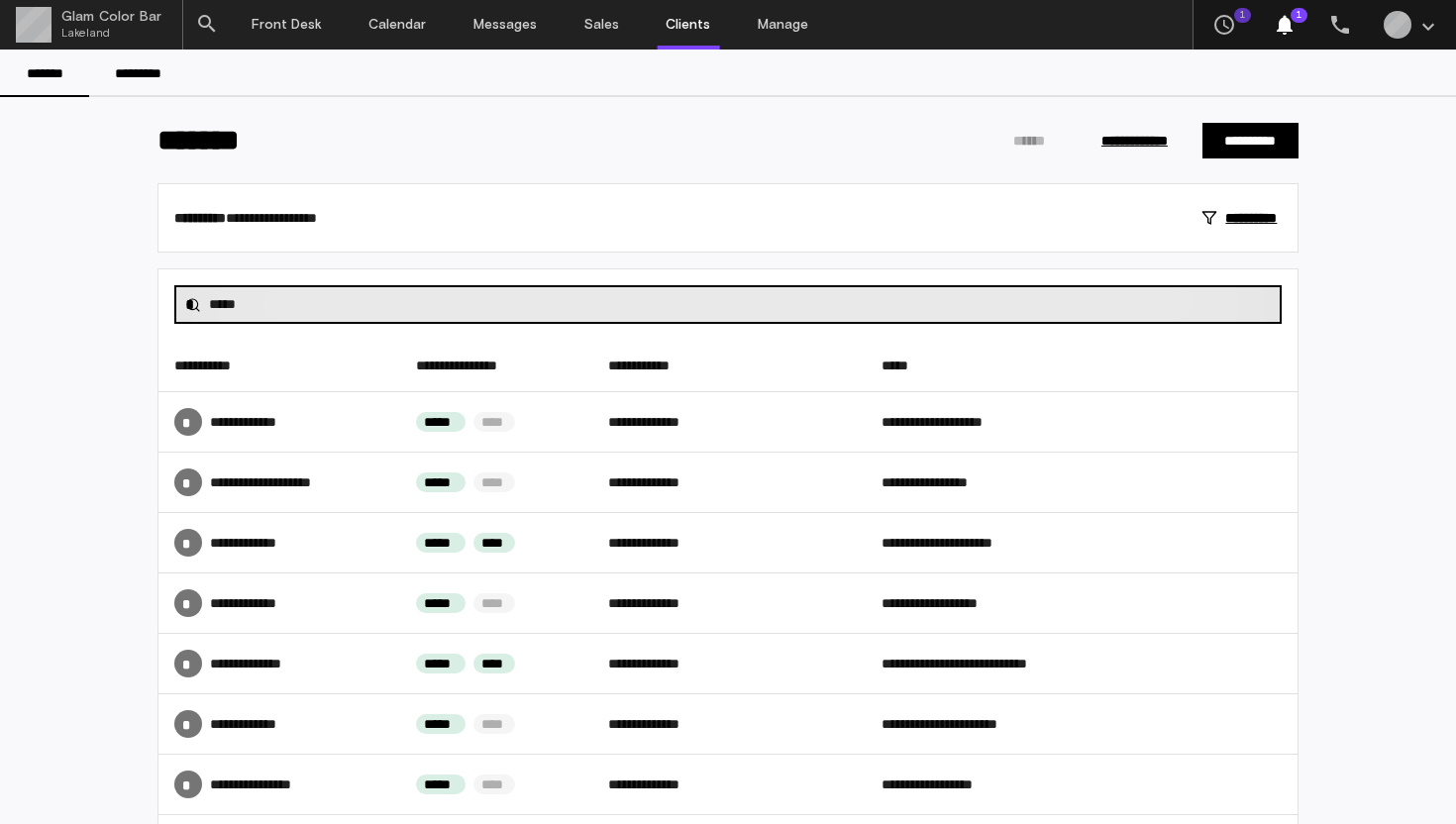 click on "*****" at bounding box center (740, 304) 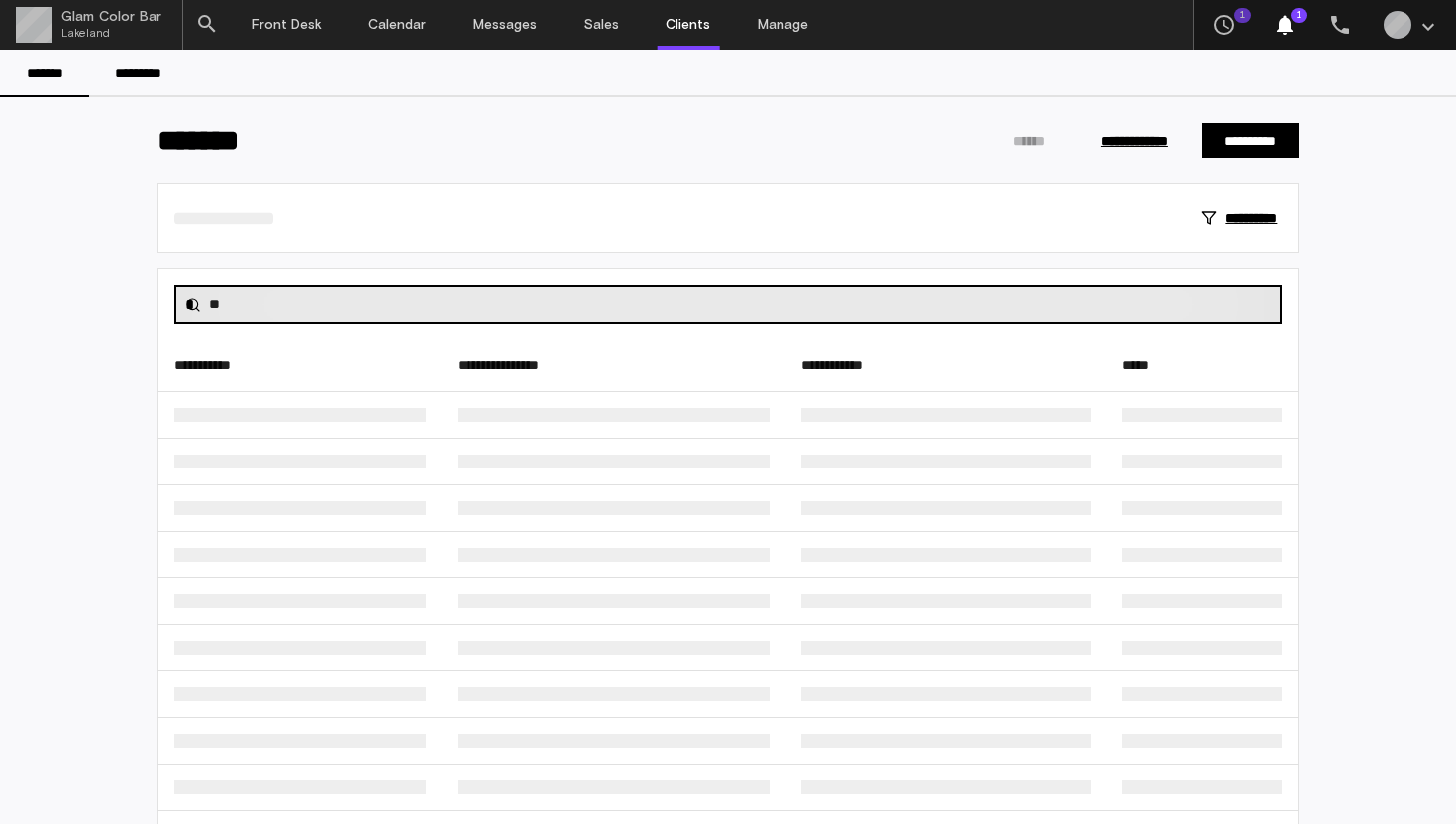 type on "*" 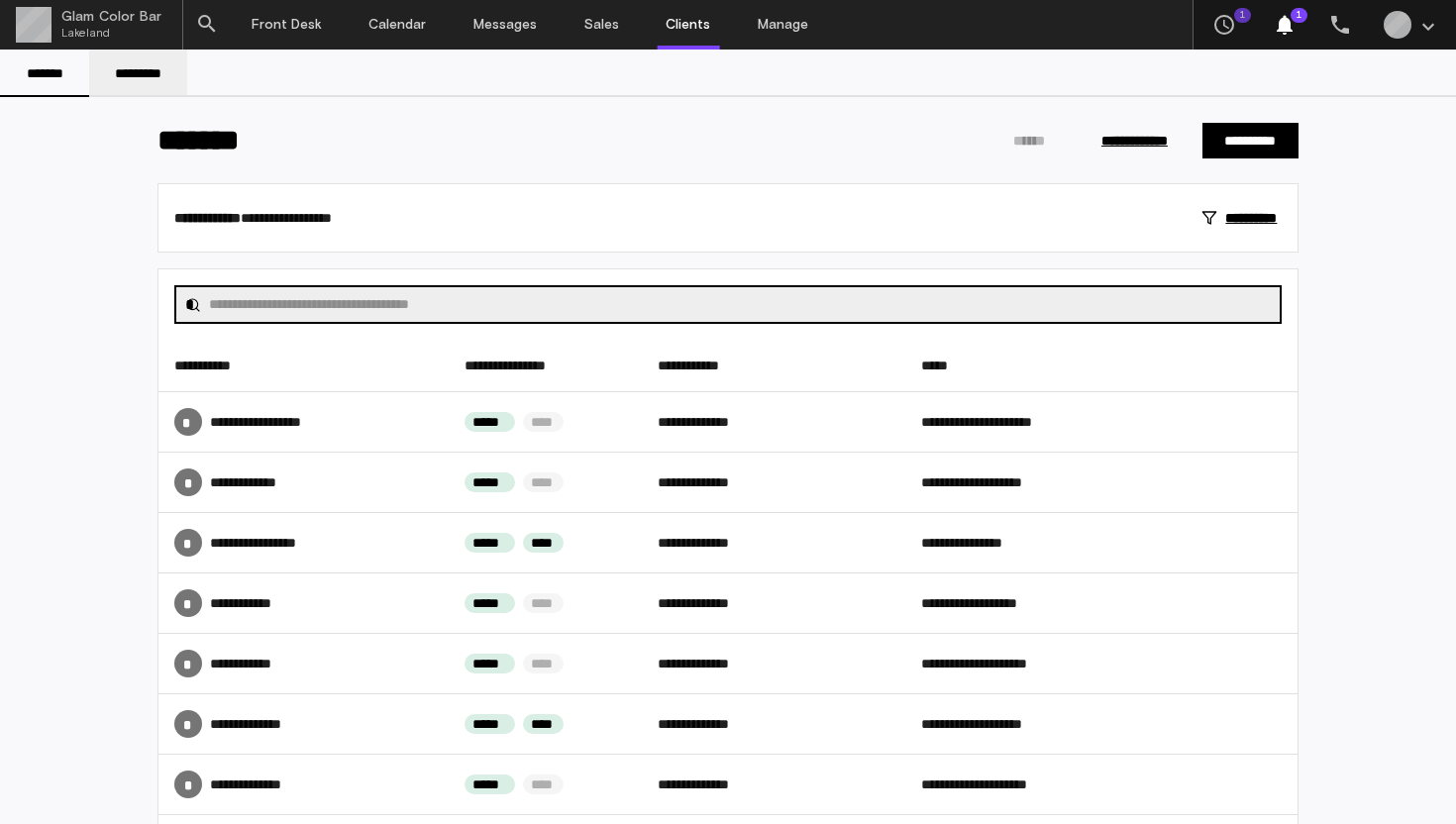 type 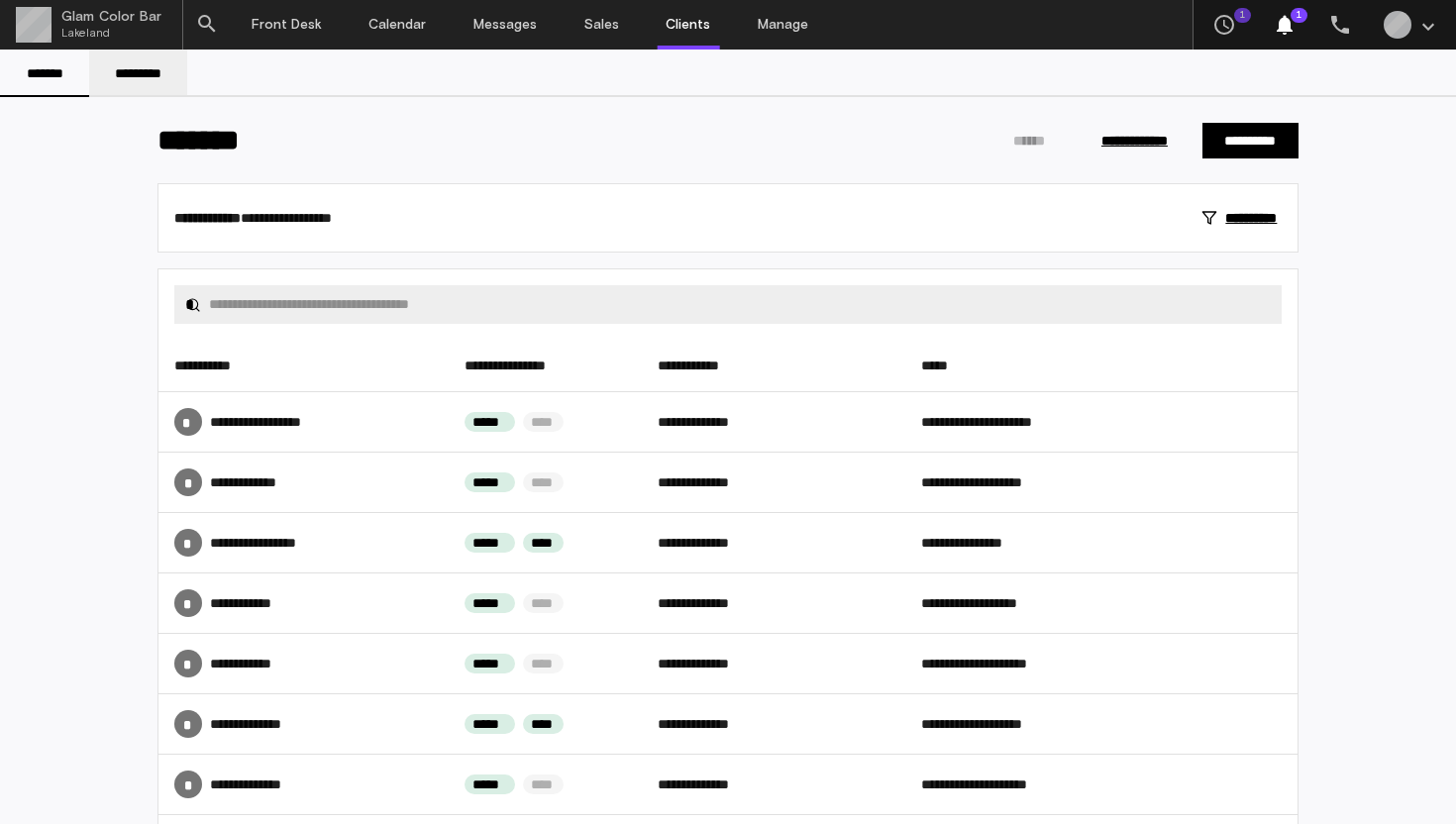 click on "*********" at bounding box center (138, 73) 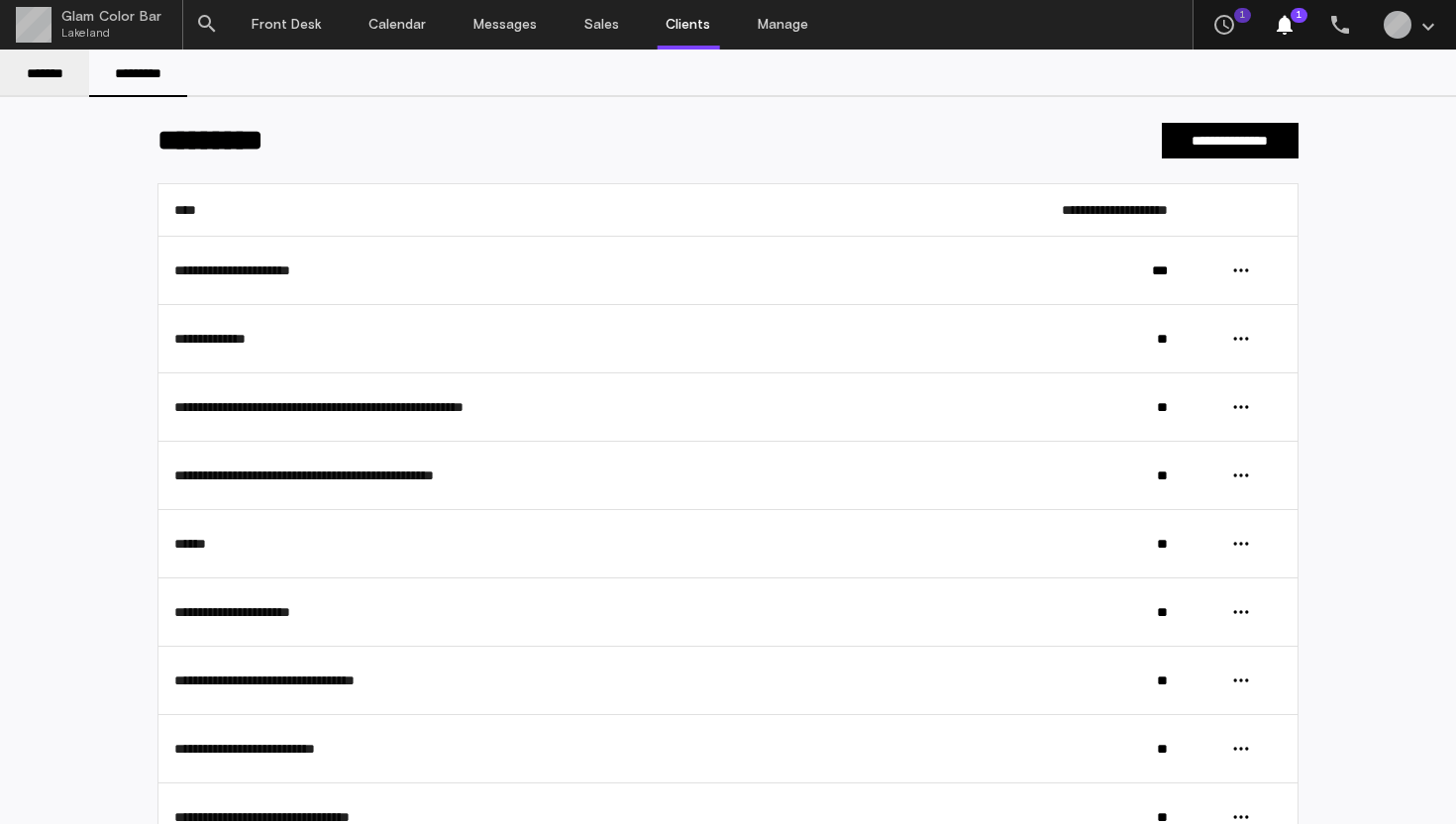 click on "*******" at bounding box center [45, 73] 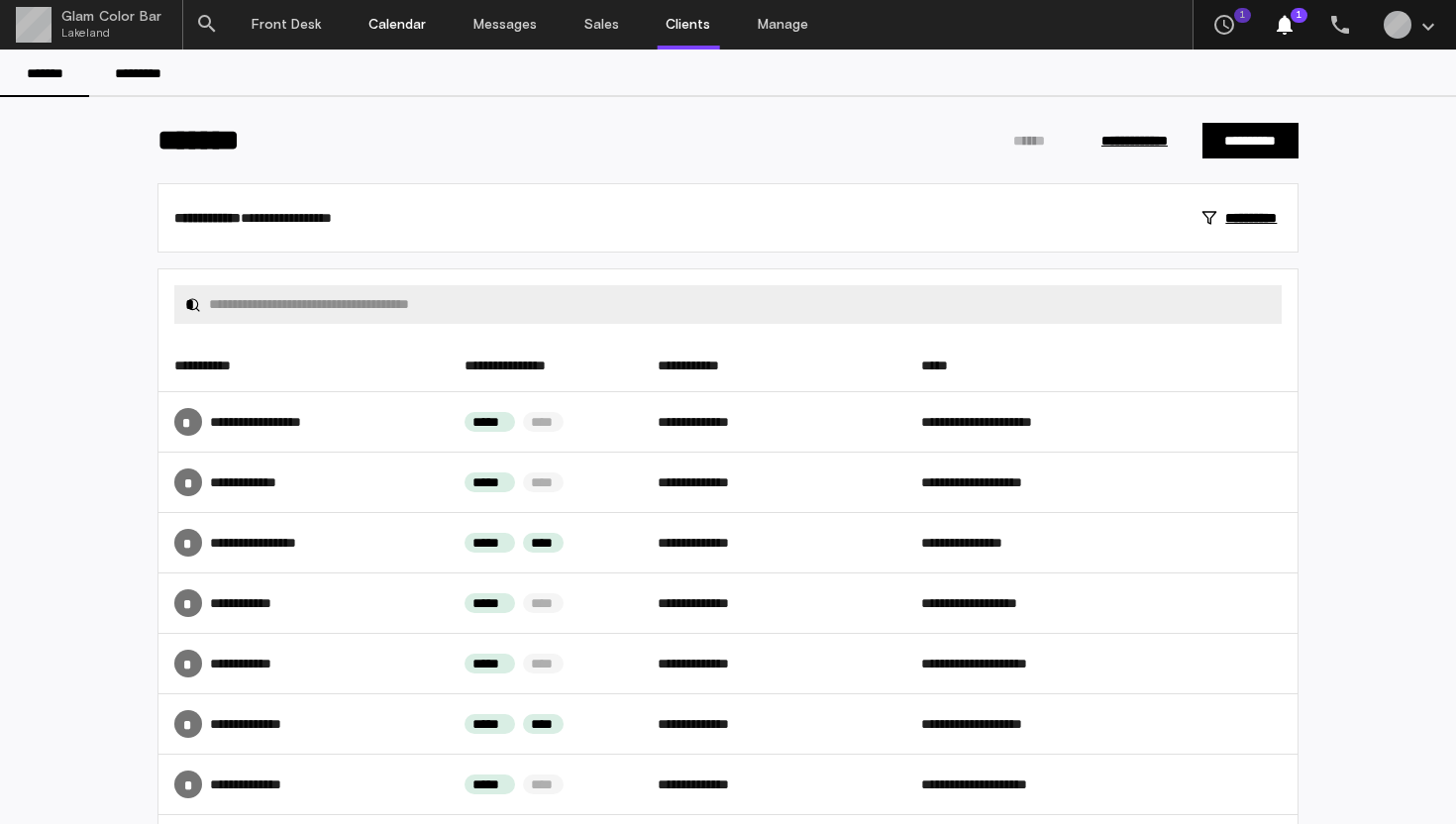 click on "Calendar" at bounding box center [398, 25] 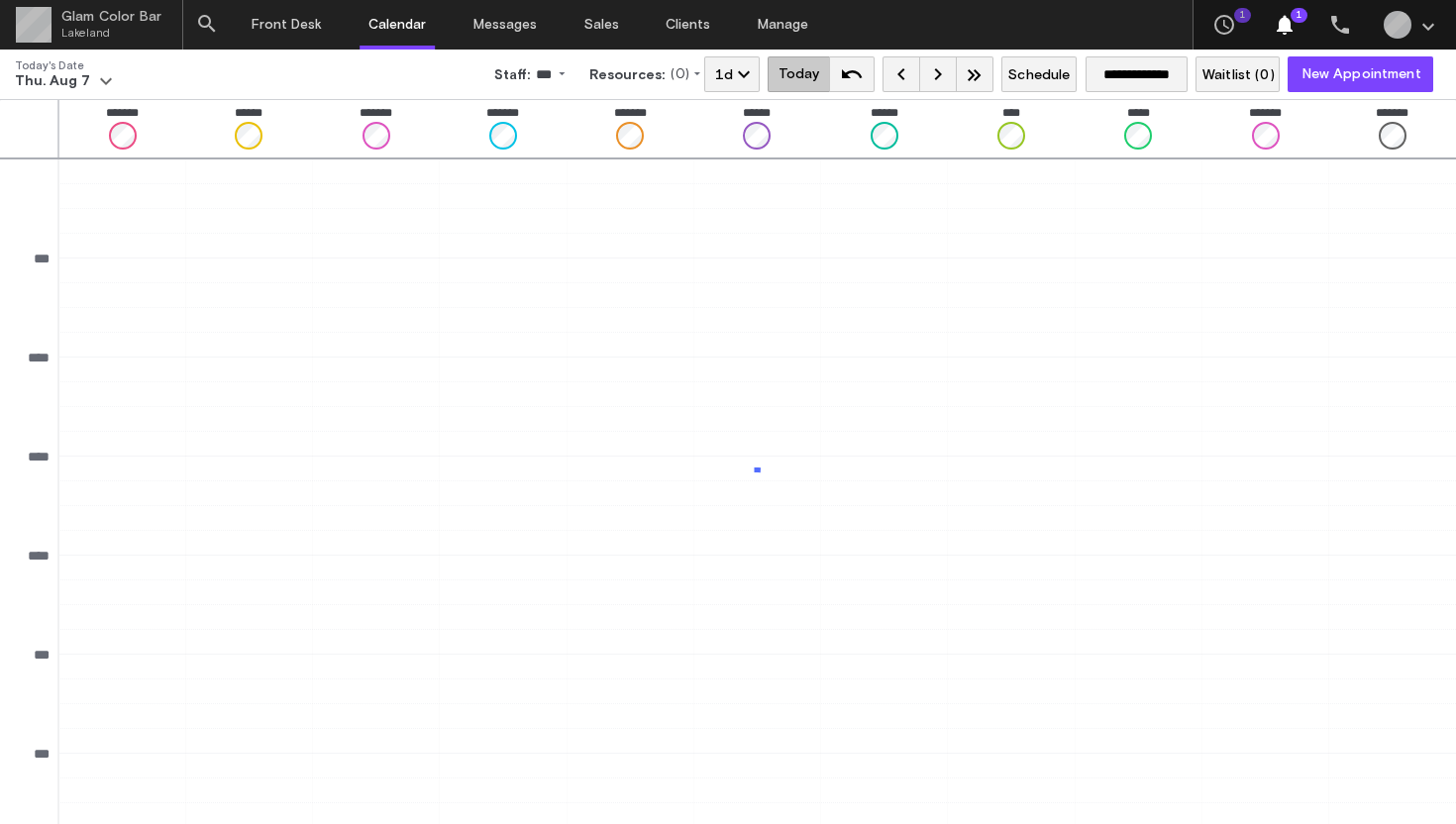 scroll, scrollTop: 622, scrollLeft: 0, axis: vertical 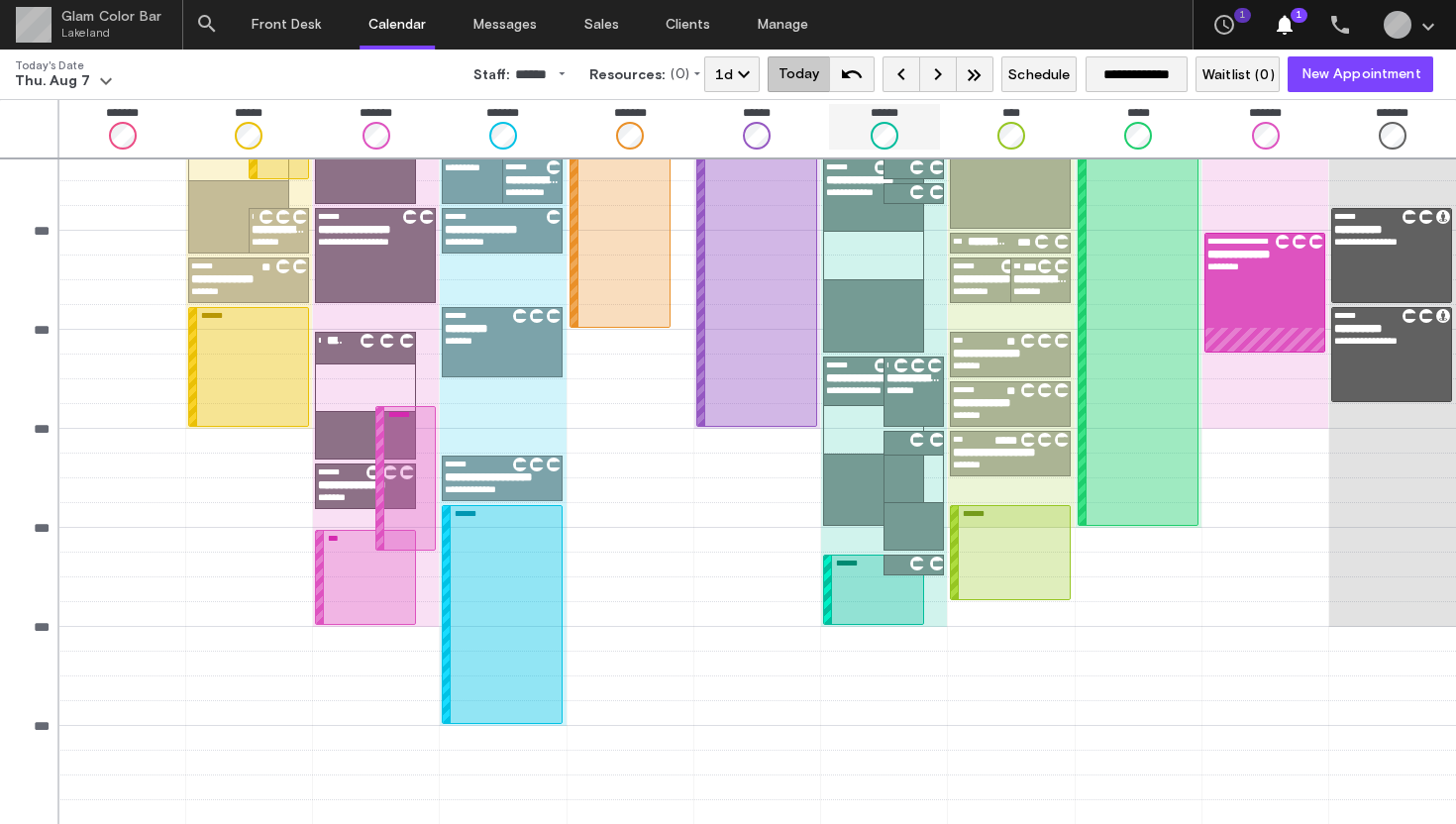 click on "******" at bounding box center [884, 127] 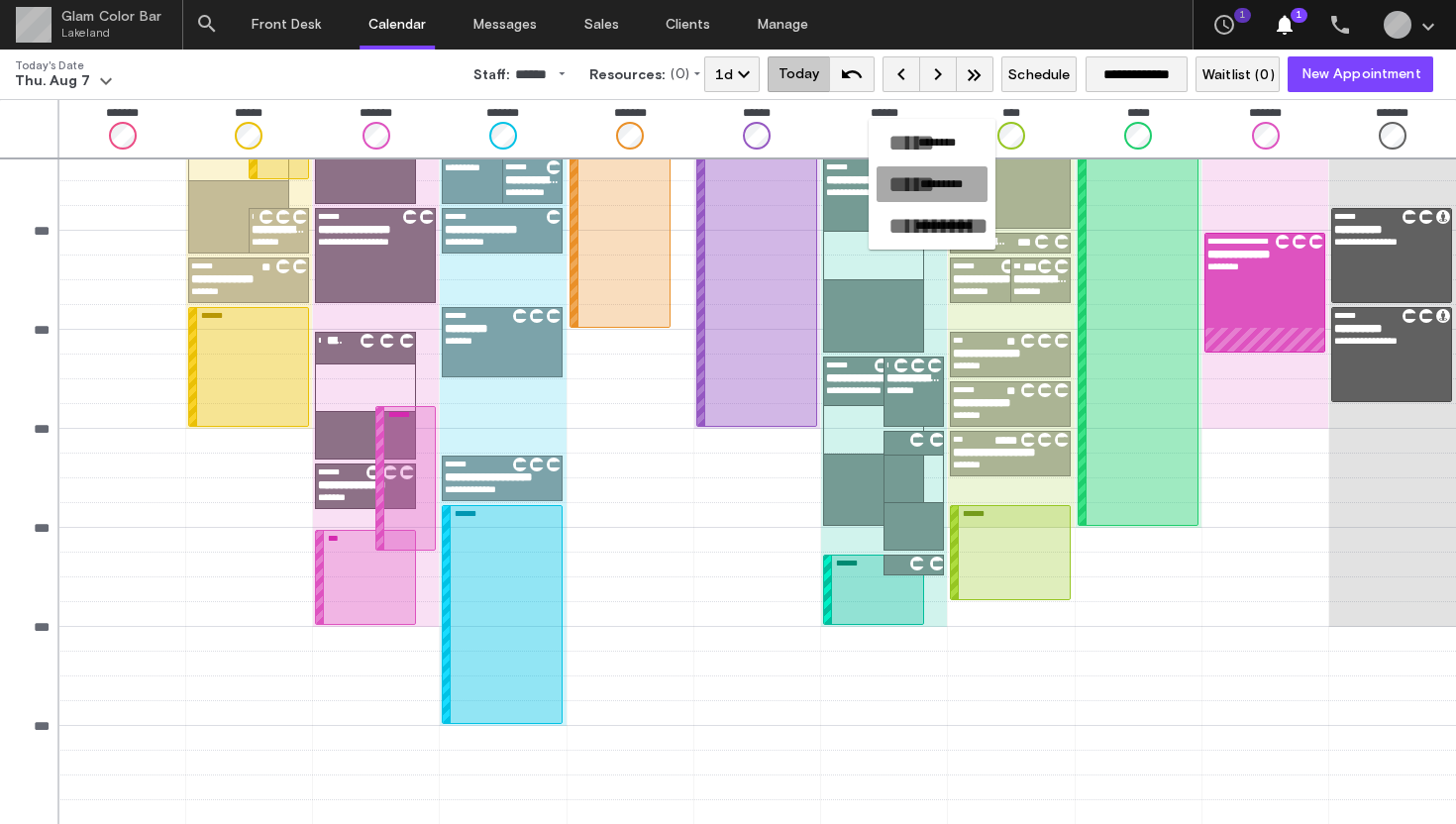 click on "*********" at bounding box center (941, 184) 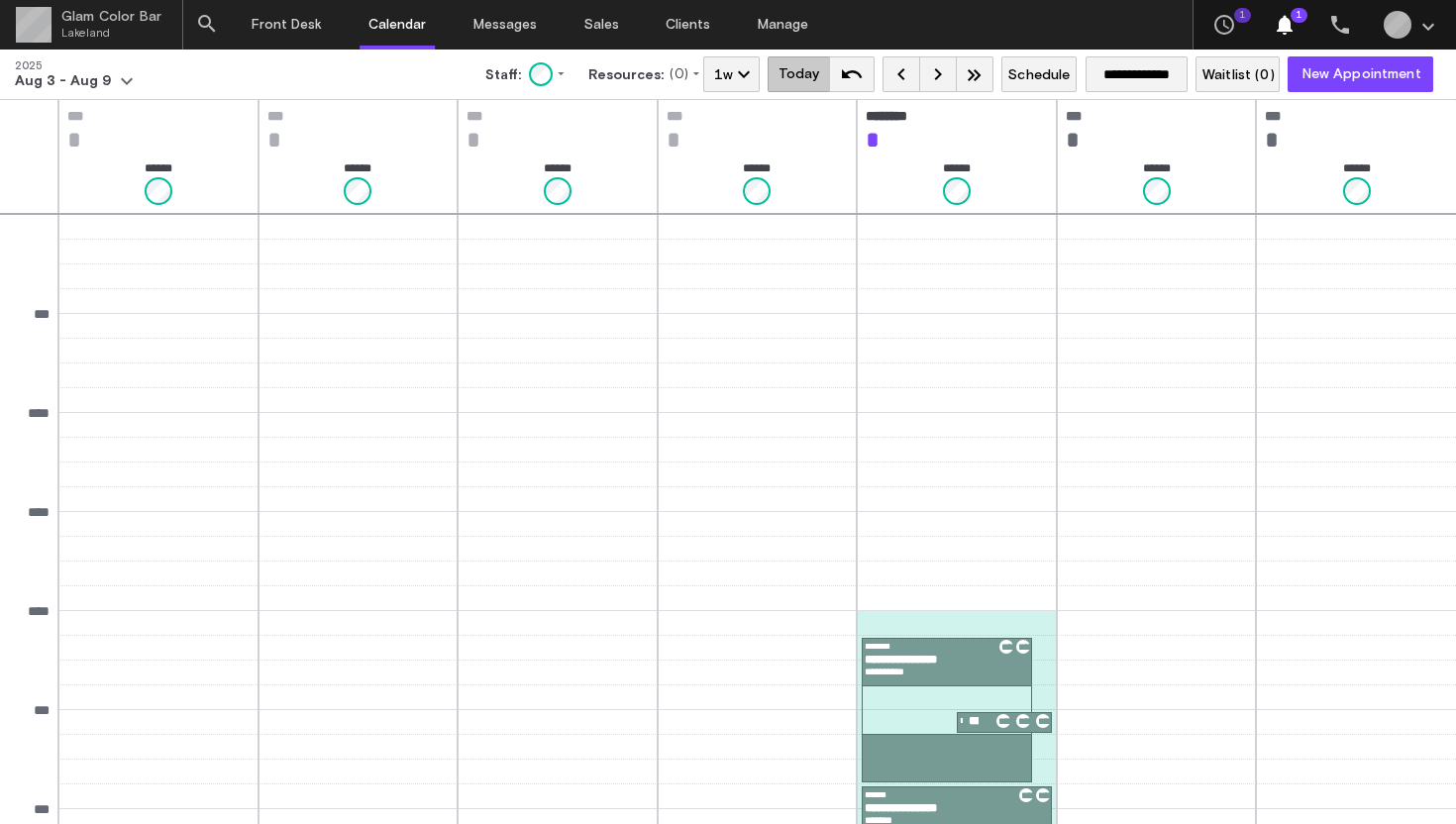 scroll, scrollTop: 677, scrollLeft: 0, axis: vertical 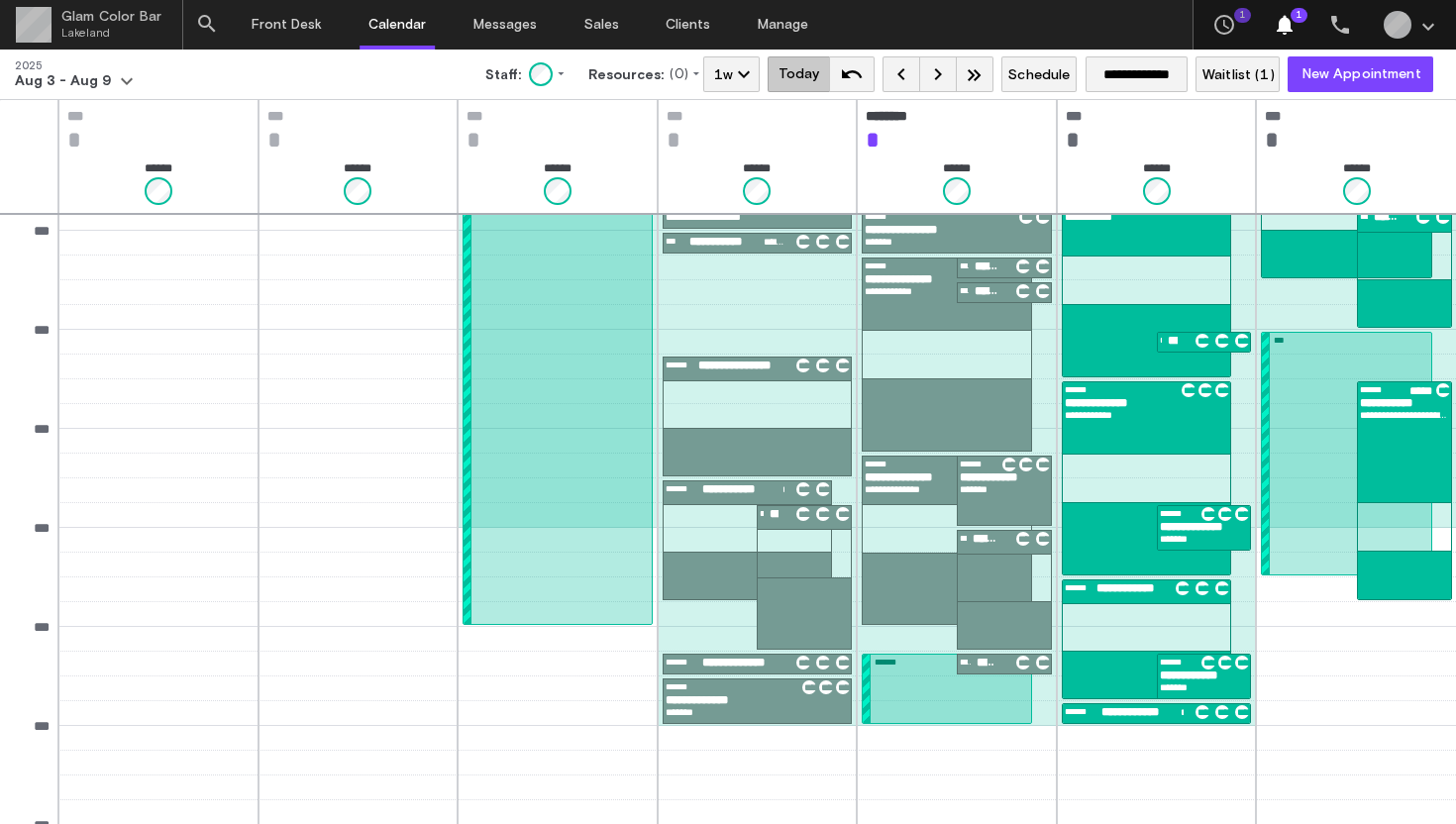 click on "keyboard_arrow_right" at bounding box center [938, 74] 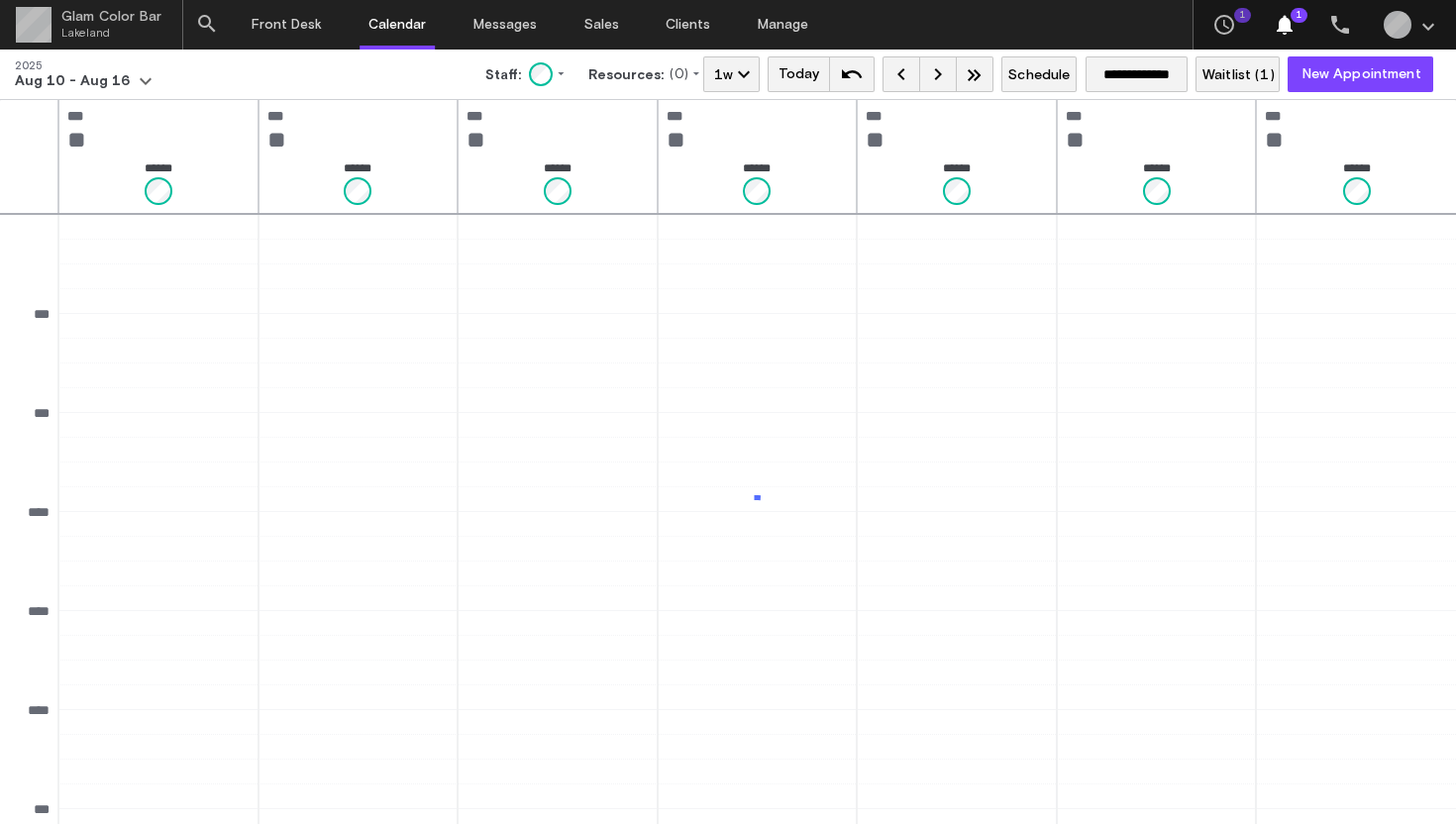 scroll, scrollTop: 392, scrollLeft: 0, axis: vertical 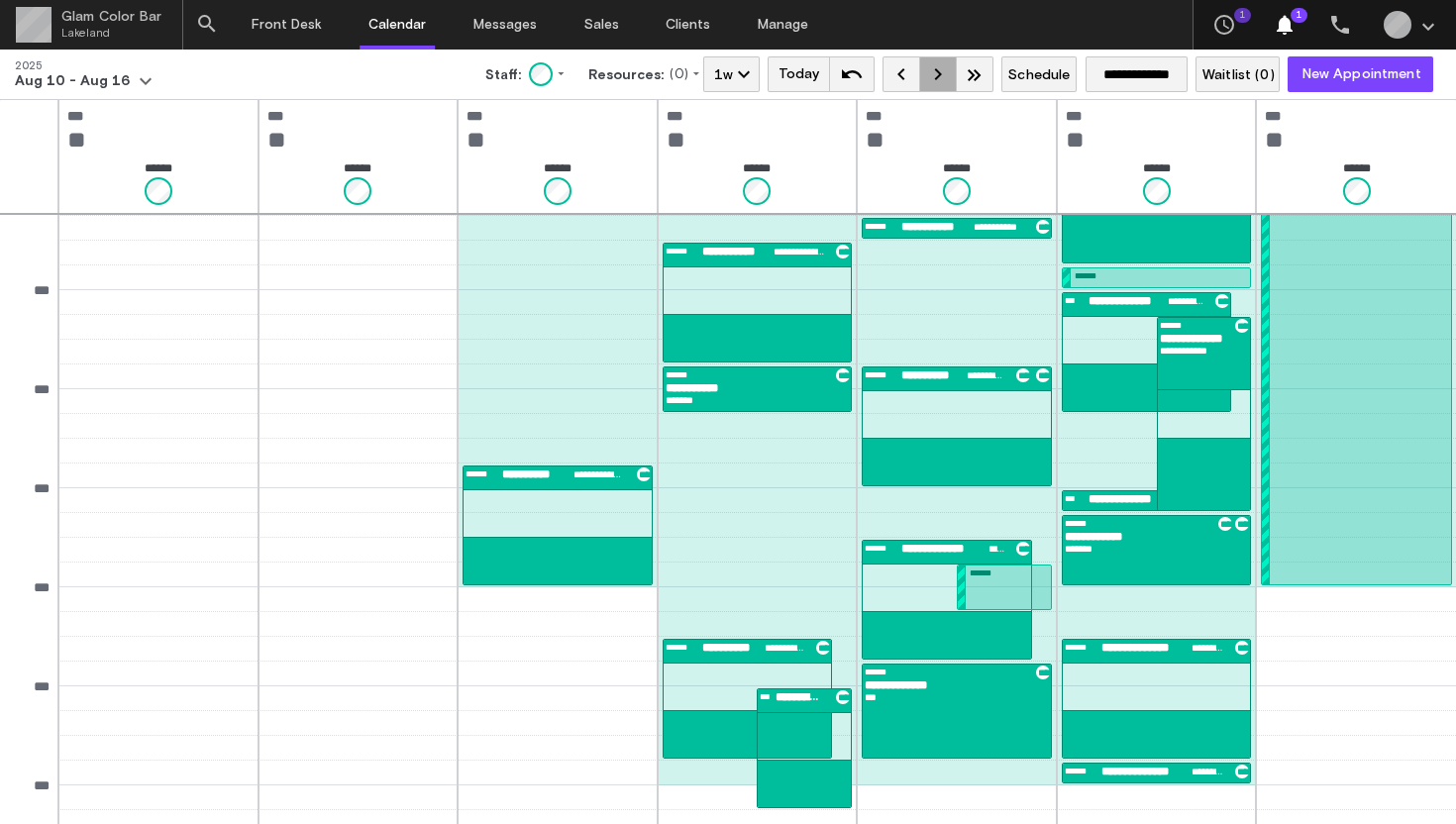 click on "keyboard_arrow_right" at bounding box center (938, 74) 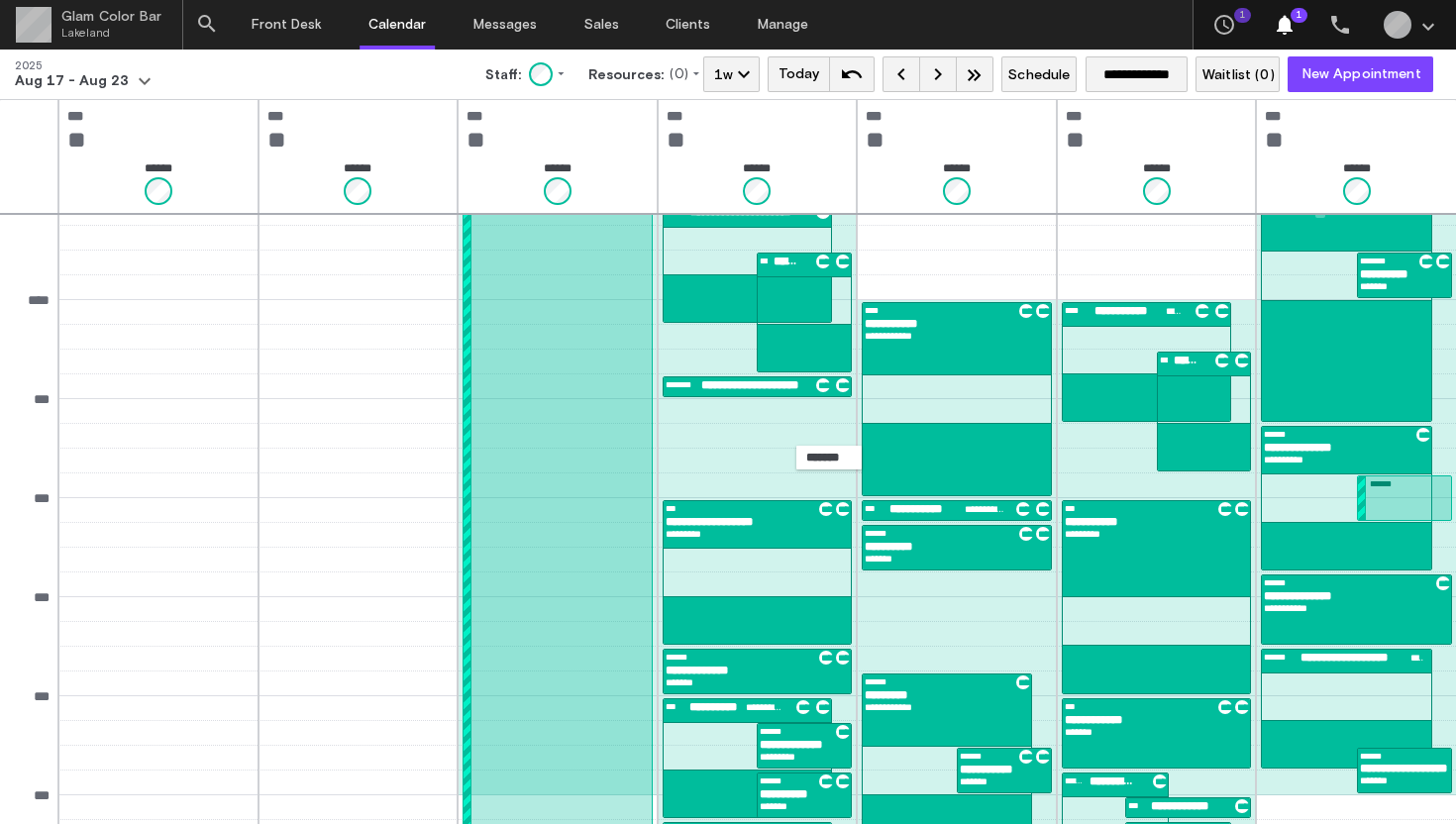 scroll, scrollTop: 308, scrollLeft: 0, axis: vertical 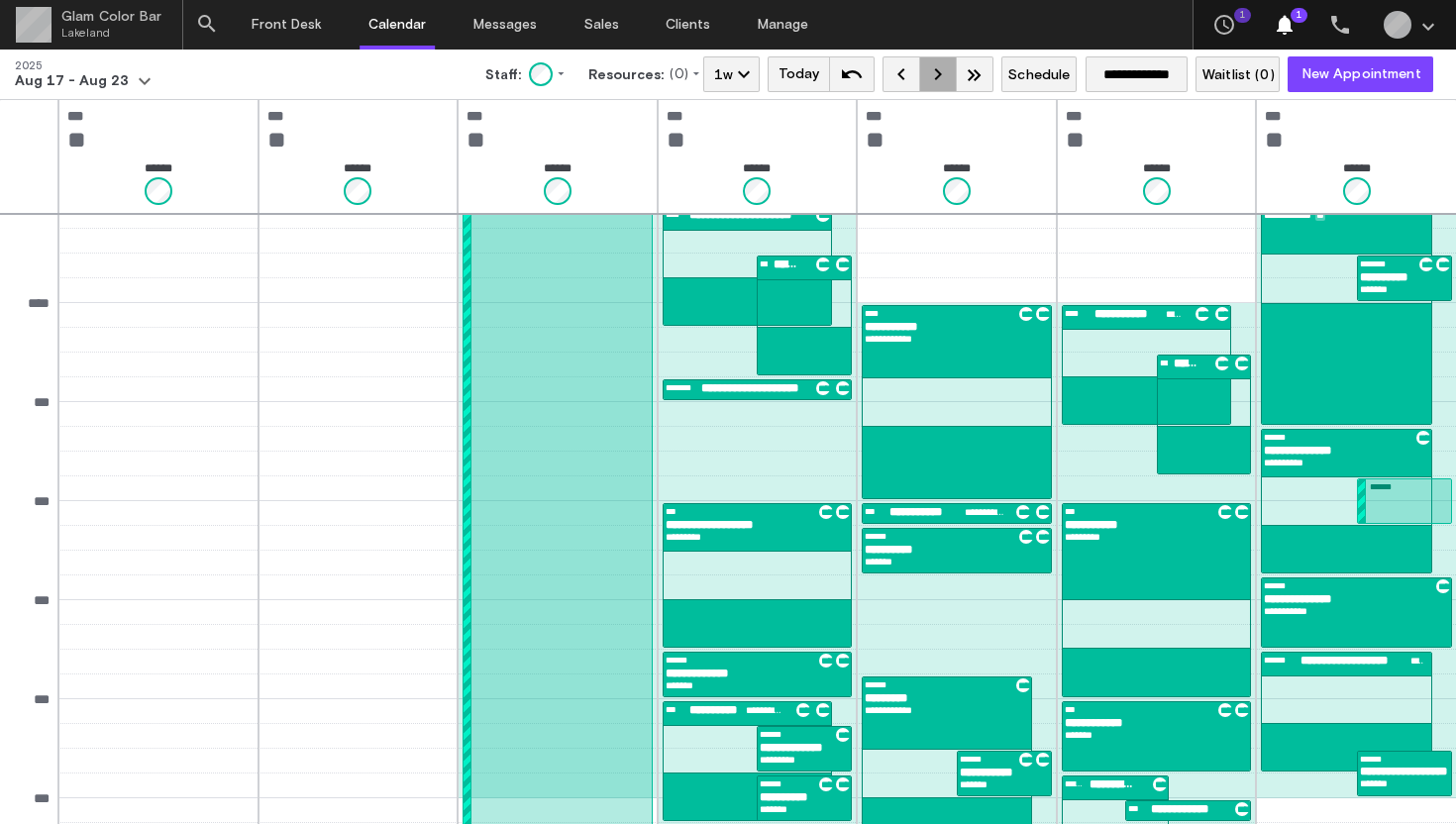 click on "keyboard_arrow_right" at bounding box center (938, 74) 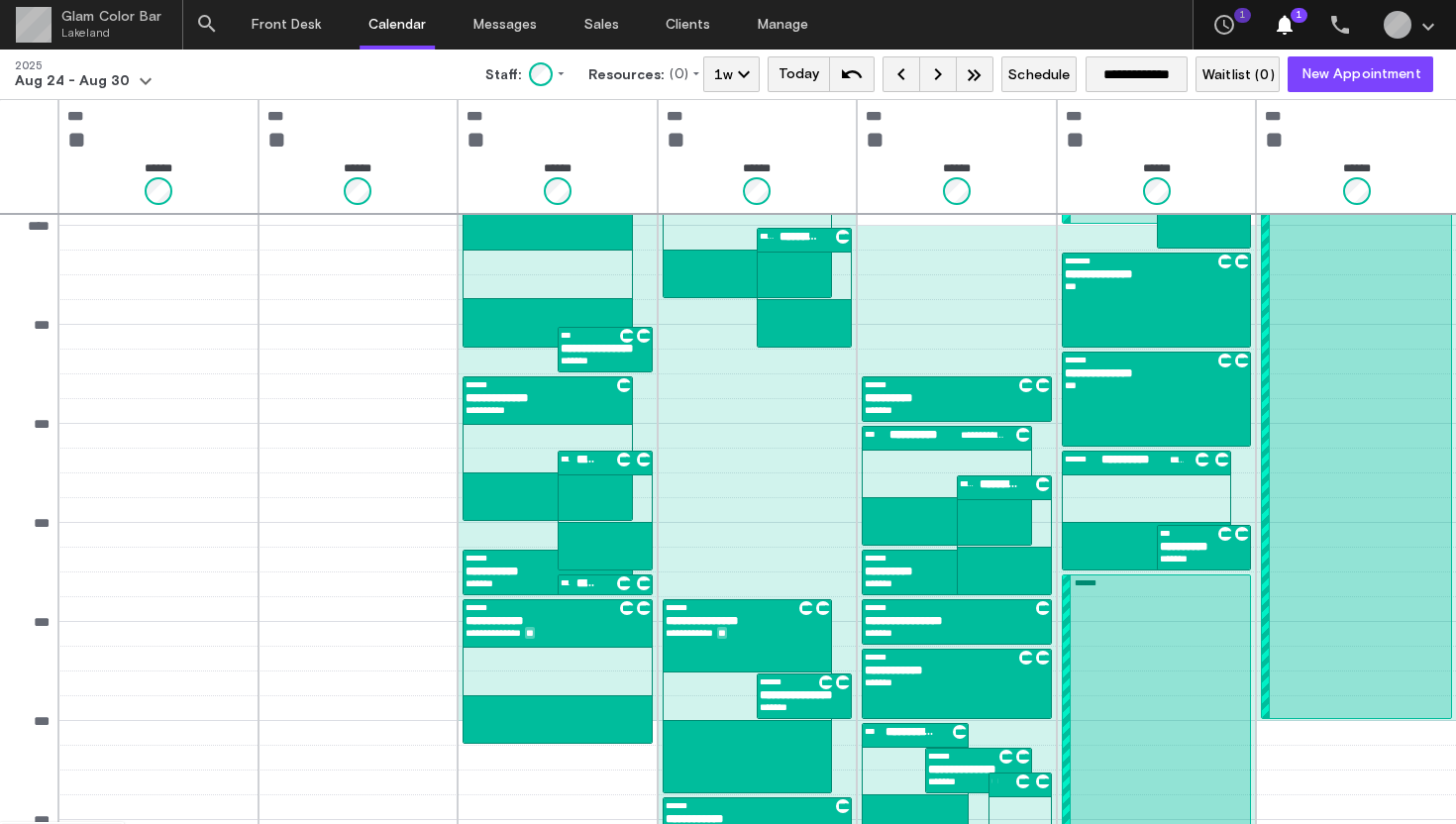scroll, scrollTop: 403, scrollLeft: 0, axis: vertical 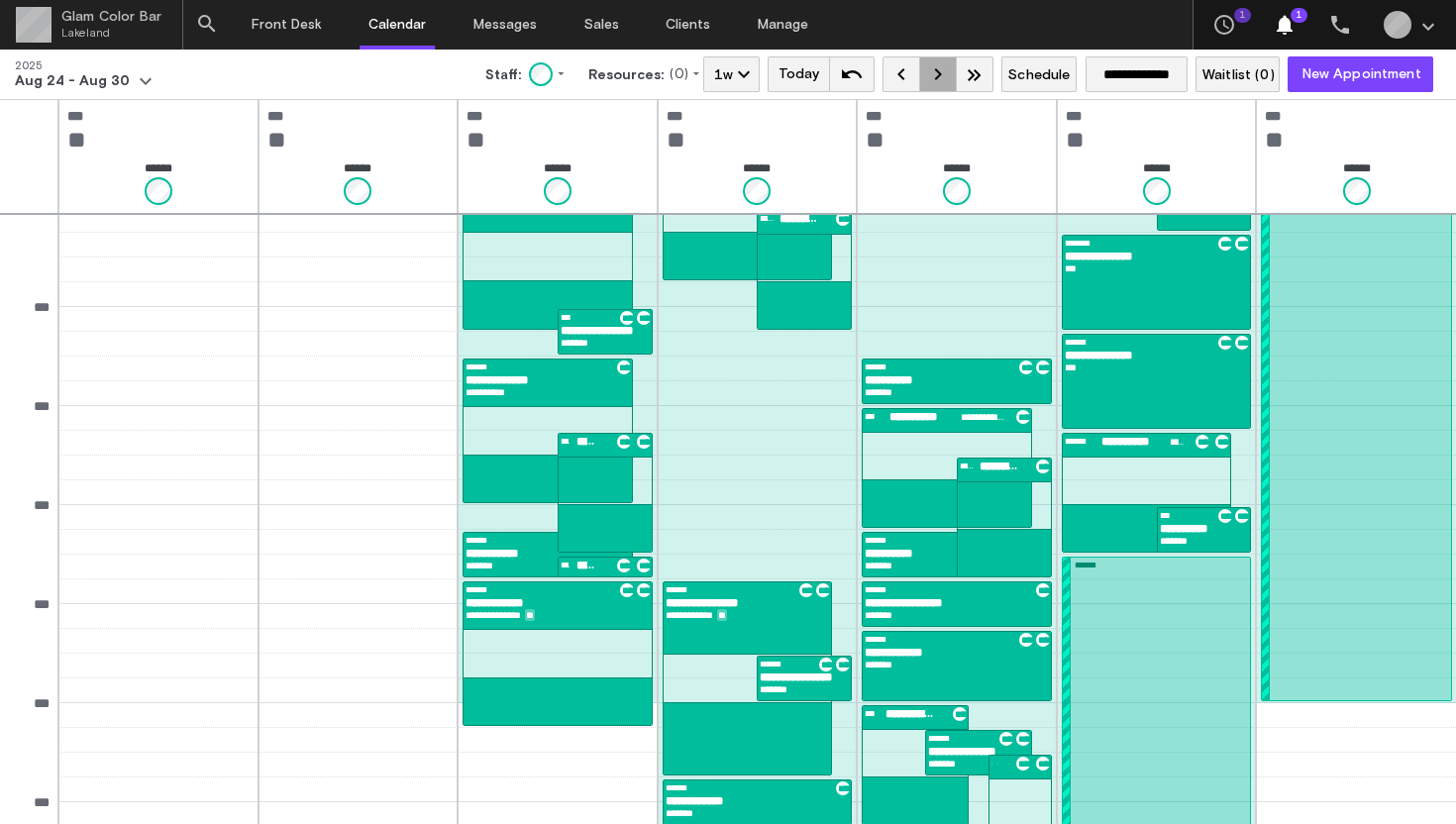 click on "keyboard_arrow_right" at bounding box center [938, 74] 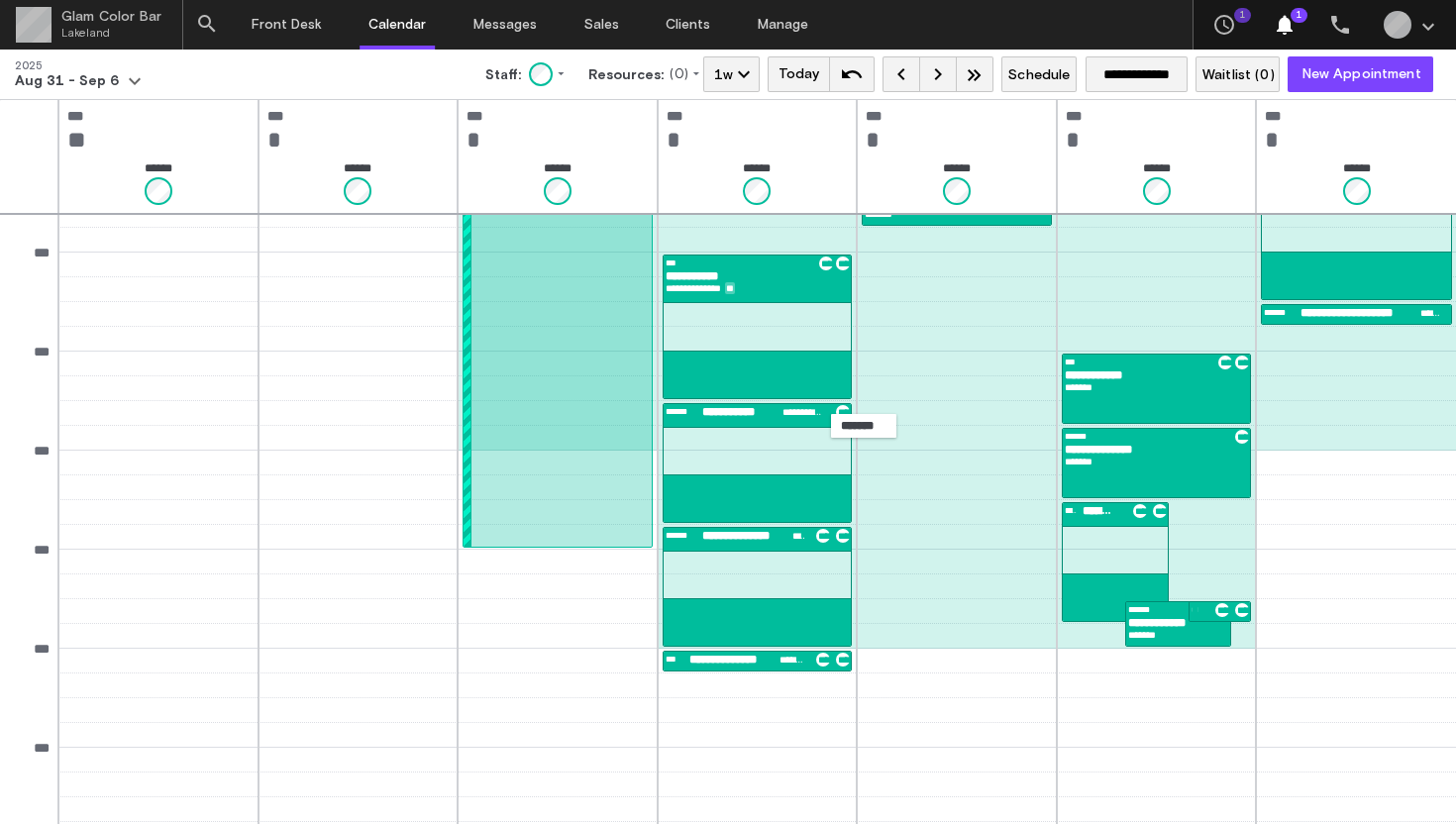 scroll, scrollTop: 660, scrollLeft: 0, axis: vertical 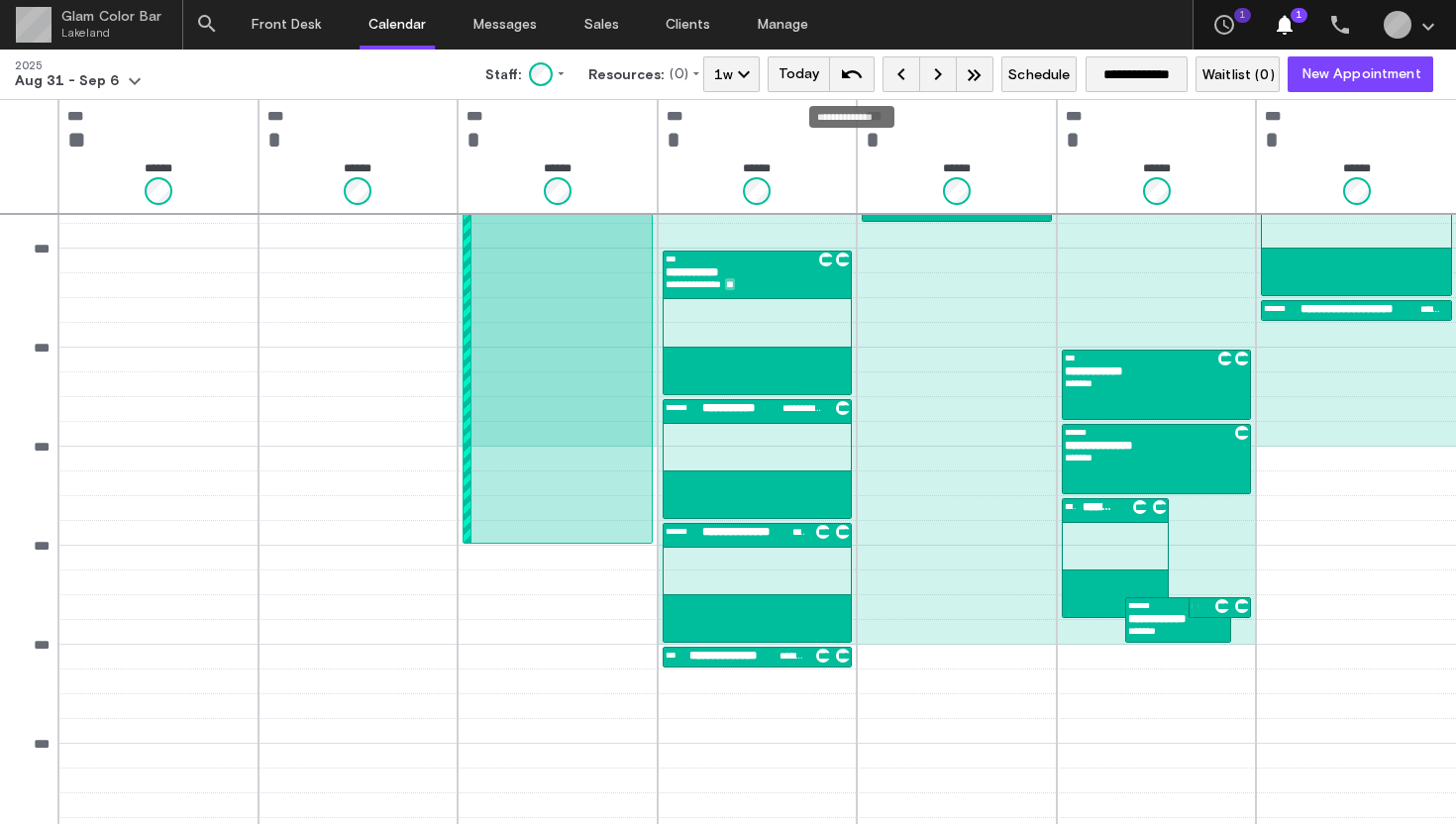 click on "undo" at bounding box center [852, 74] 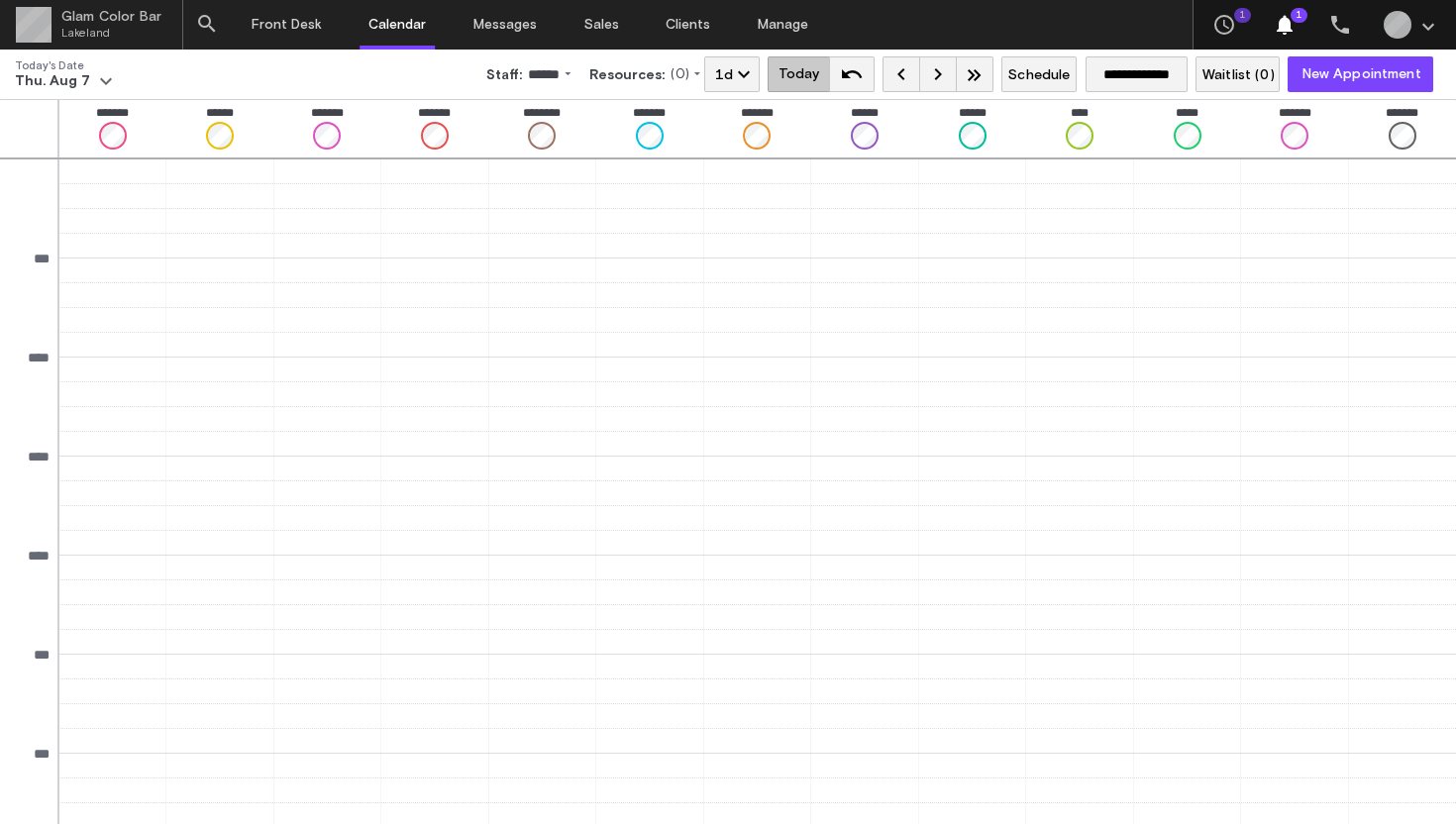 scroll, scrollTop: 622, scrollLeft: 0, axis: vertical 